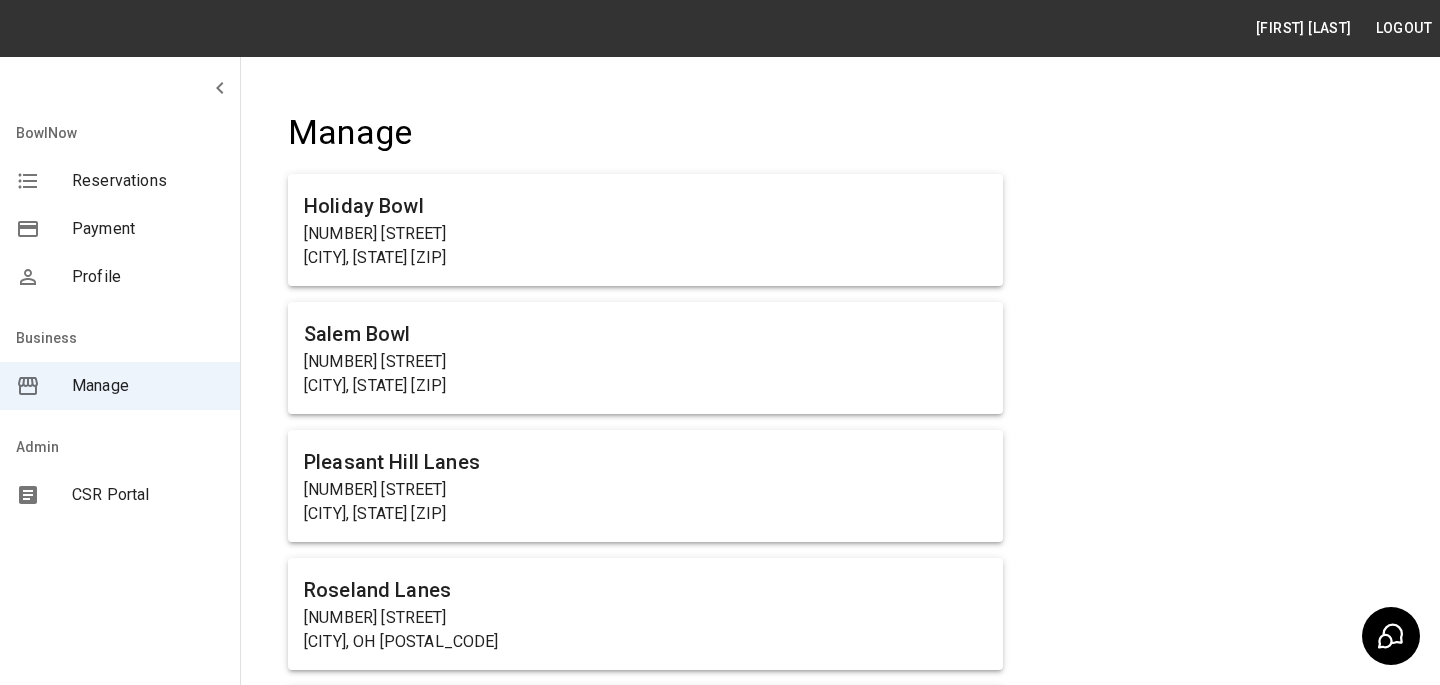 scroll, scrollTop: 0, scrollLeft: 0, axis: both 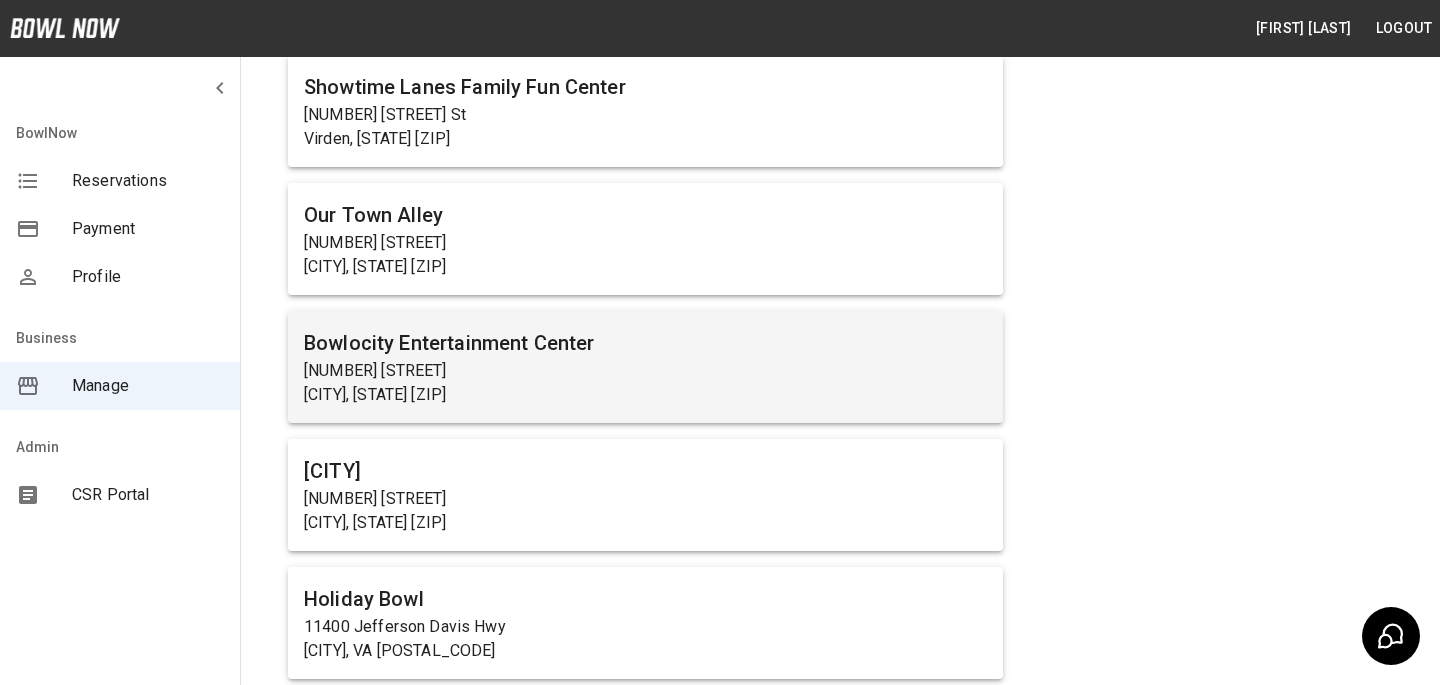 click on "[CITY], [STATE] [ZIP]" at bounding box center [645, 395] 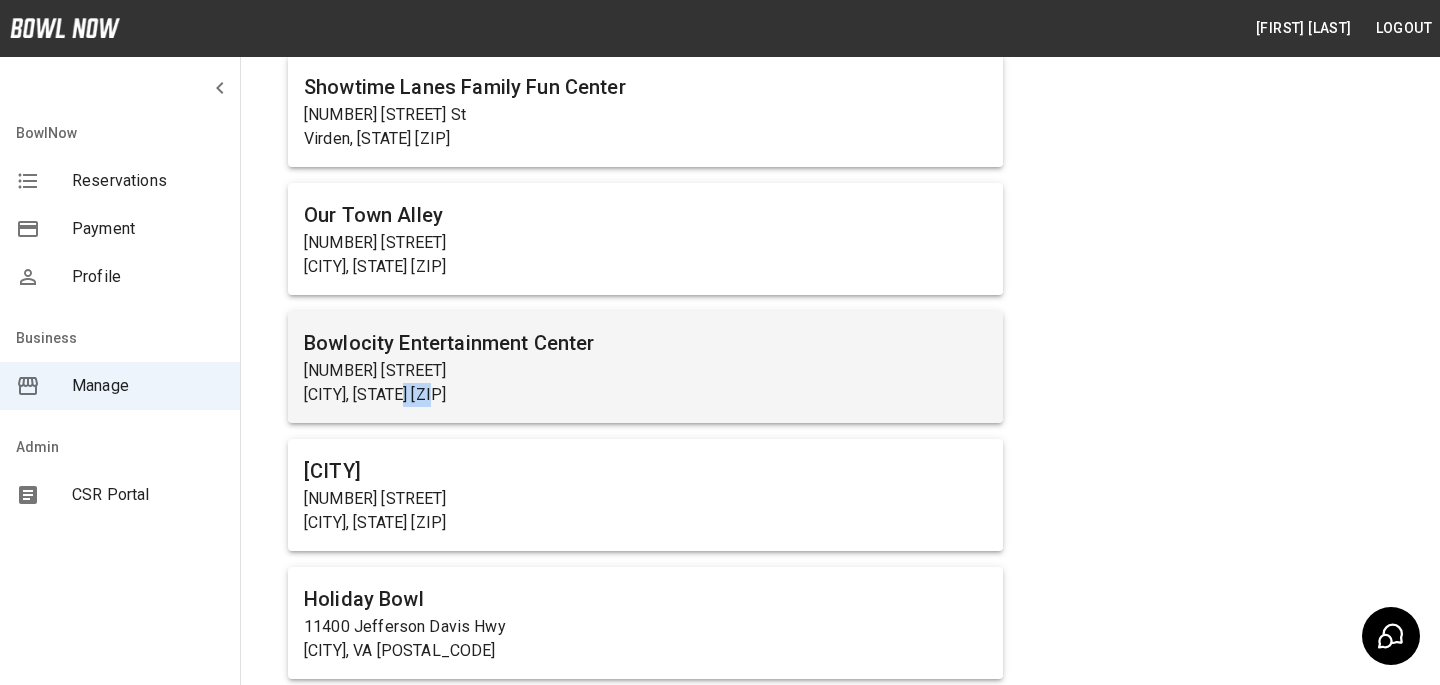 click on "[CITY], [STATE] [ZIP]" at bounding box center [645, 395] 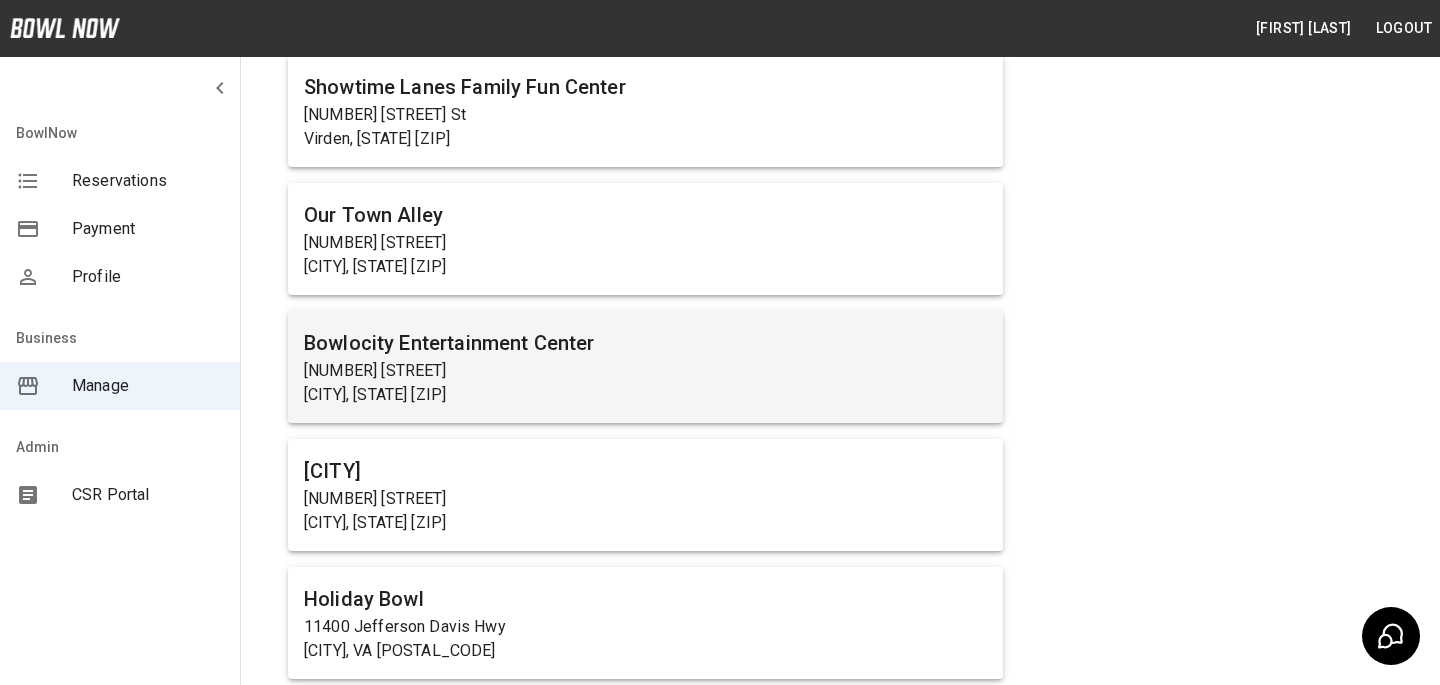 click on "Bowlocity Entertainment Center" at bounding box center [645, 343] 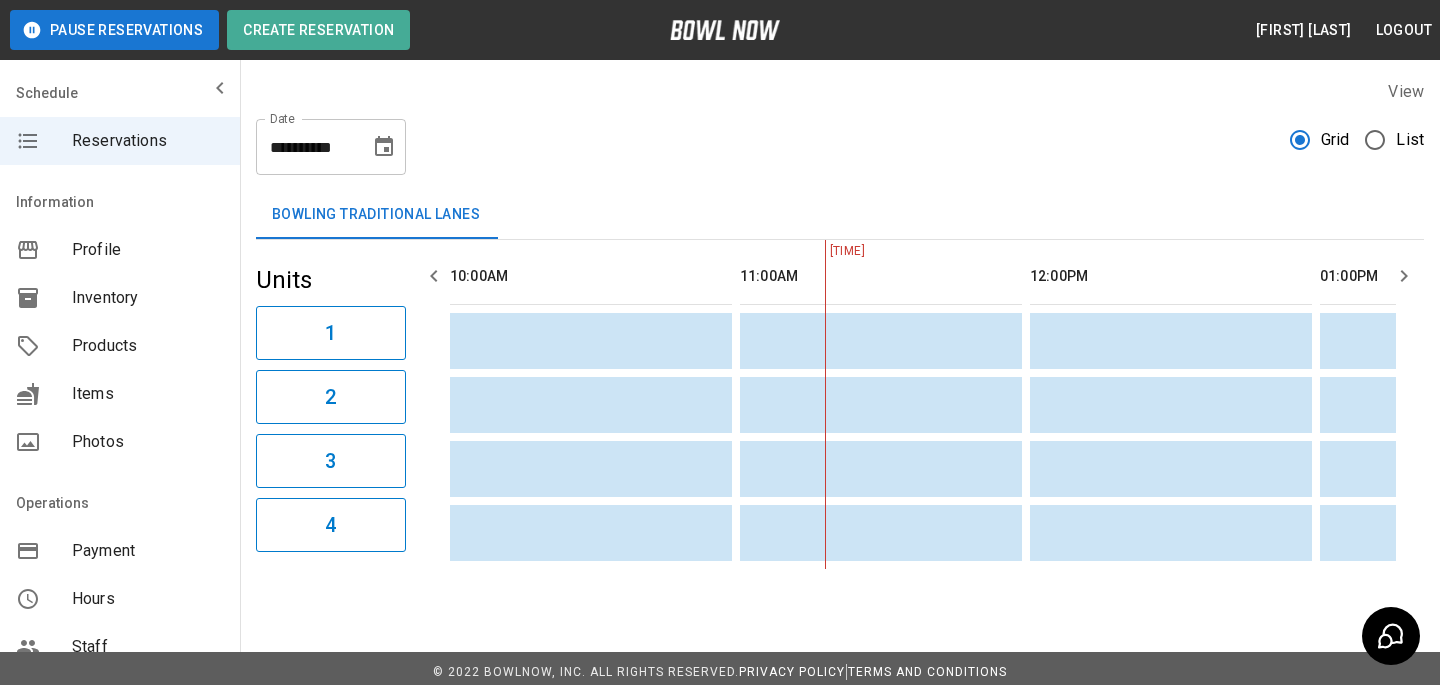 scroll, scrollTop: 0, scrollLeft: 290, axis: horizontal 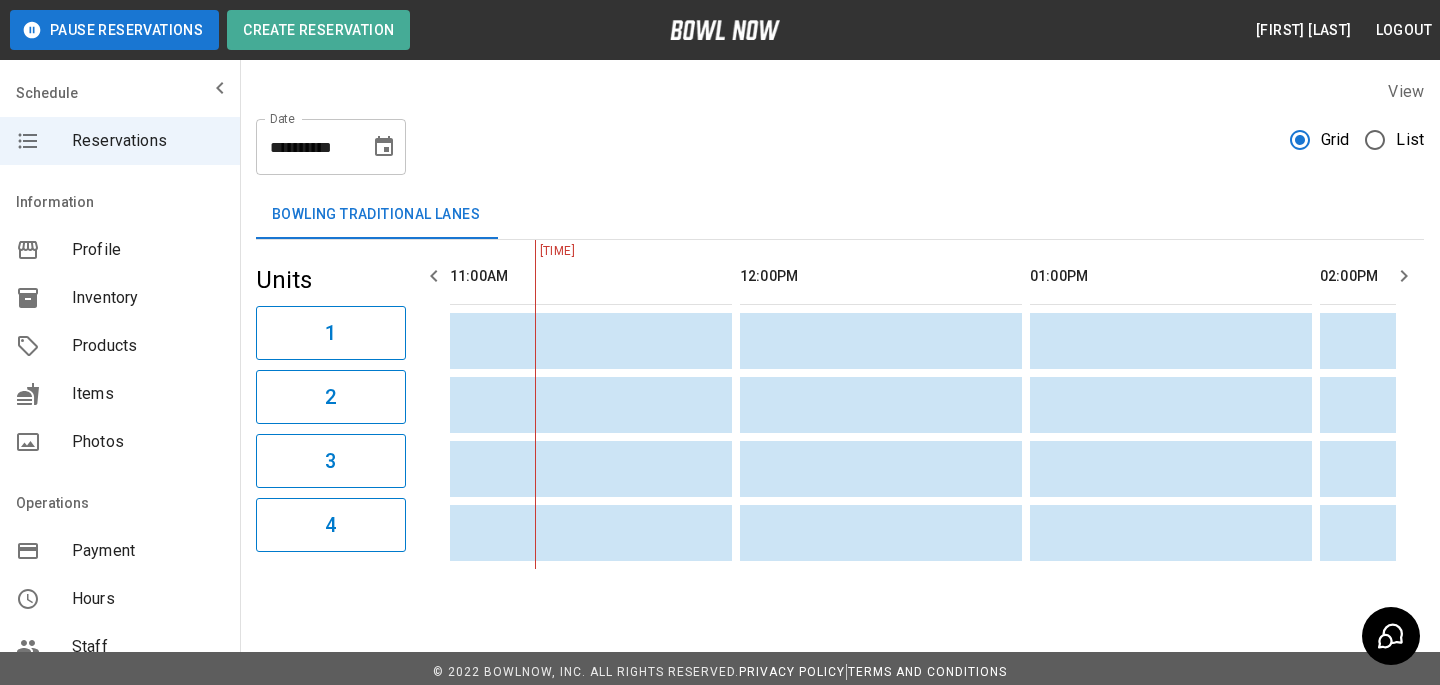click on "Inventory" at bounding box center [148, 298] 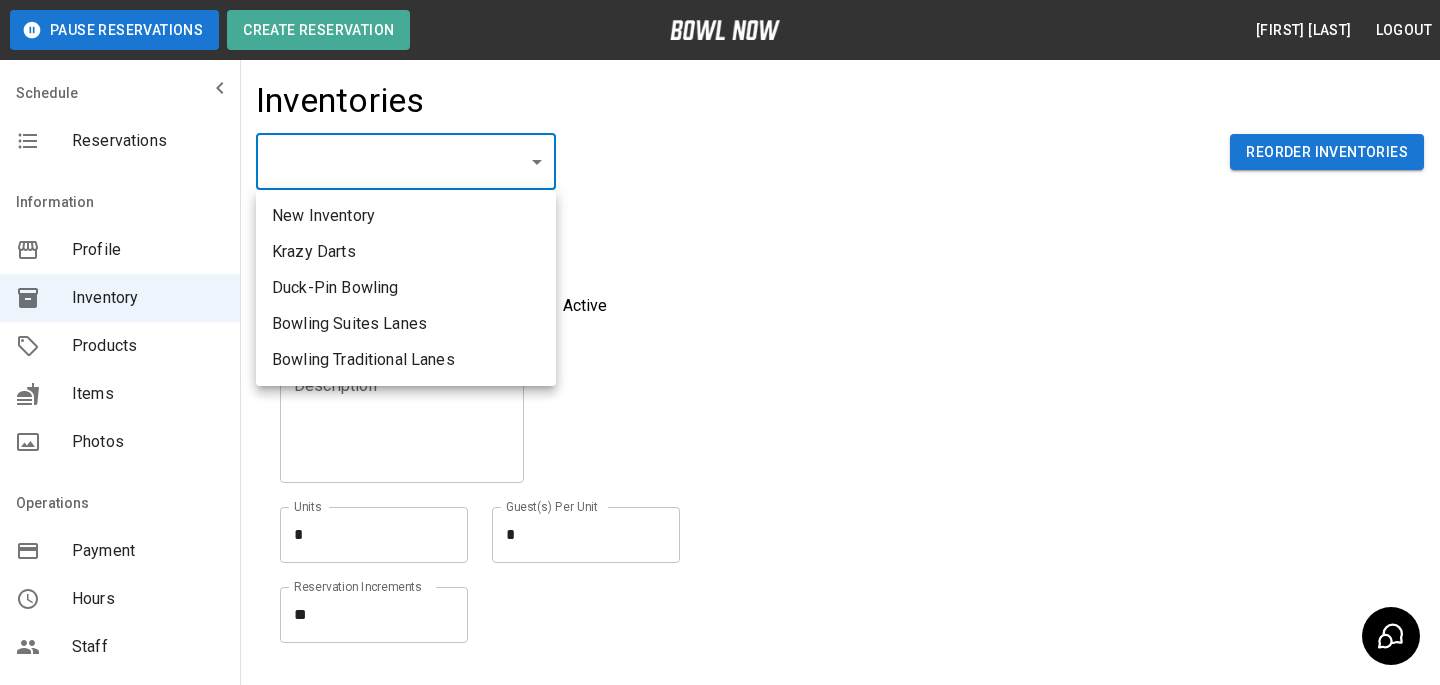 click on "Pause Reservations Create Reservation [NAME] Logout Schedule Reservations Information Profile Inventory Products Items Photos Operations Payment Hours Staff Help Reports Integrations Contacts User Account Inventories ​ ​ Reorder Inventories Details Name Name Active Description Description Units * * Units Guest(s) Per Unit * * Guest(s) Per Unit Reservation Increments ** * Reservation Increments Create © 2022 BowlNow, Inc. All Rights Reserved. Privacy Policy   |   Terms and Conditions /businesses/UCKaLWYoLOIqQGWPng4f/inventories [NAME] Logout Reservations Profile Inventory Products Items Photos Payment Hours Staff Help Reports Integrations Contacts Account New Inventory Krazy Darts Duck-Pin Bowling Bowling Suites Lanes Bowling Traditional Lanes" at bounding box center [720, 440] 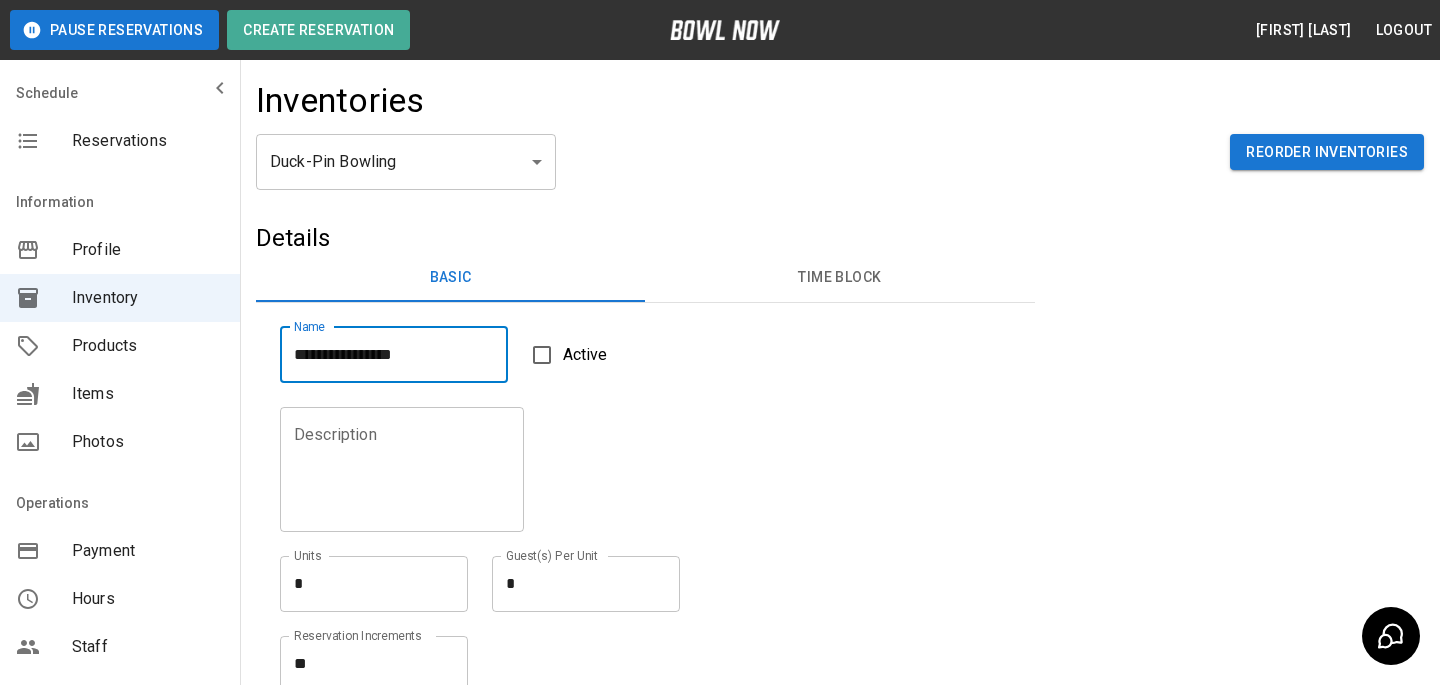 click on "**********" at bounding box center [394, 355] 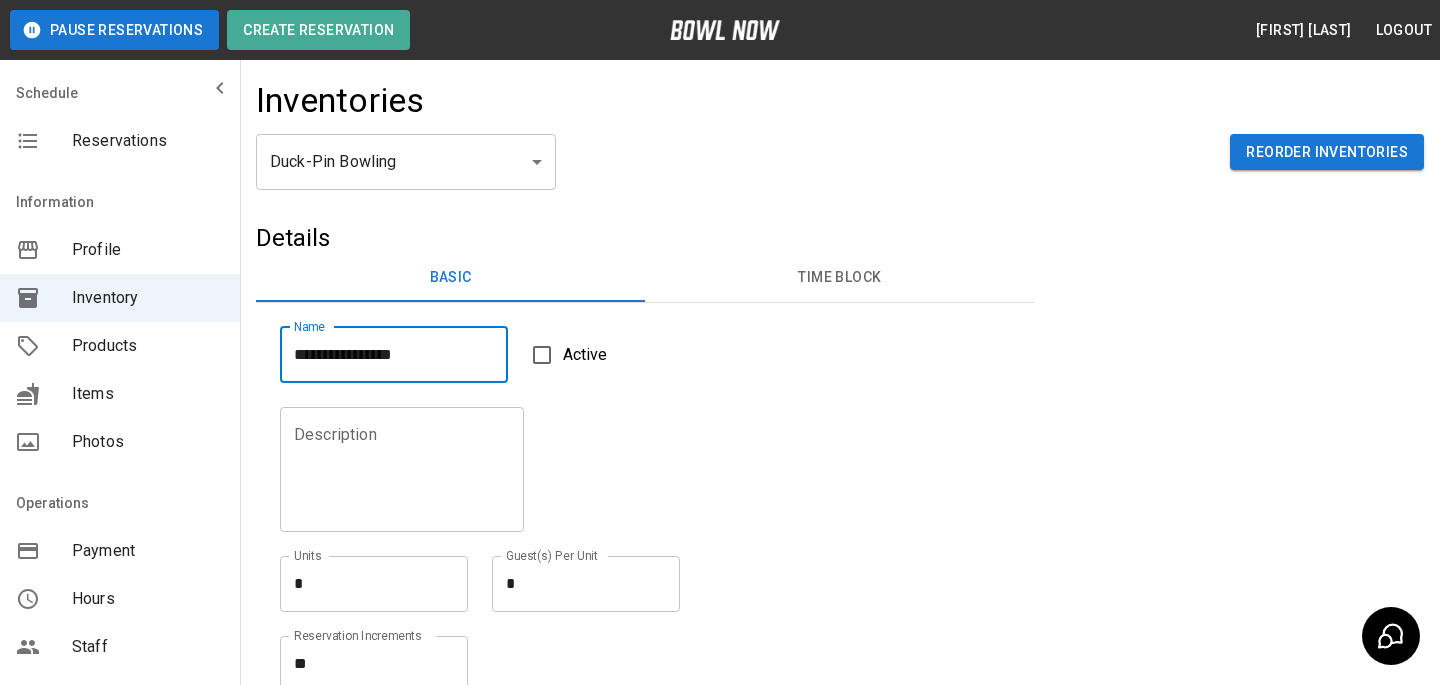 drag, startPoint x: 435, startPoint y: 359, endPoint x: 362, endPoint y: 352, distance: 73.33485 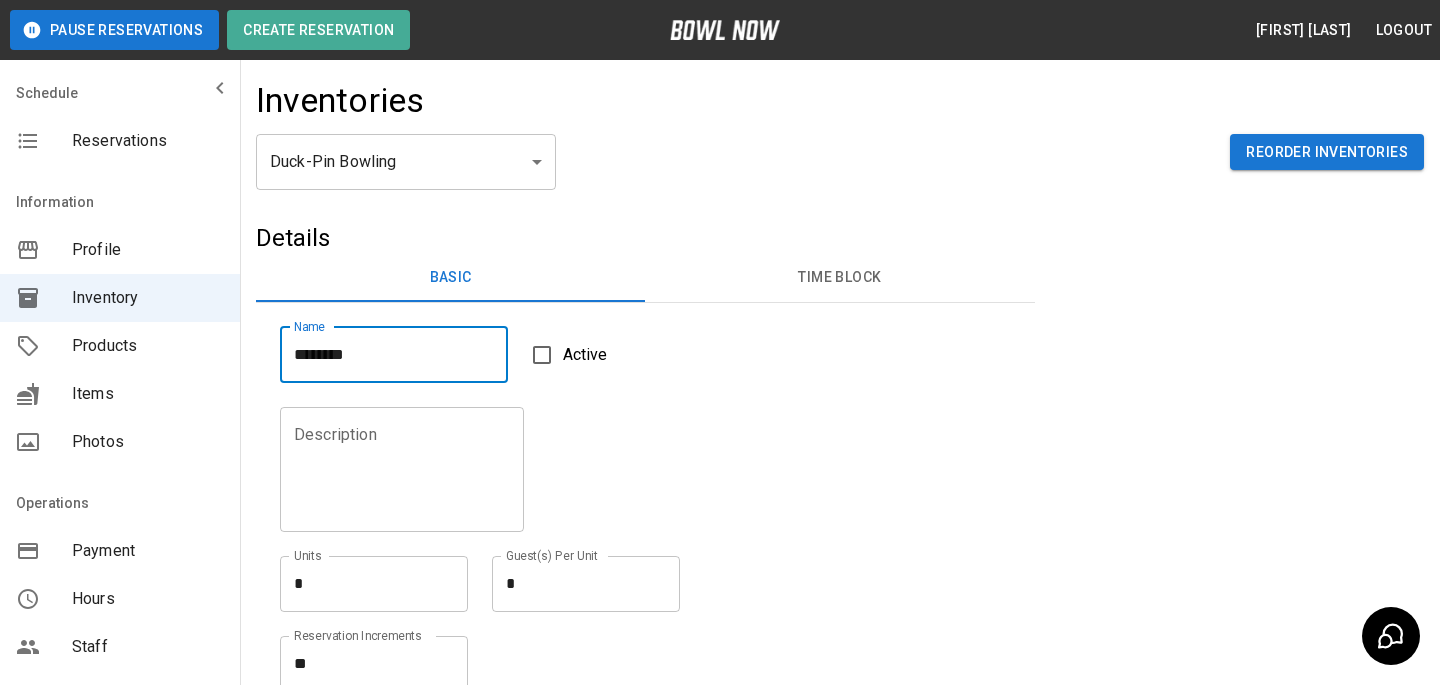 click on "********" at bounding box center (394, 355) 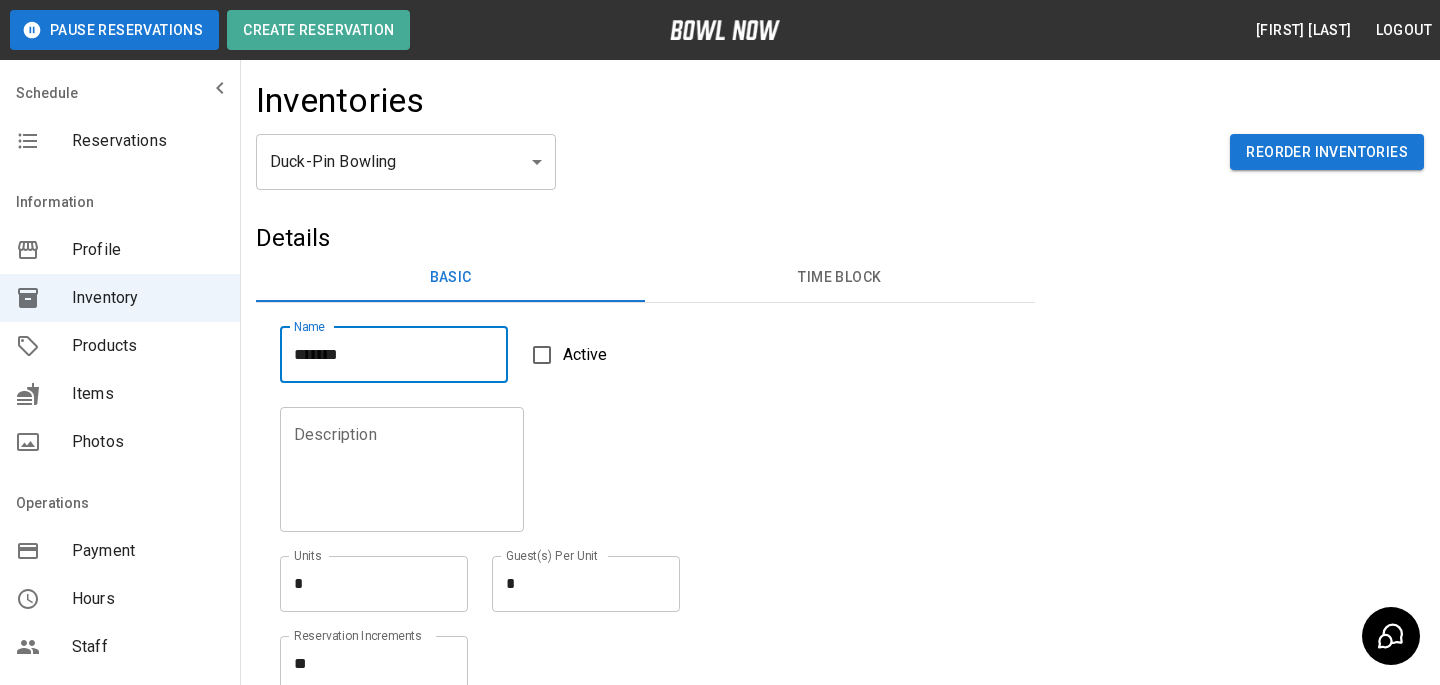 click on "*******" at bounding box center (394, 355) 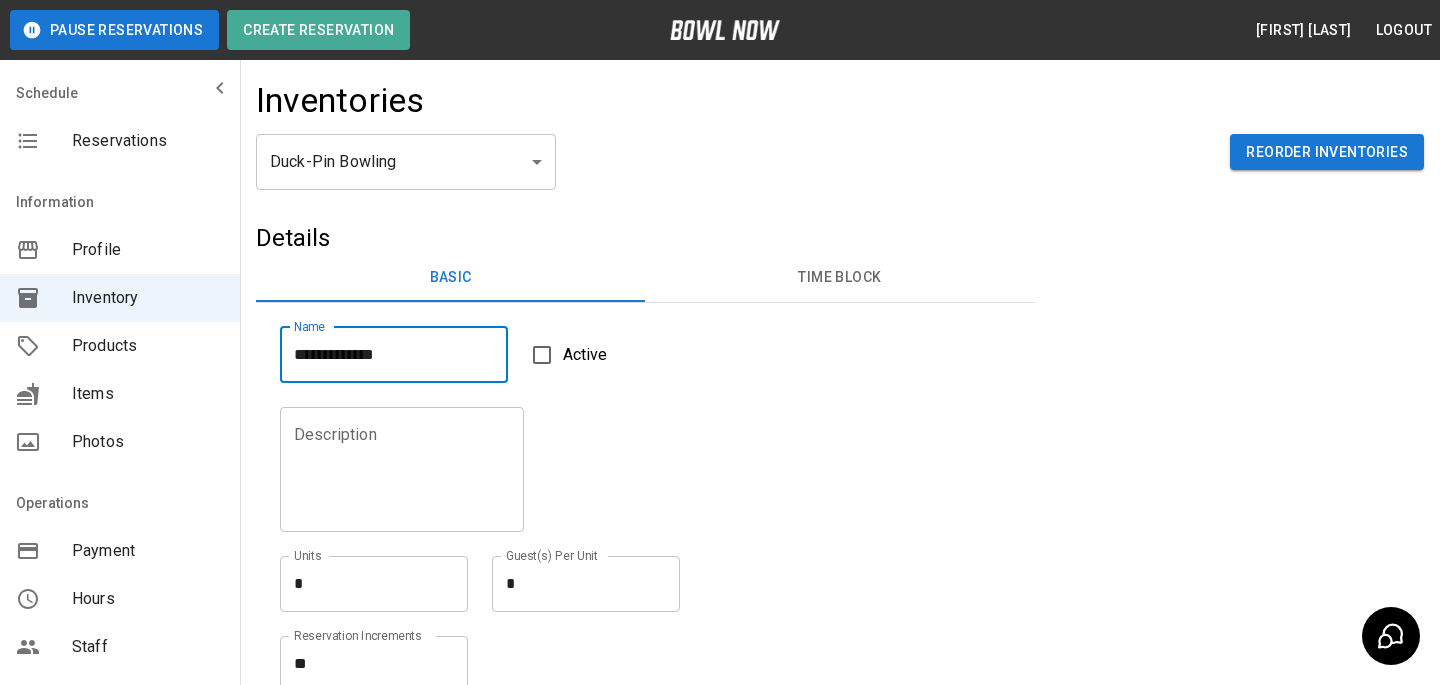 type on "**********" 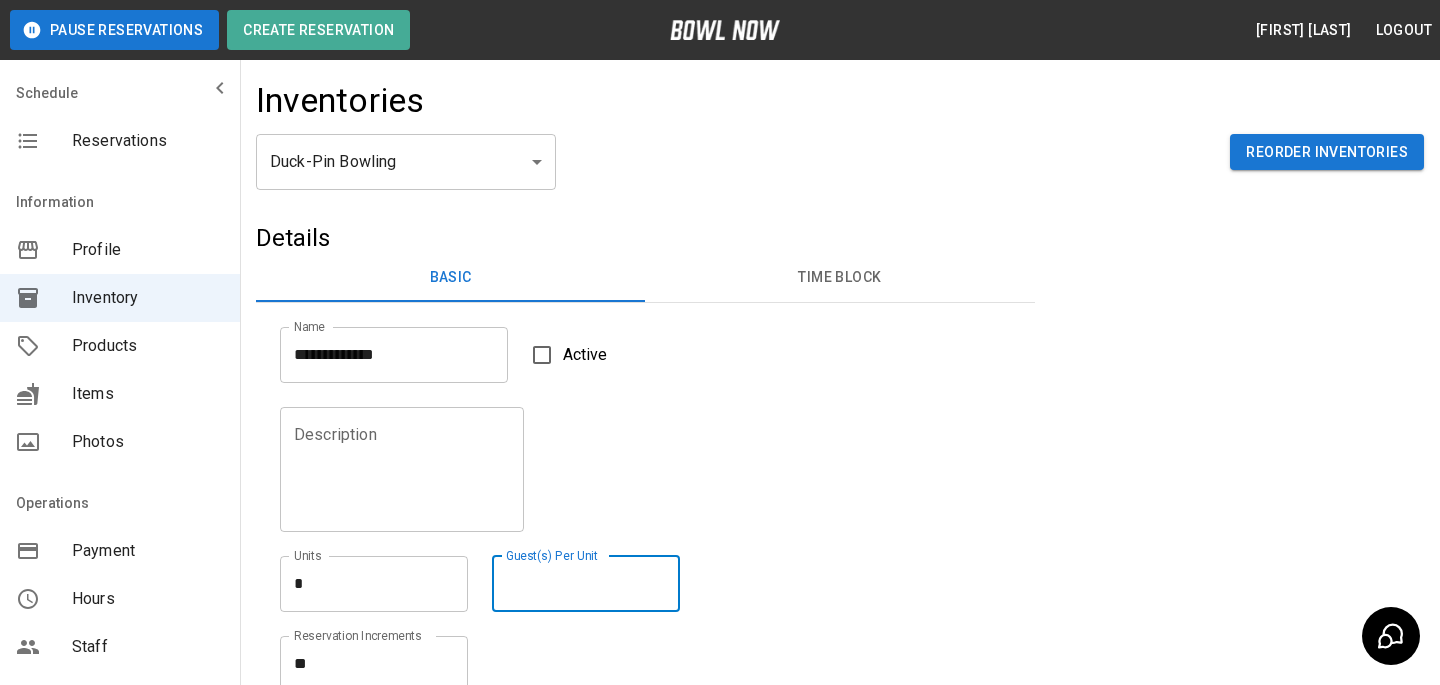 type on "*" 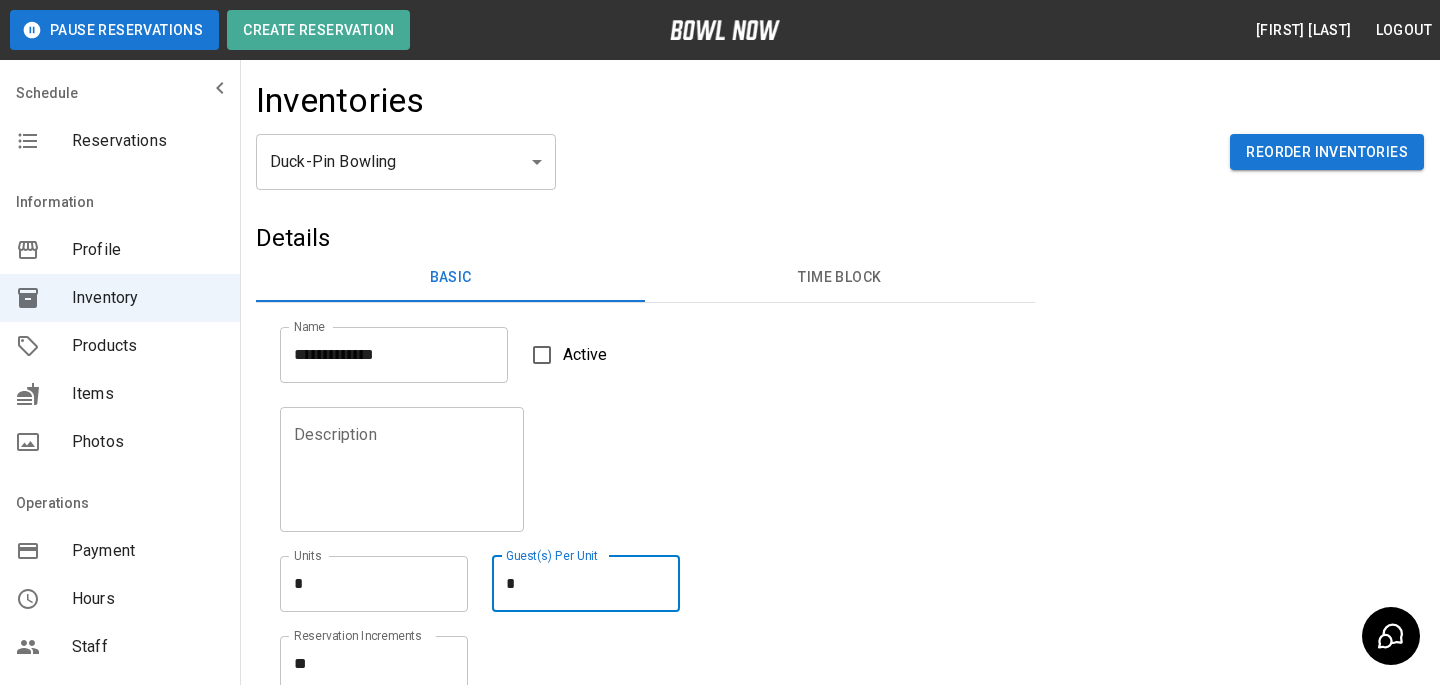 type on "*" 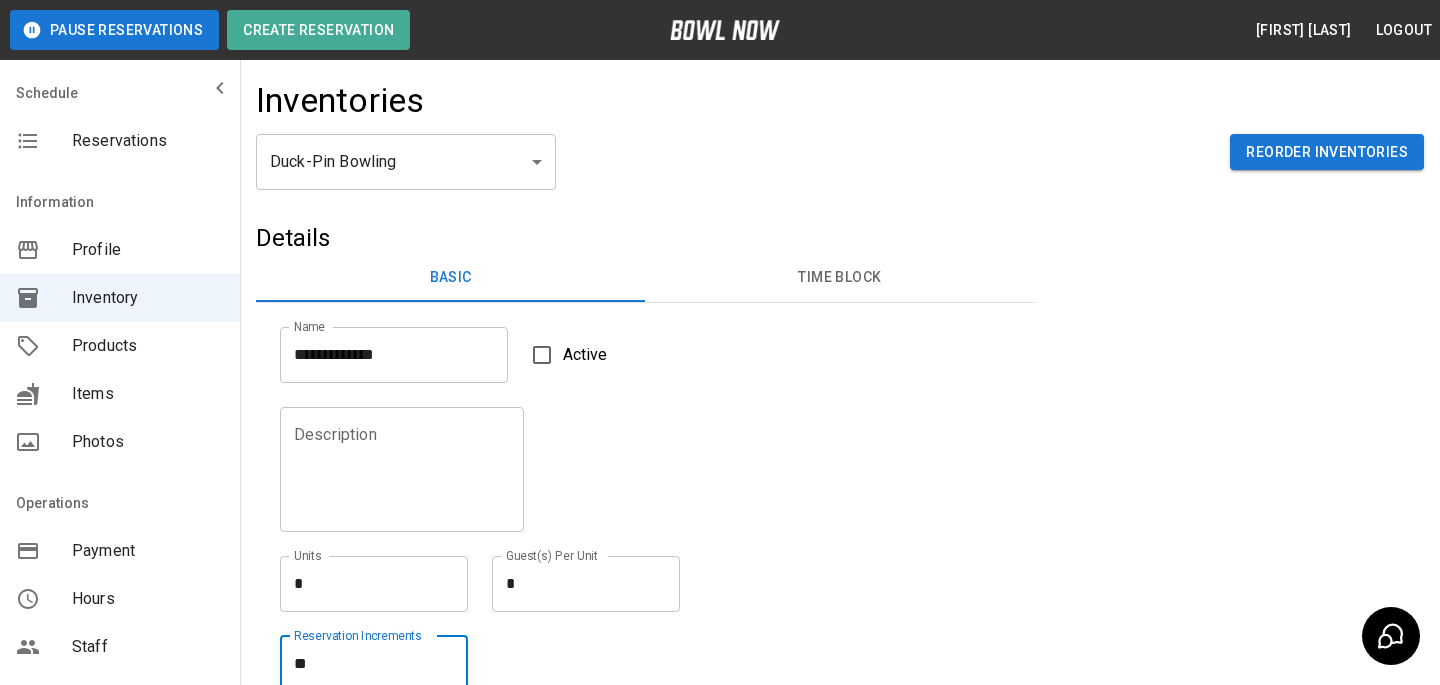 type on "*" 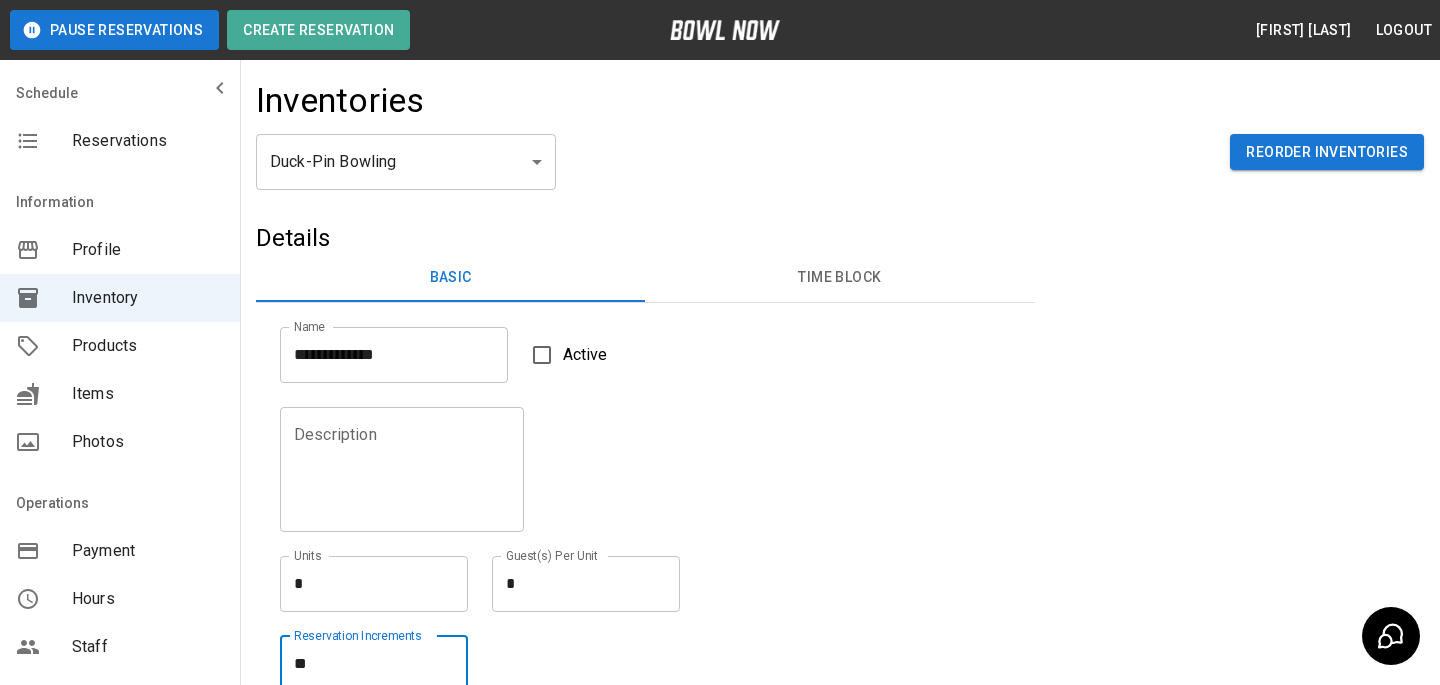 type on "**" 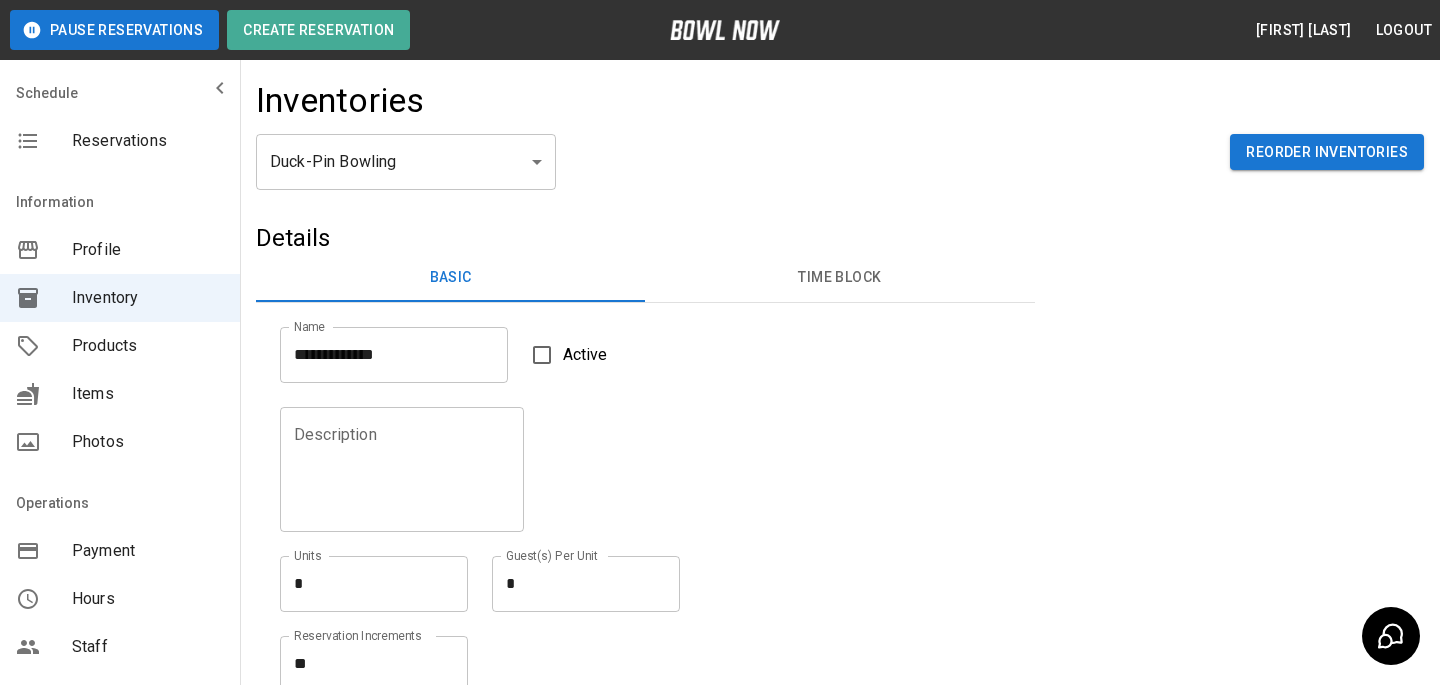 click on "Description Description Units * * Units Guest(s) Per Unit * * Guest(s) Per Unit" at bounding box center (633, 497) 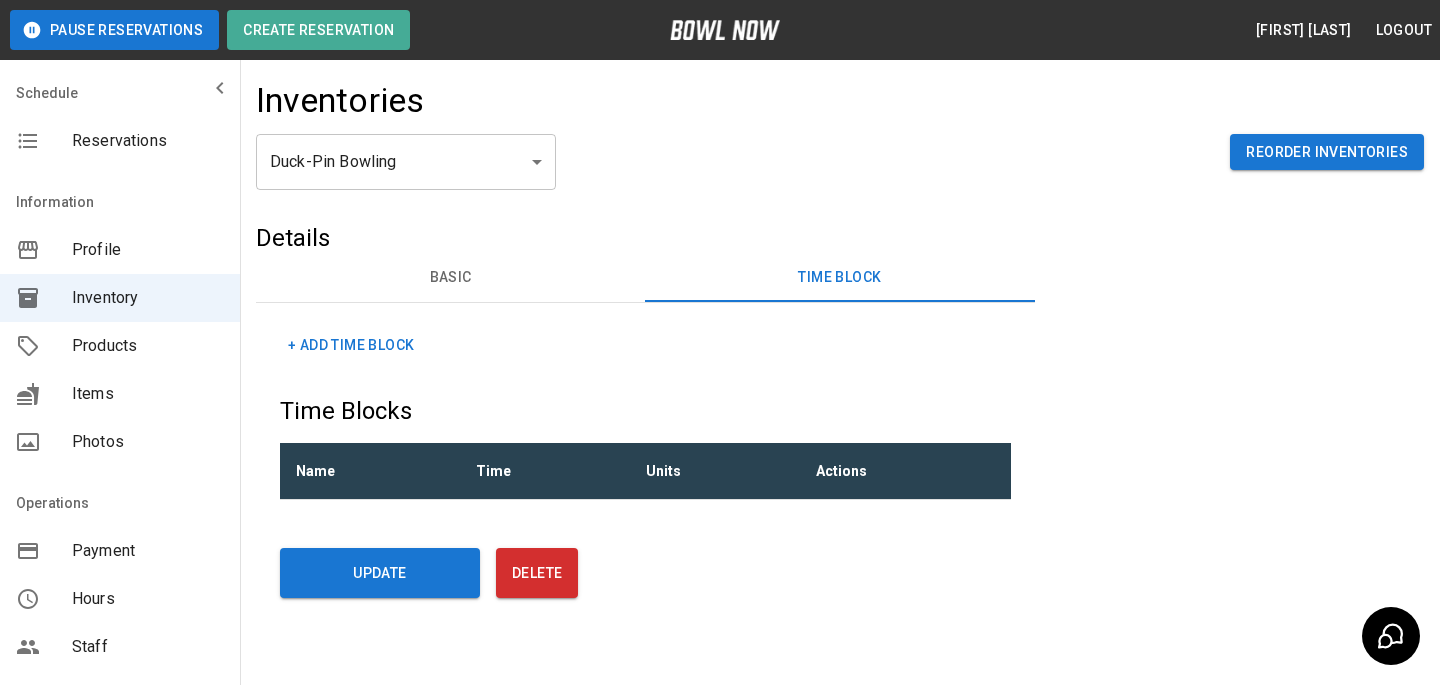 click on "Basic" at bounding box center (450, 278) 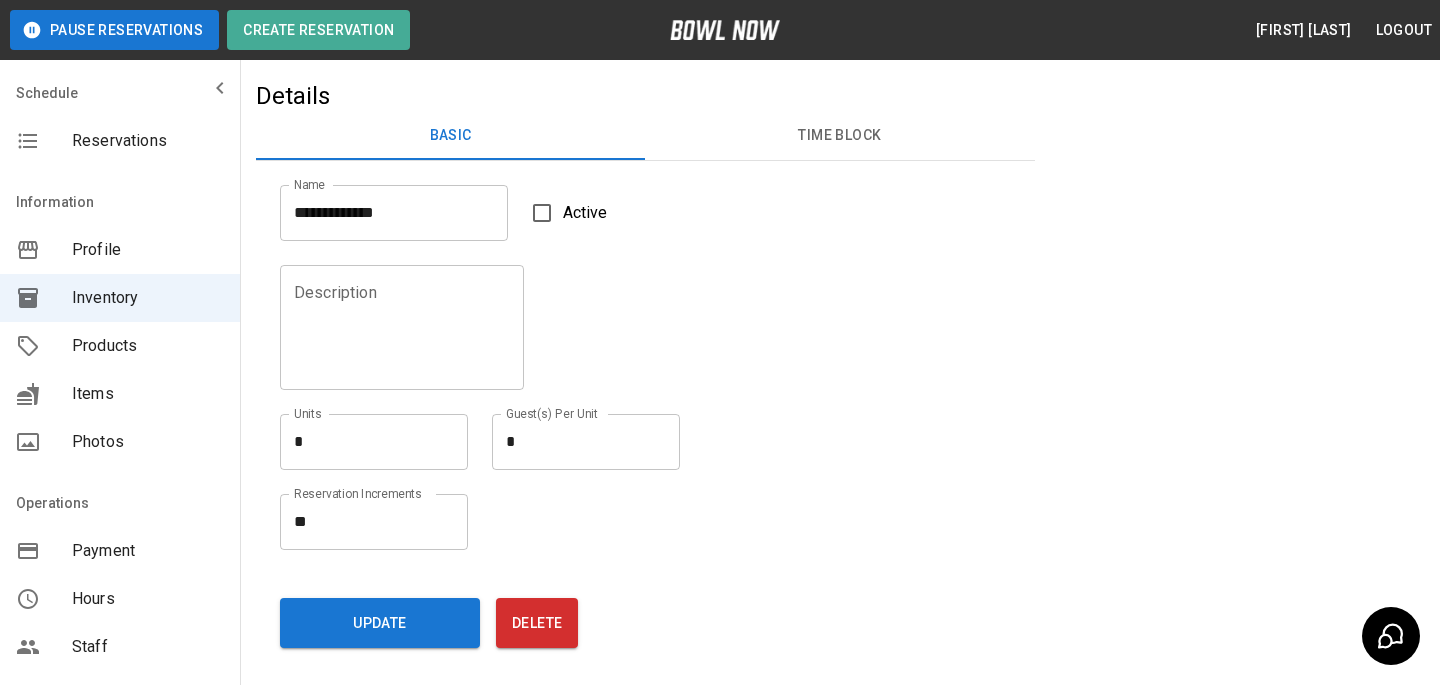scroll, scrollTop: 187, scrollLeft: 0, axis: vertical 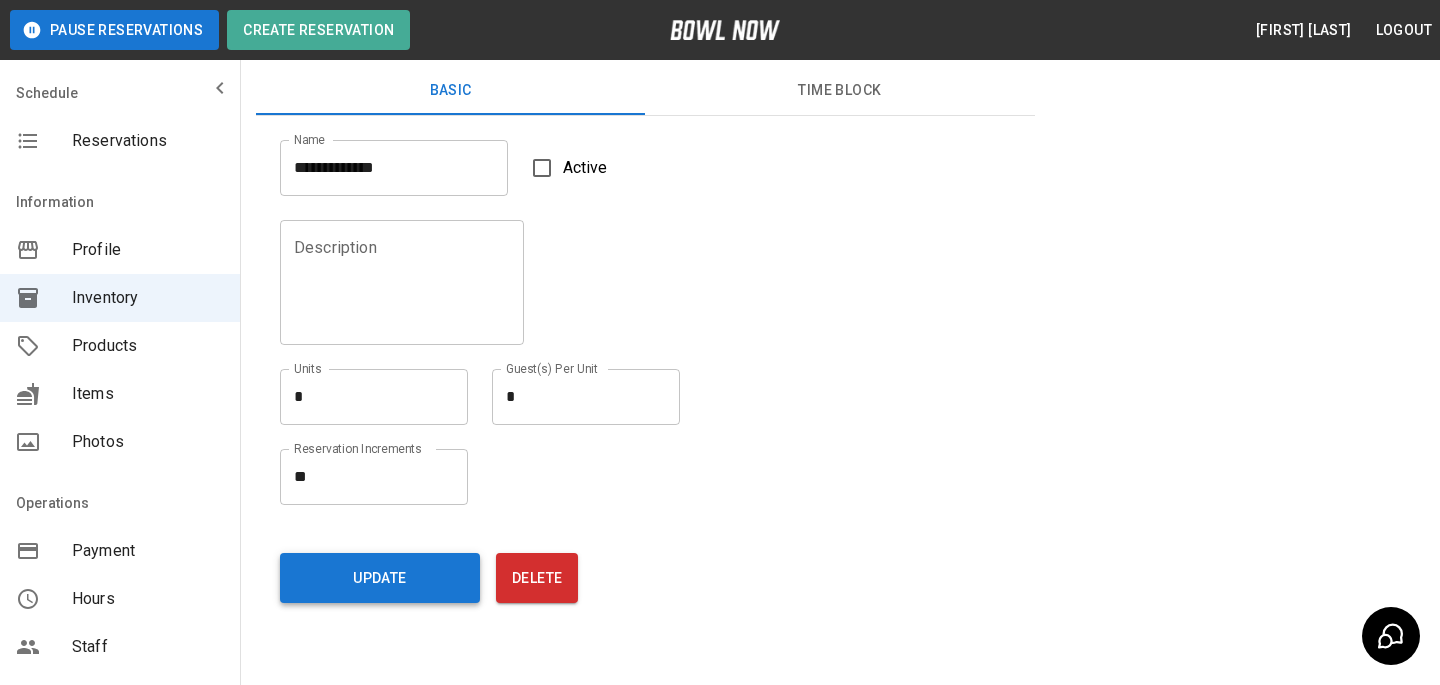 click on "Update" at bounding box center [380, 578] 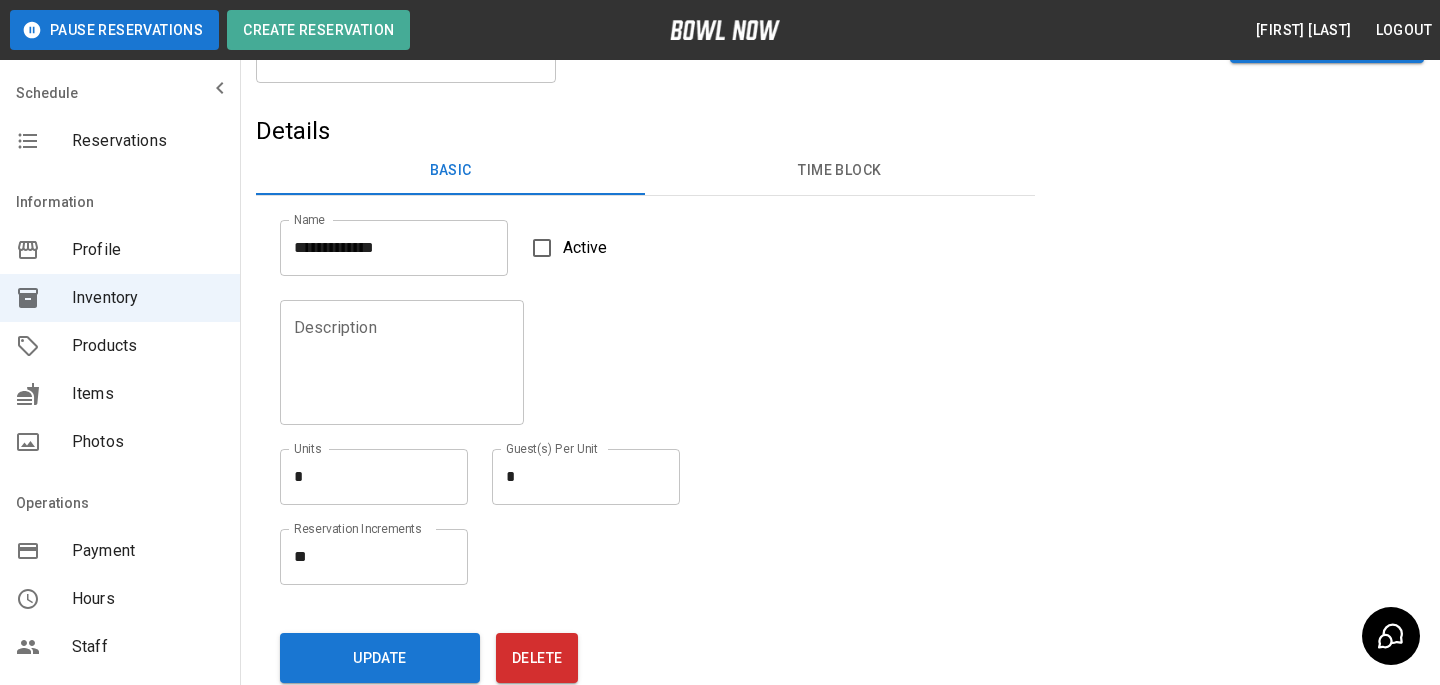 scroll, scrollTop: 0, scrollLeft: 0, axis: both 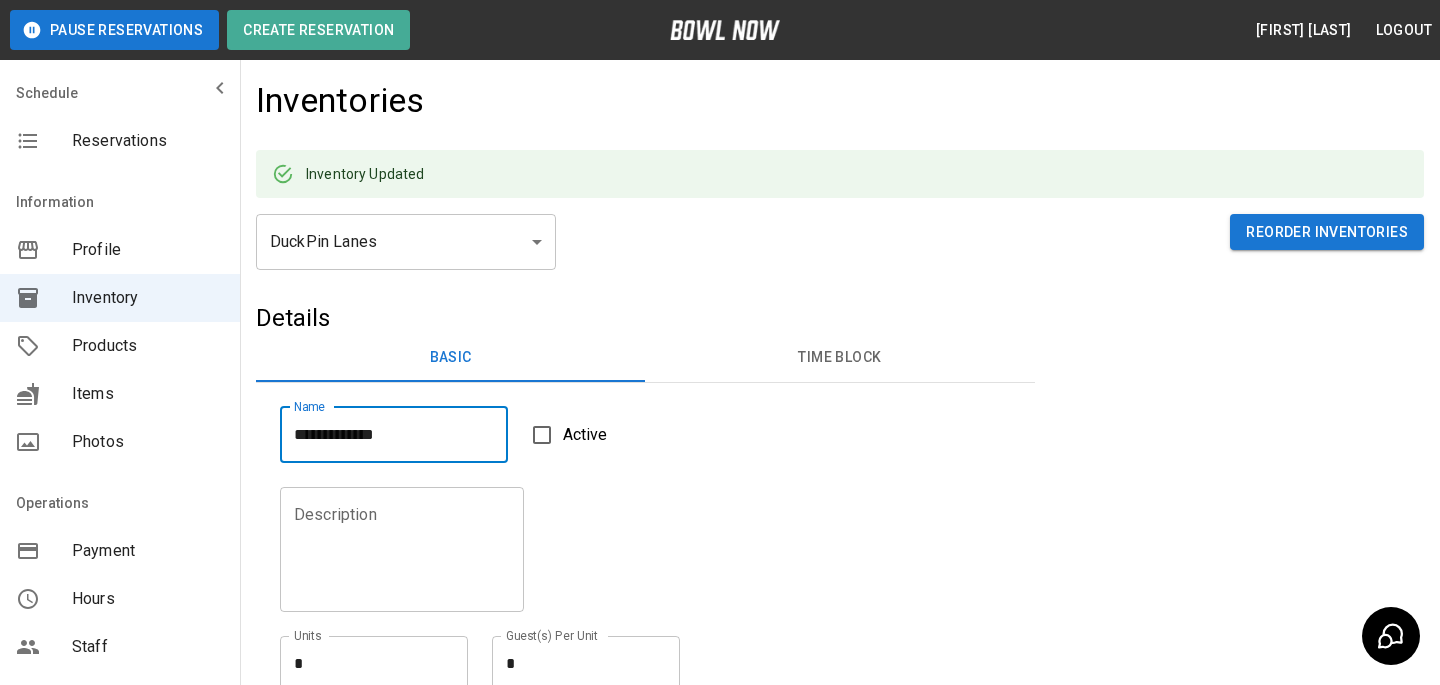 click on "**********" at bounding box center (394, 435) 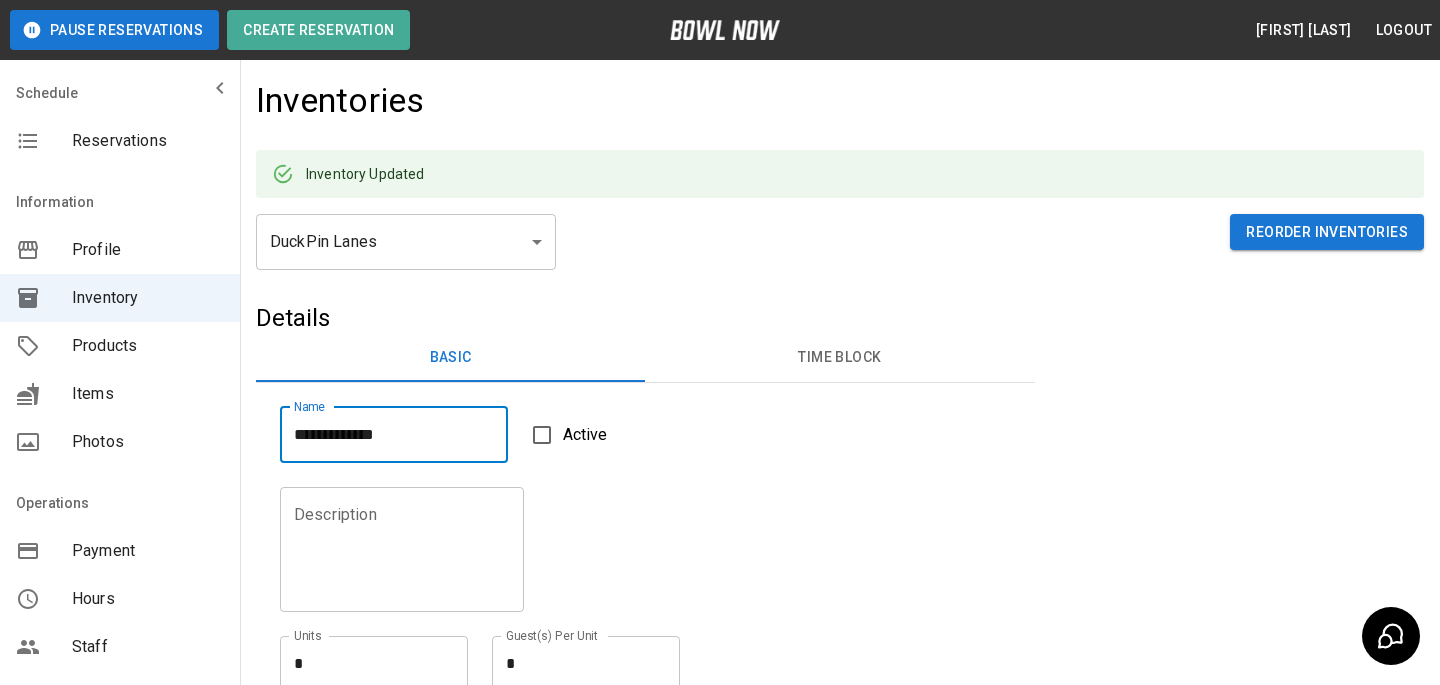type on "**********" 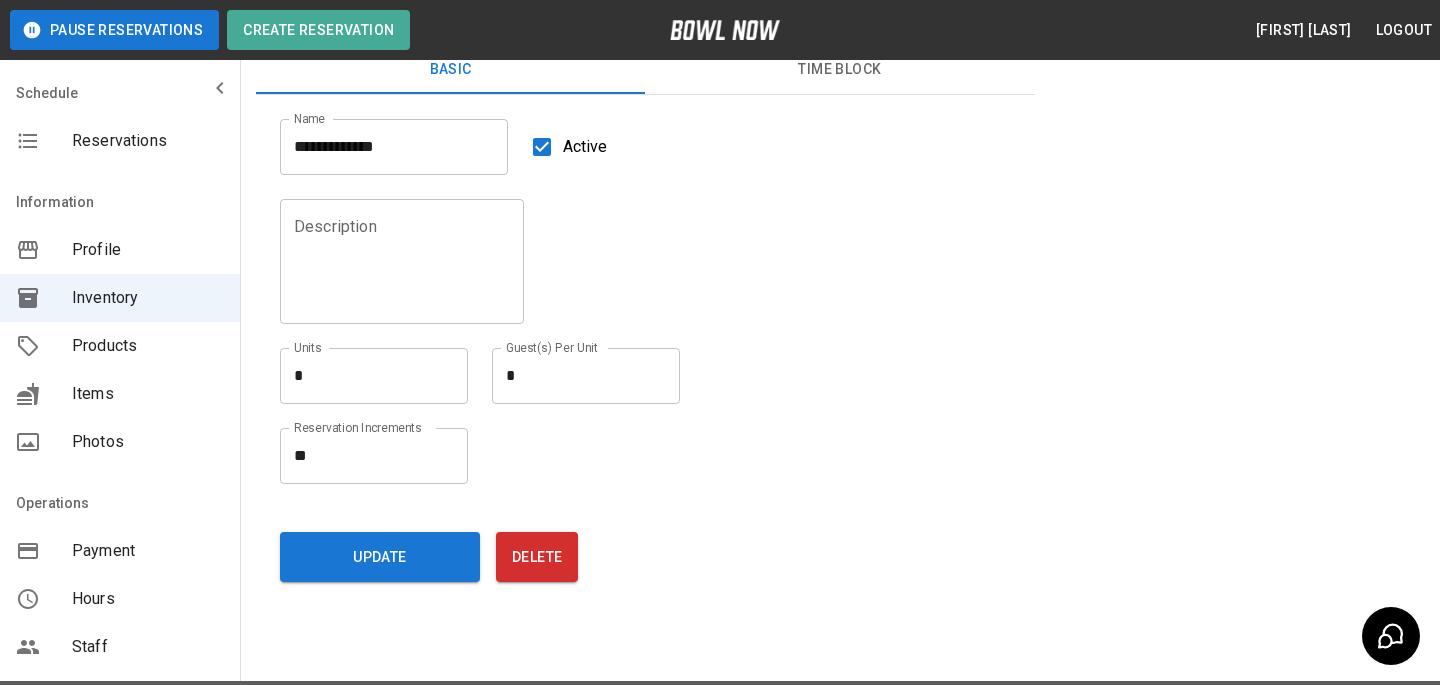 scroll, scrollTop: 325, scrollLeft: 0, axis: vertical 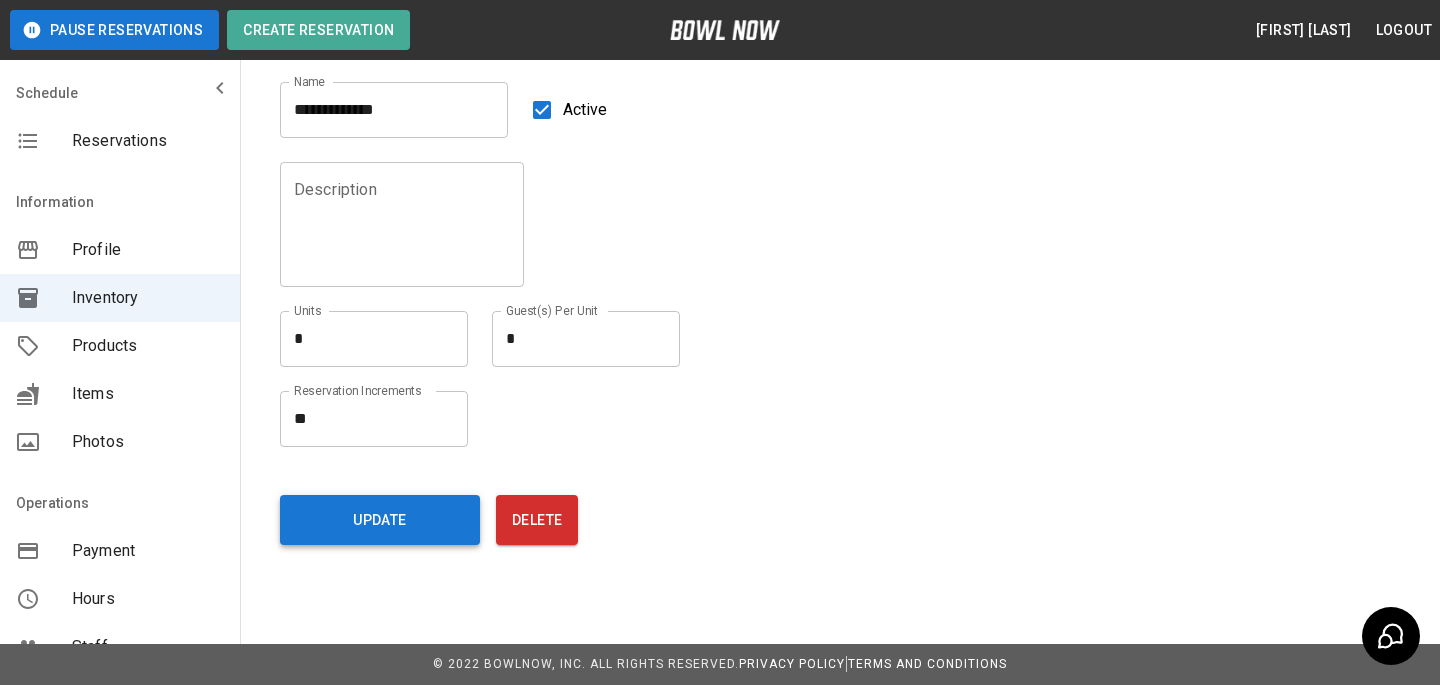 click on "Update" at bounding box center [380, 520] 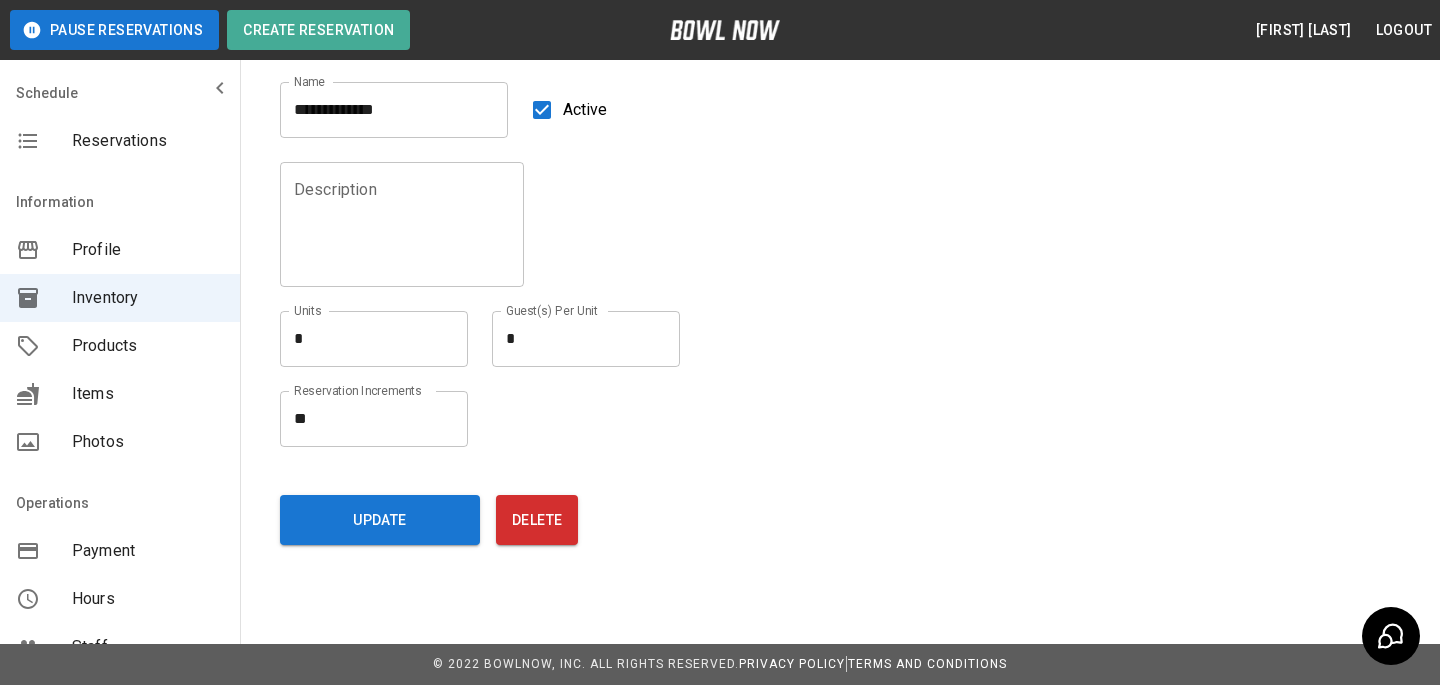 click on "Reservations" at bounding box center [120, 141] 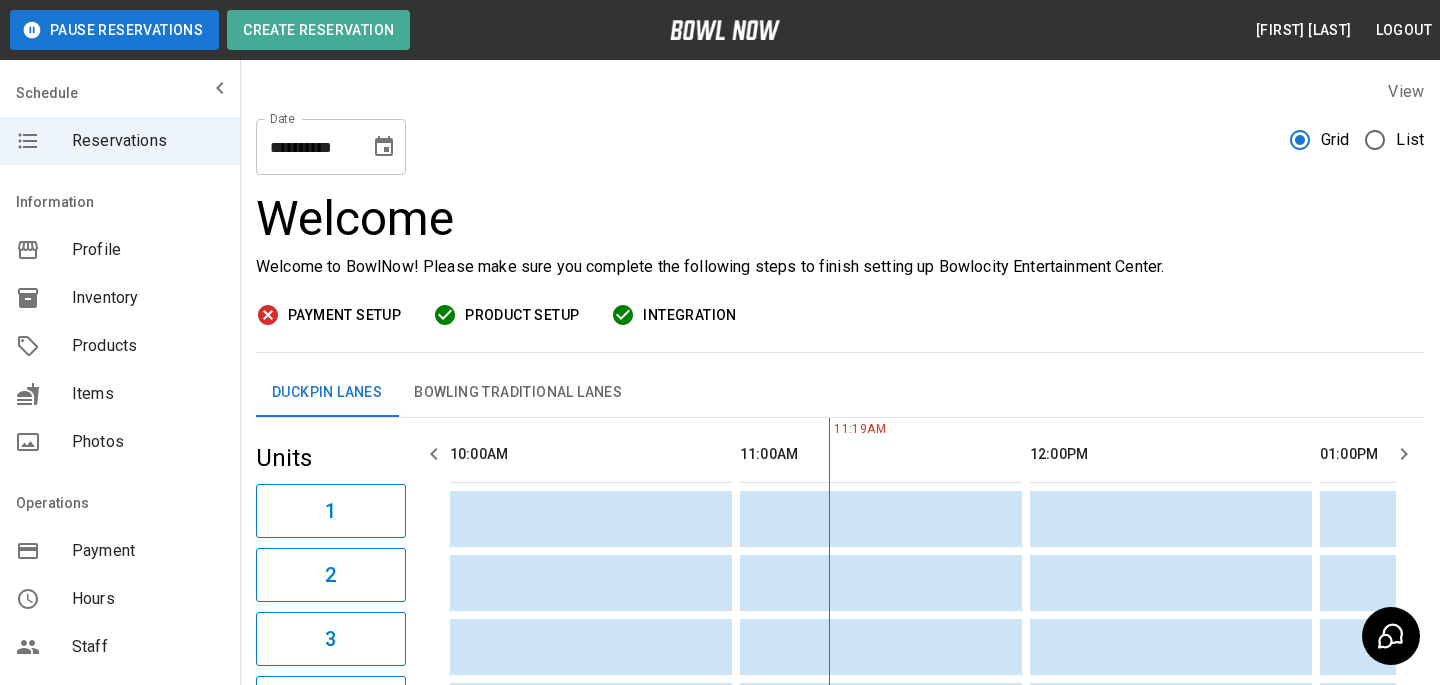 scroll, scrollTop: 0, scrollLeft: 290, axis: horizontal 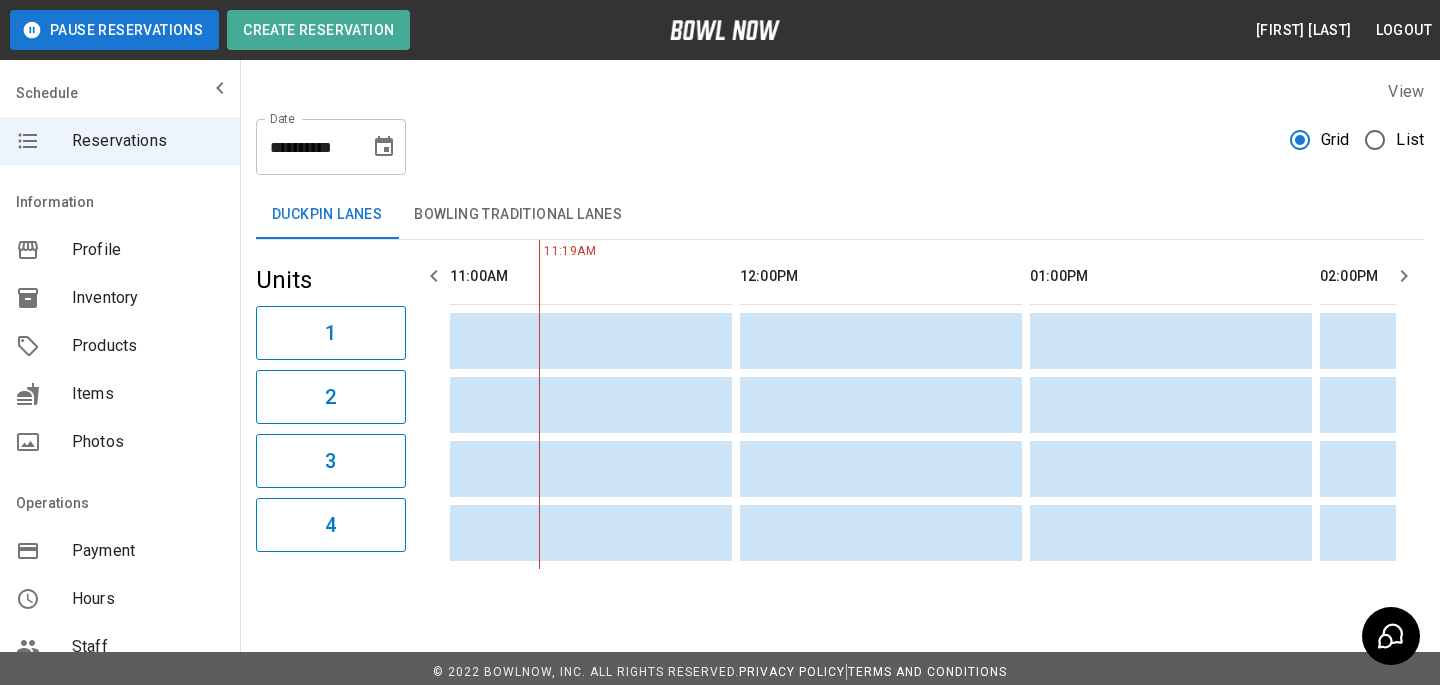 click on "Inventory" at bounding box center [148, 298] 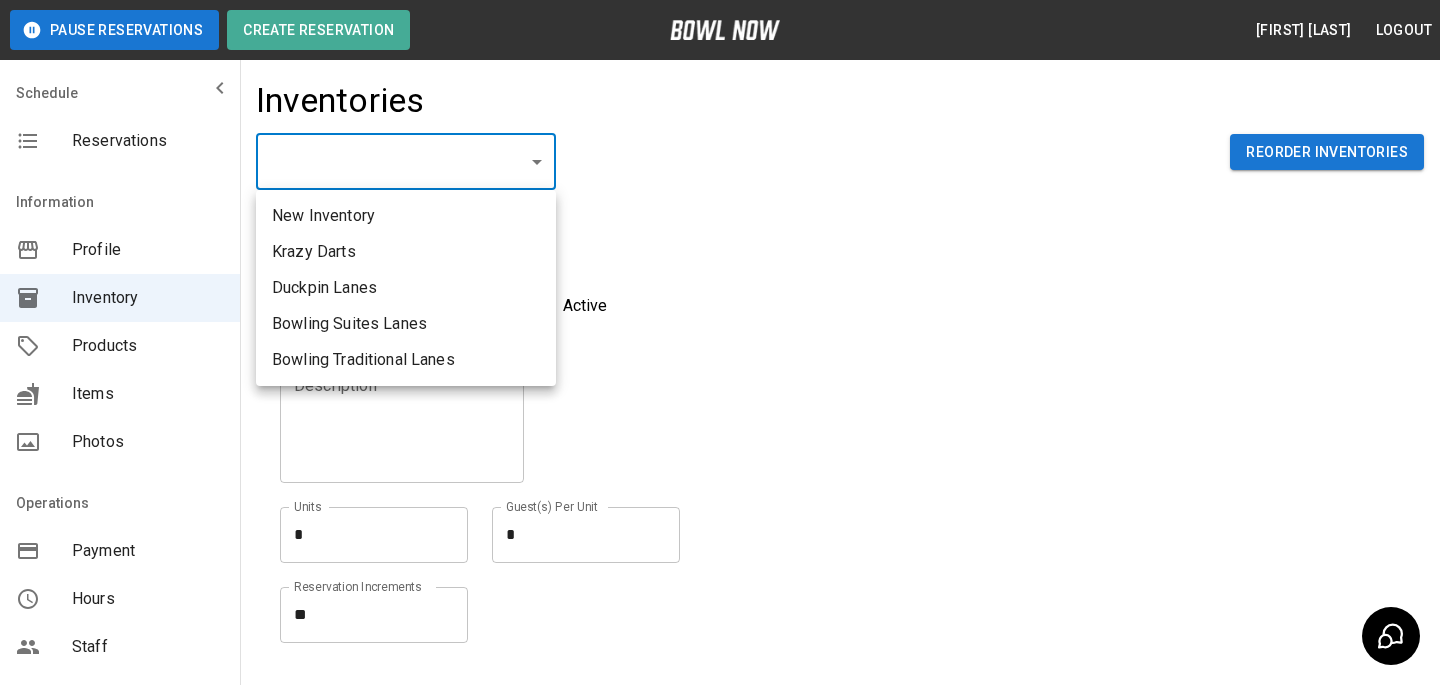 click on "**********" at bounding box center (720, 440) 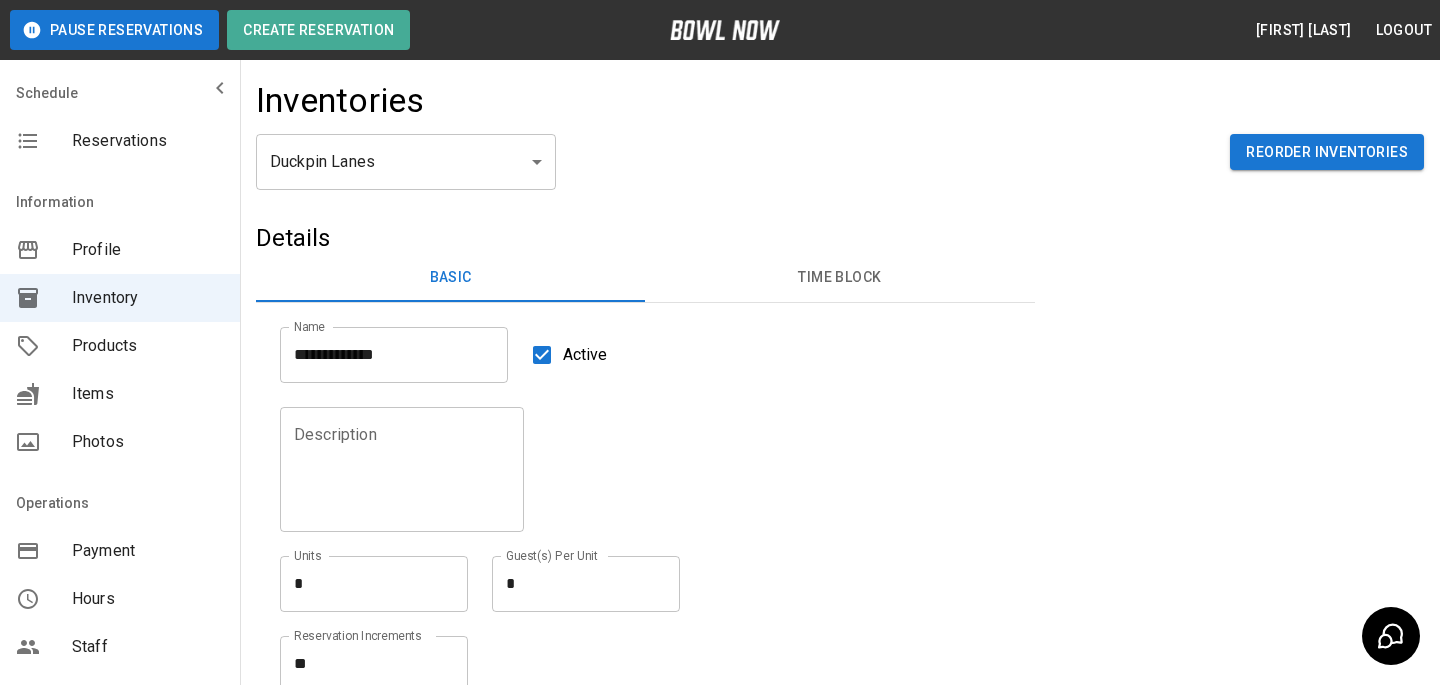 click on "Inventories" at bounding box center (840, 107) 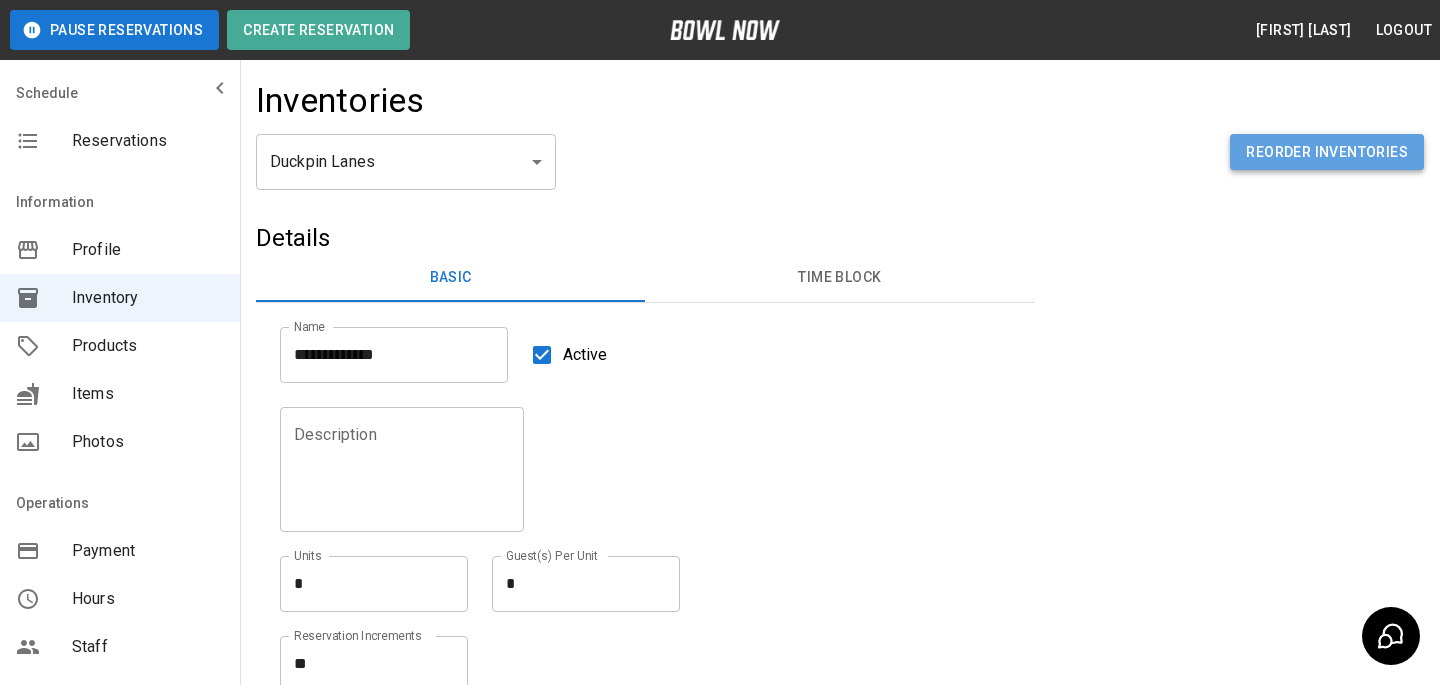 click on "Reorder Inventories" at bounding box center (1327, 152) 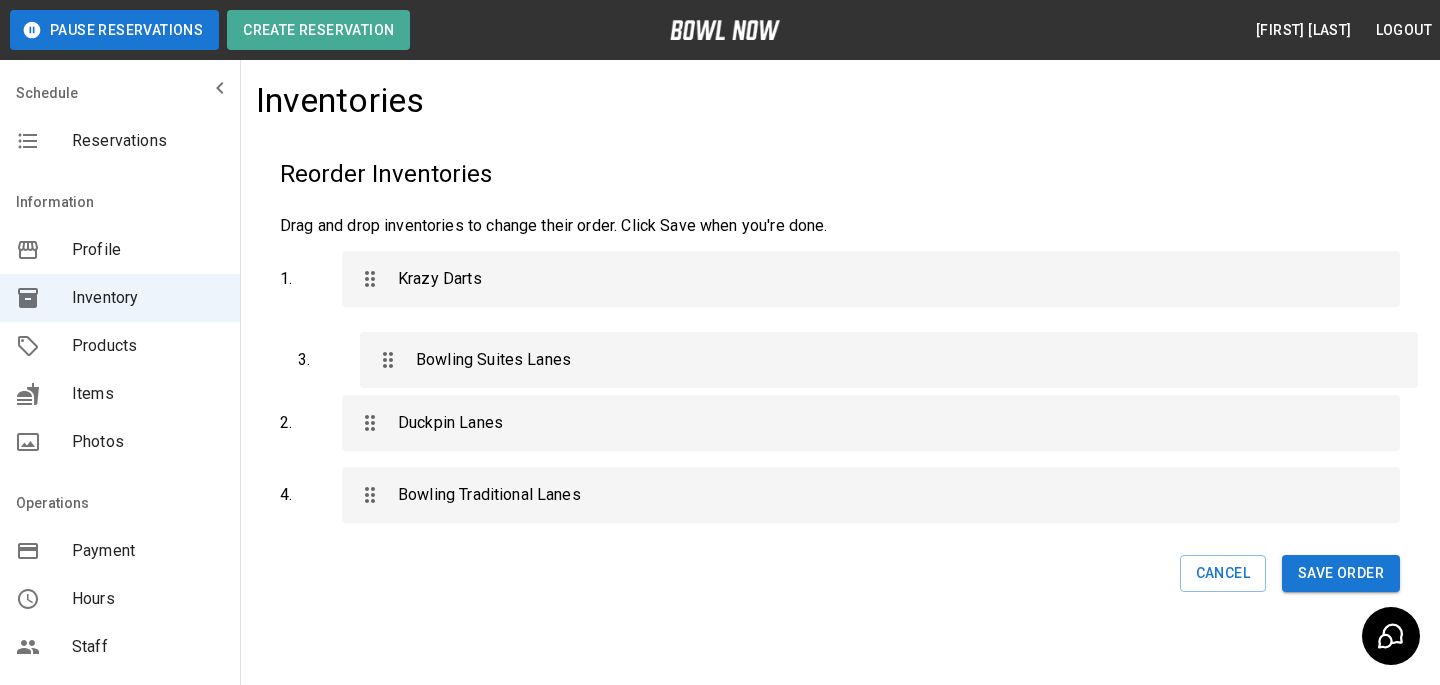 drag, startPoint x: 373, startPoint y: 427, endPoint x: 392, endPoint y: 356, distance: 73.4983 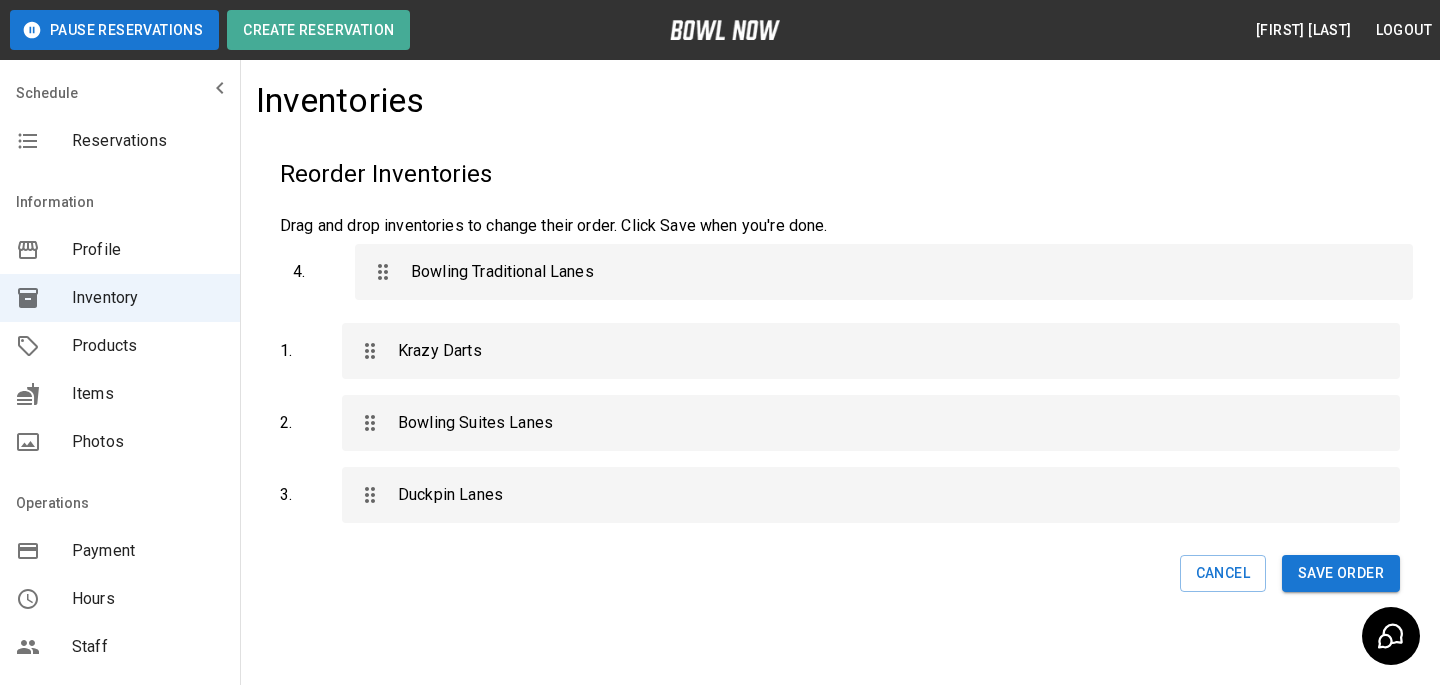 drag, startPoint x: 352, startPoint y: 514, endPoint x: 364, endPoint y: 283, distance: 231.31148 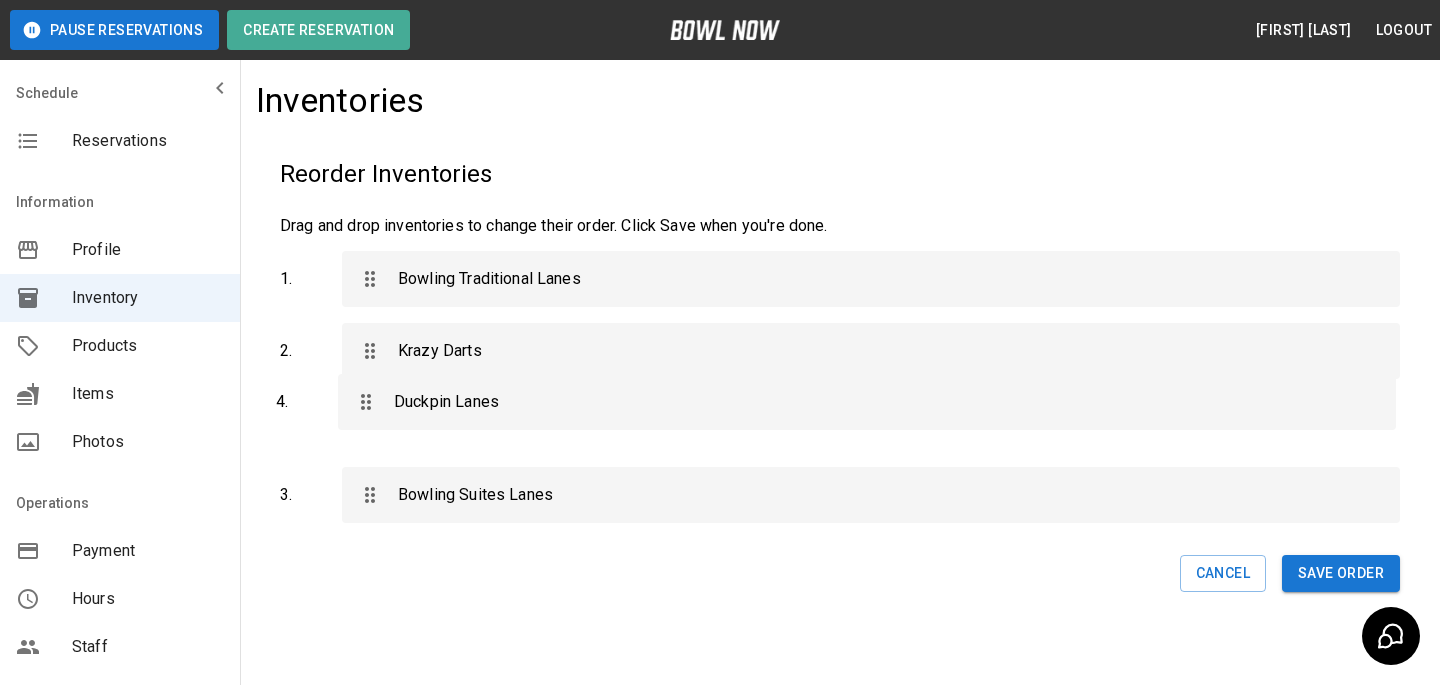 drag, startPoint x: 361, startPoint y: 491, endPoint x: 357, endPoint y: 392, distance: 99.08077 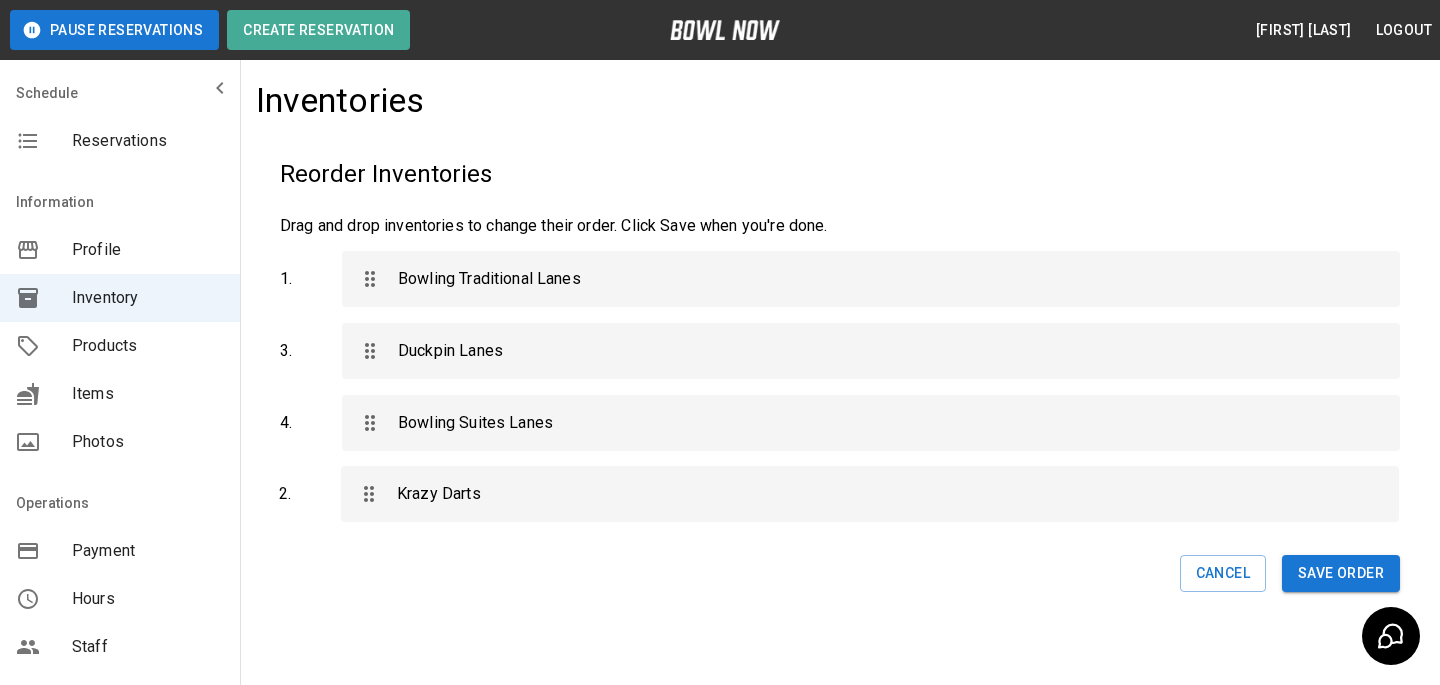 drag, startPoint x: 382, startPoint y: 375, endPoint x: 381, endPoint y: 522, distance: 147.0034 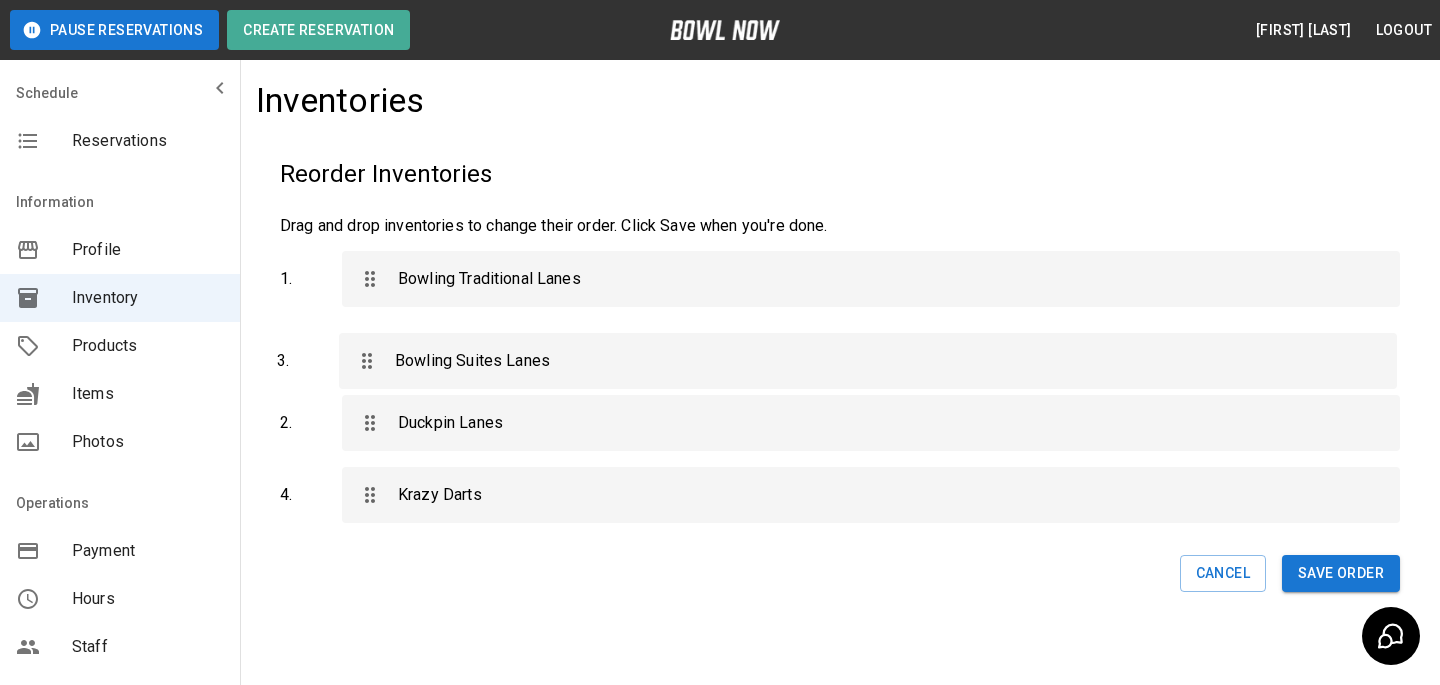 drag, startPoint x: 375, startPoint y: 439, endPoint x: 372, endPoint y: 371, distance: 68.06615 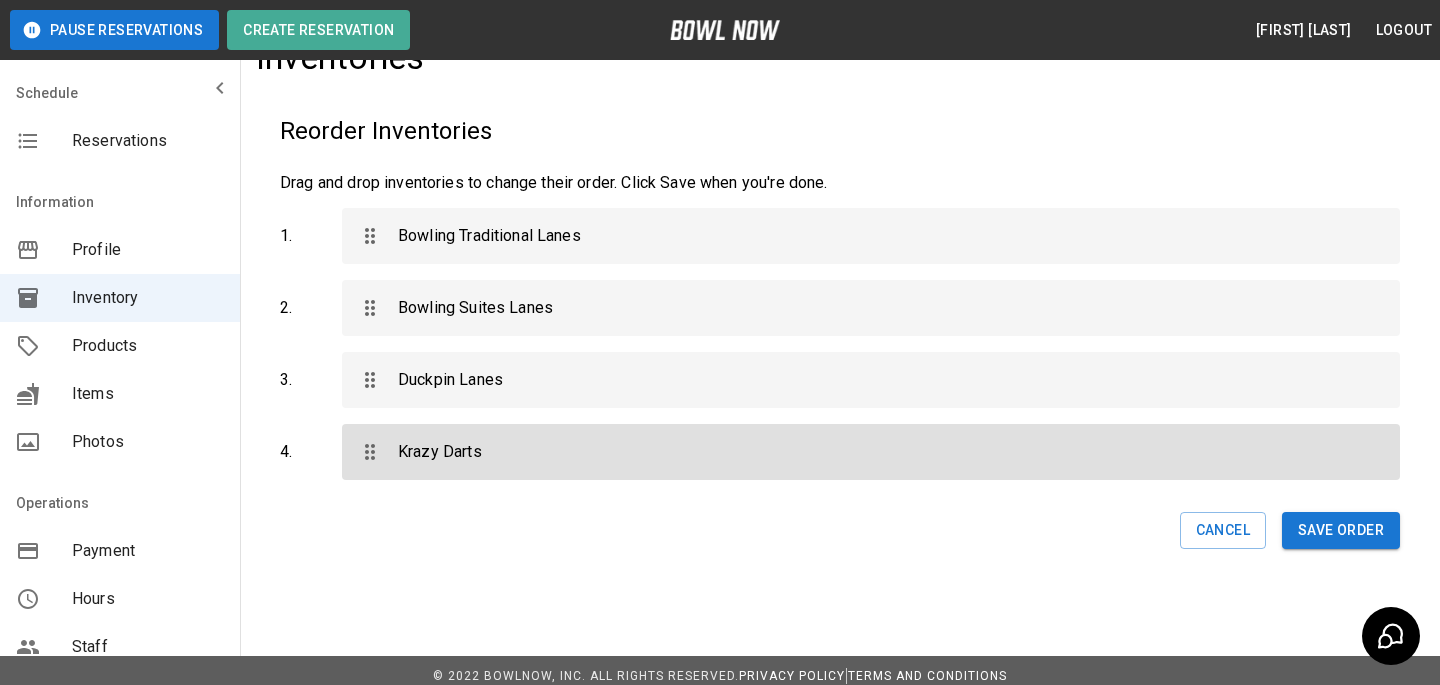 scroll, scrollTop: 44, scrollLeft: 0, axis: vertical 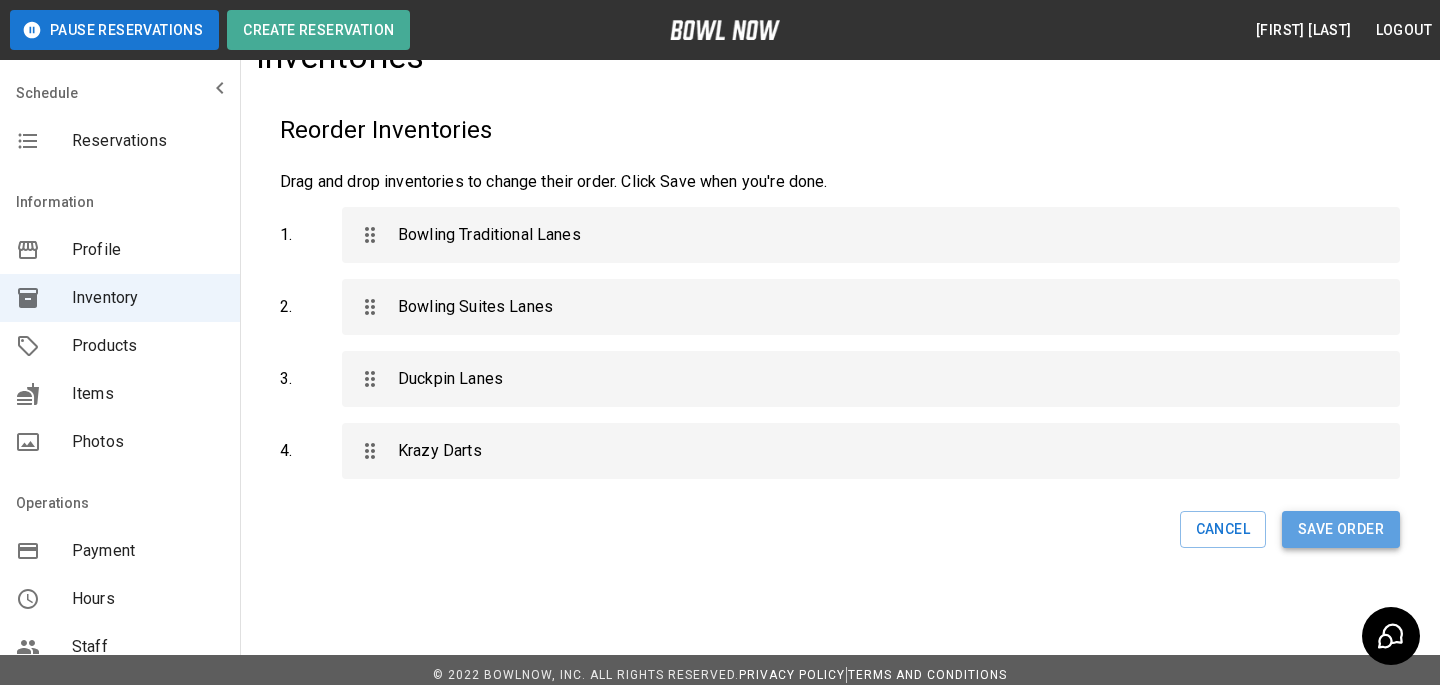 click on "Save Order" at bounding box center (1341, 529) 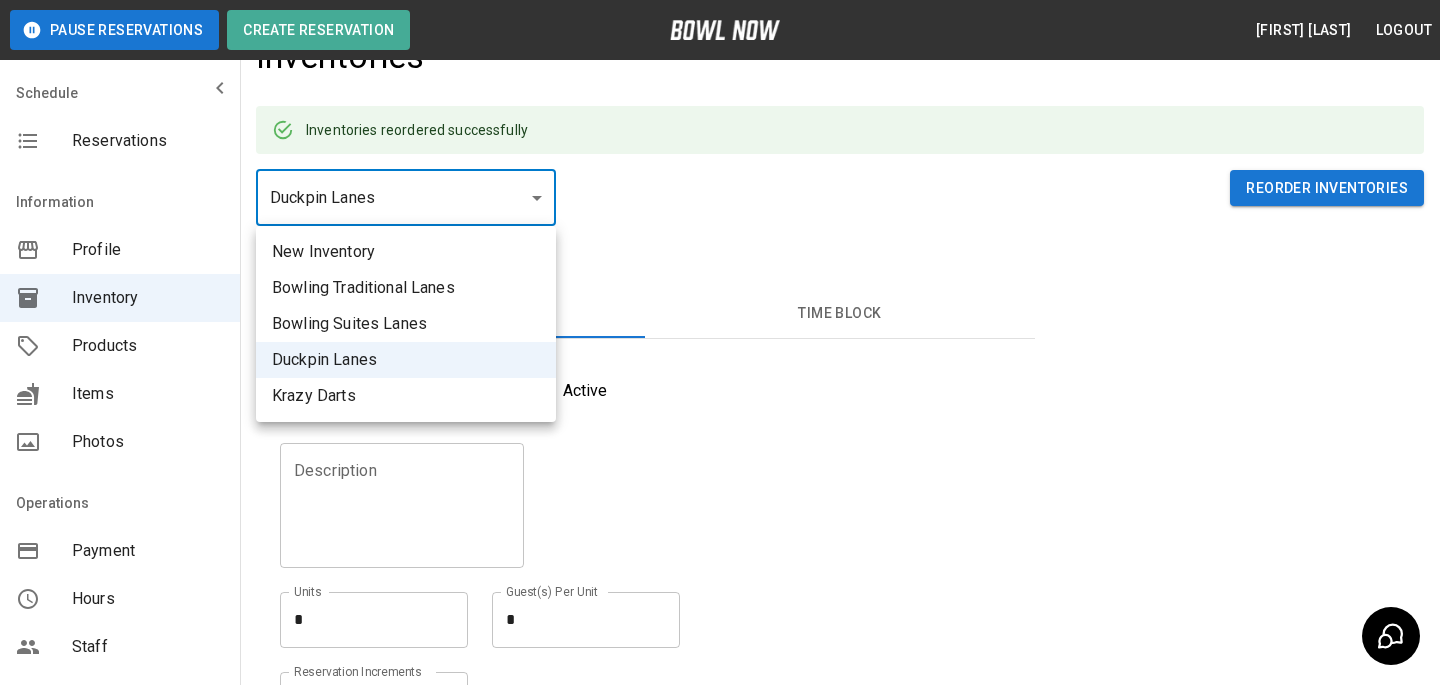 click on "**********" at bounding box center [720, 461] 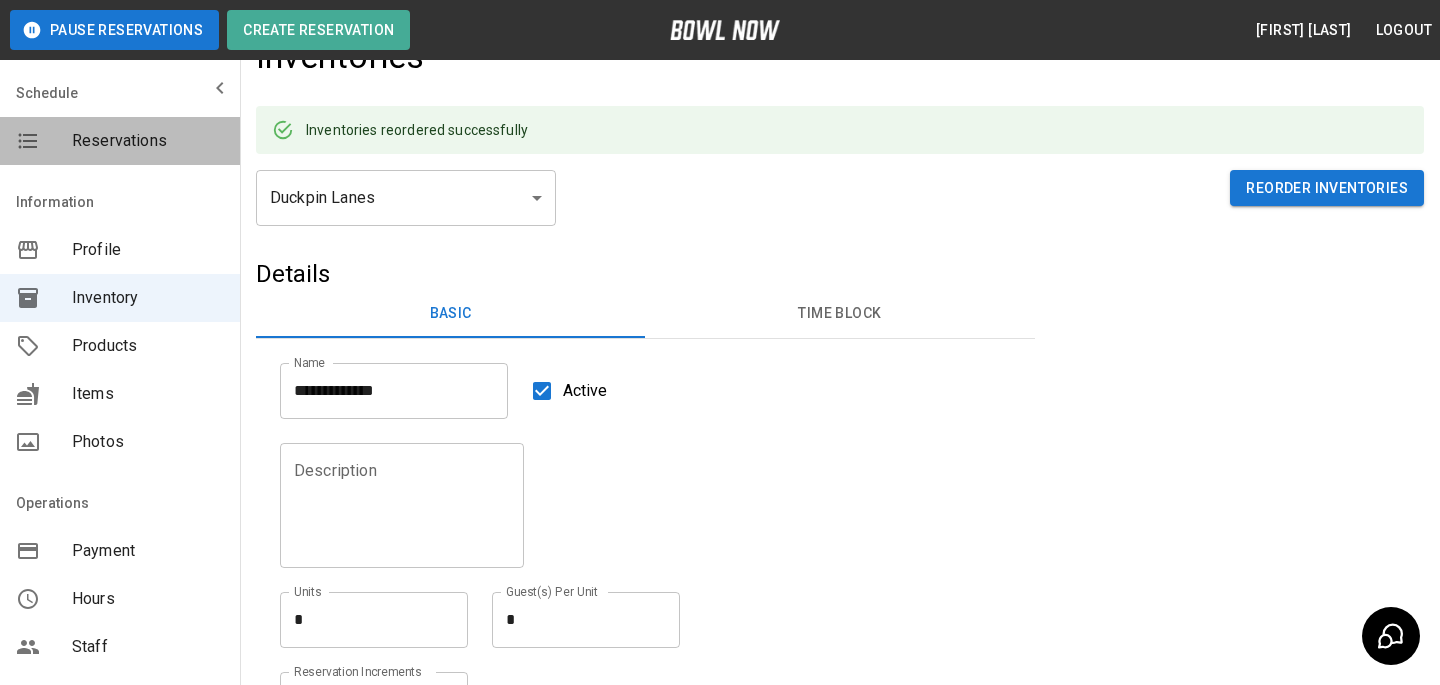 click on "Reservations" at bounding box center [120, 141] 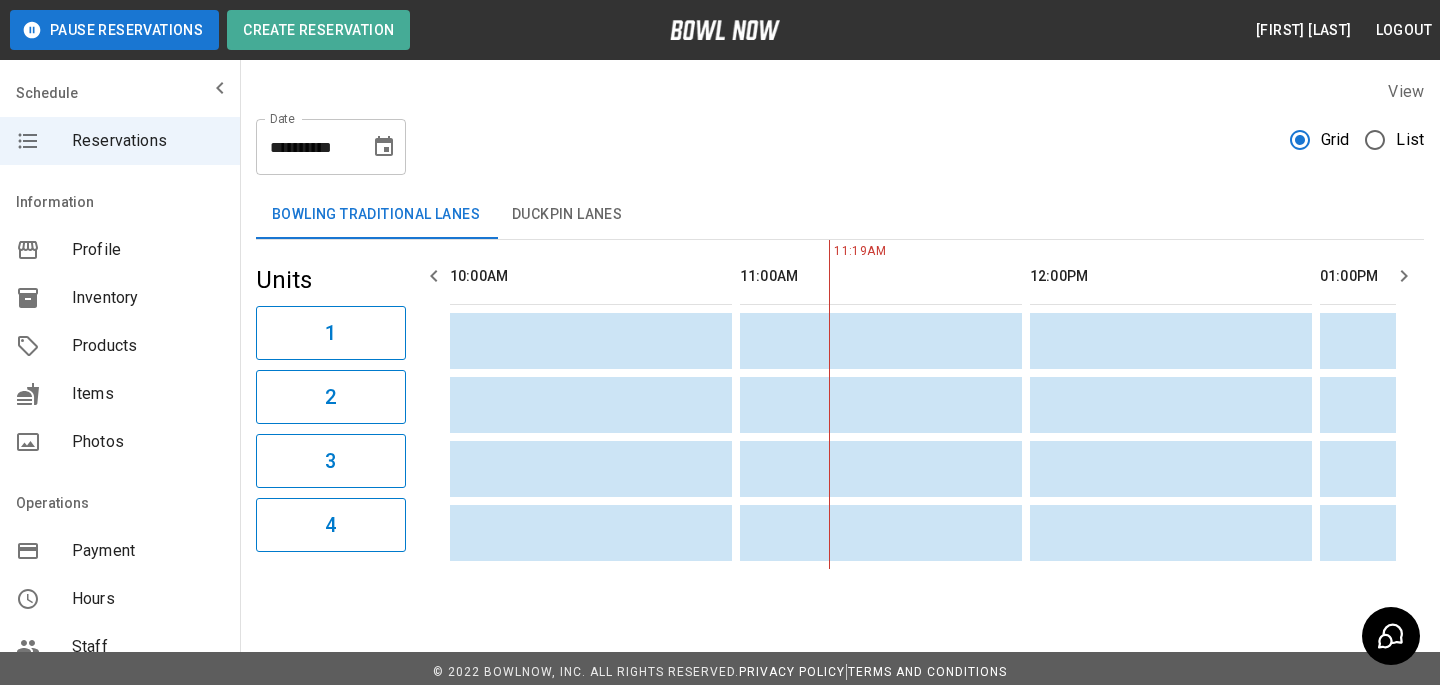 scroll, scrollTop: 0, scrollLeft: 290, axis: horizontal 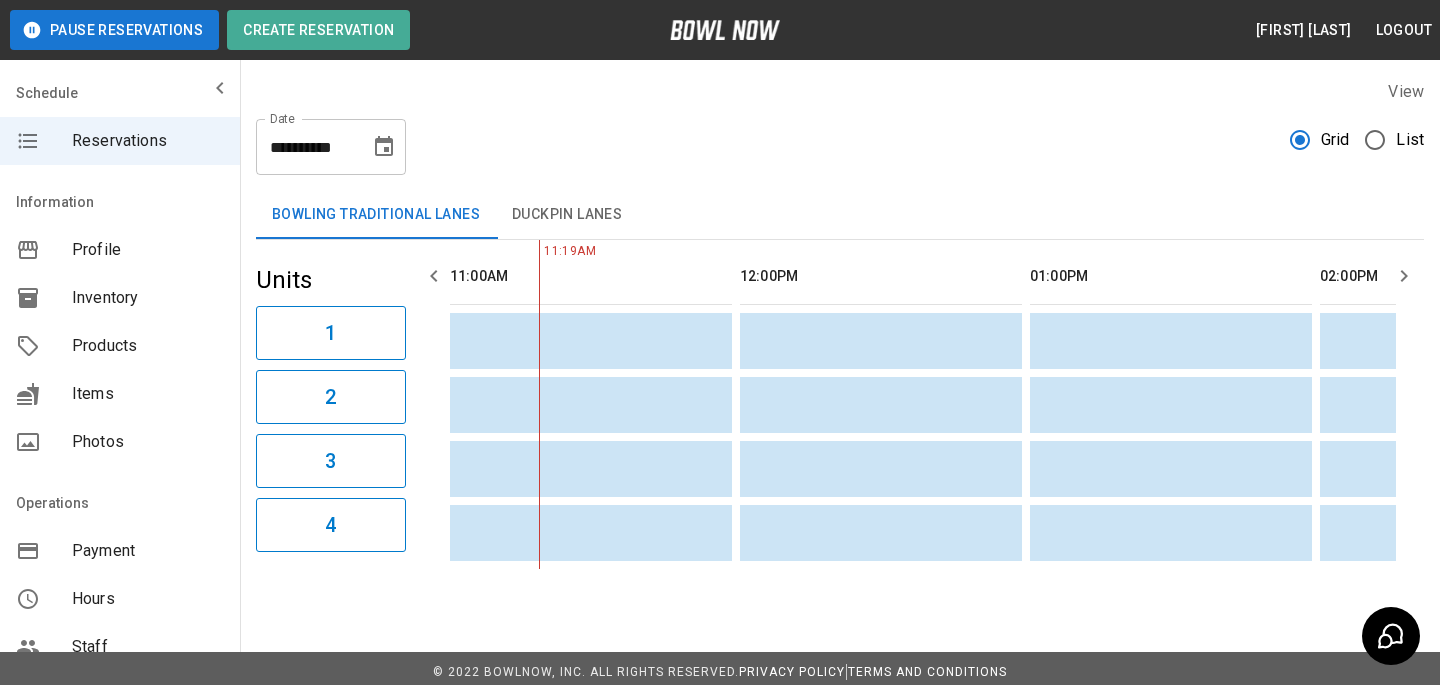click on "Duckpin Lanes" at bounding box center [567, 215] 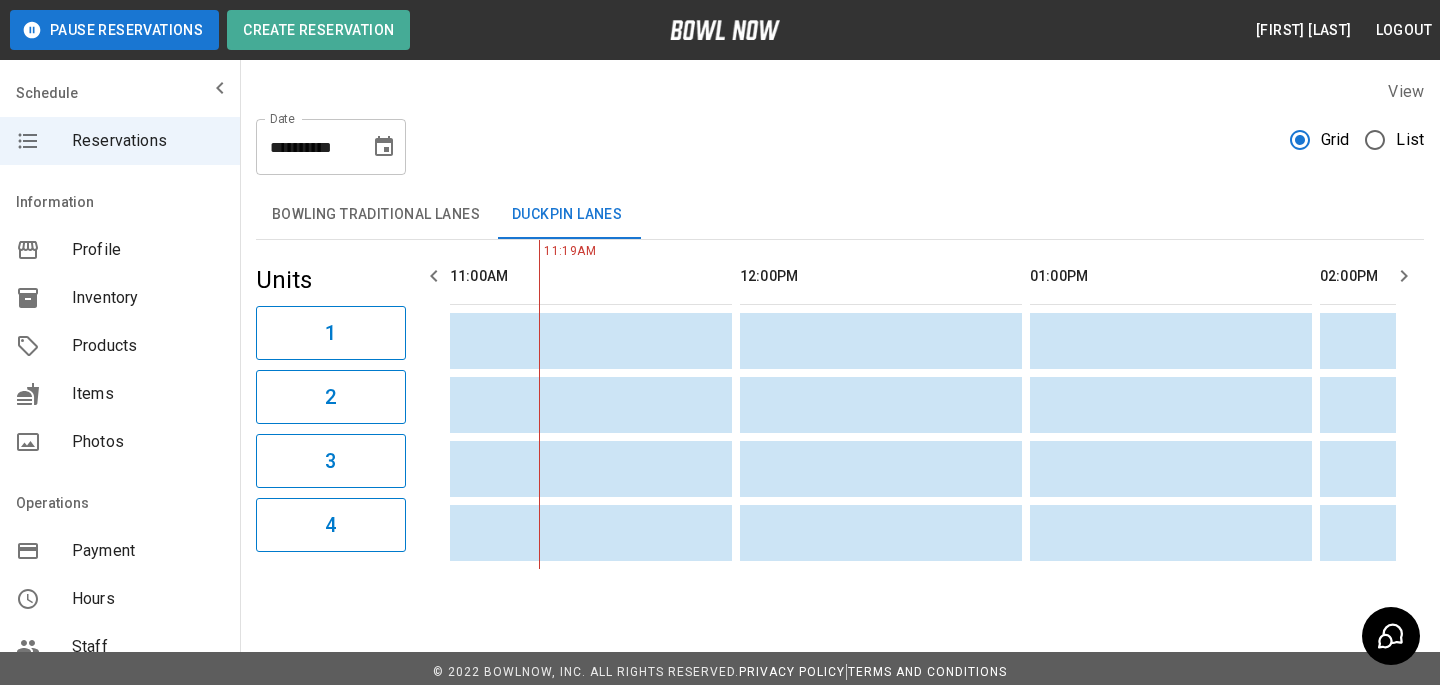 click on "Bowling Traditional Lanes" at bounding box center (376, 215) 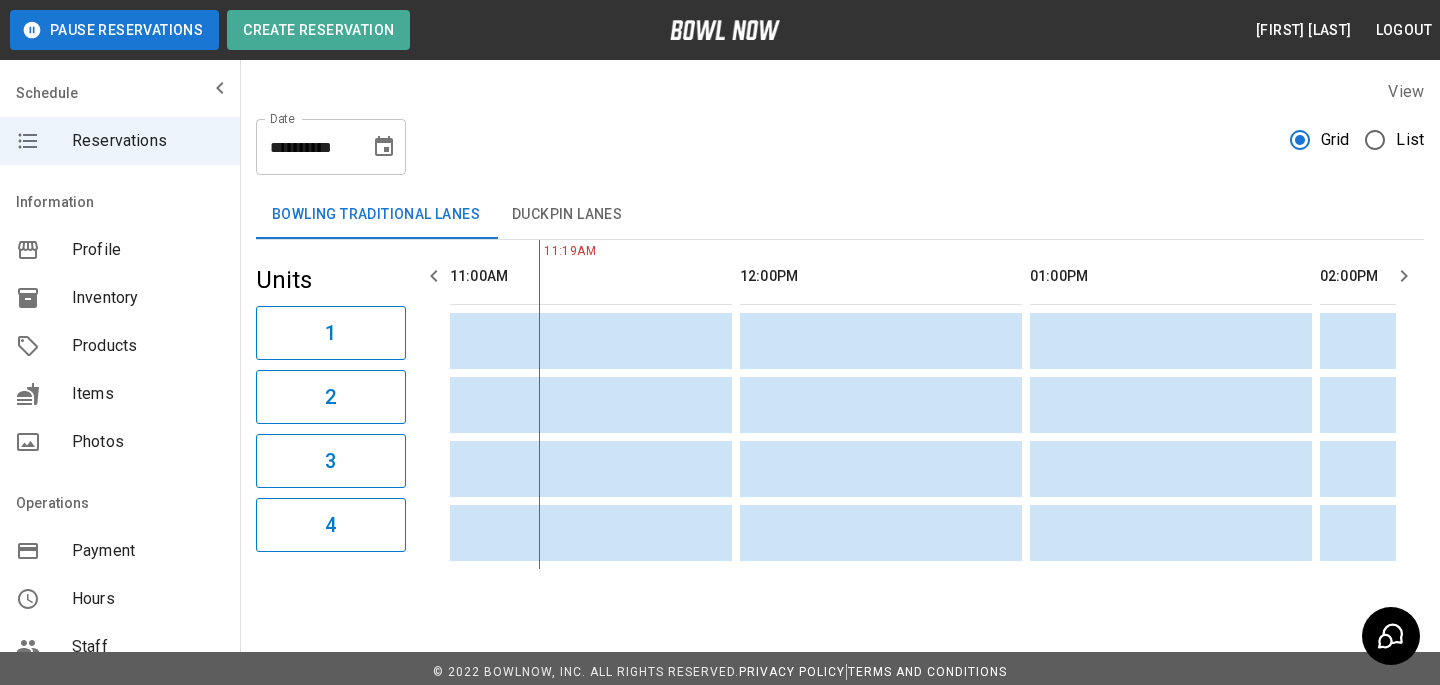 click on "Products" at bounding box center (148, 346) 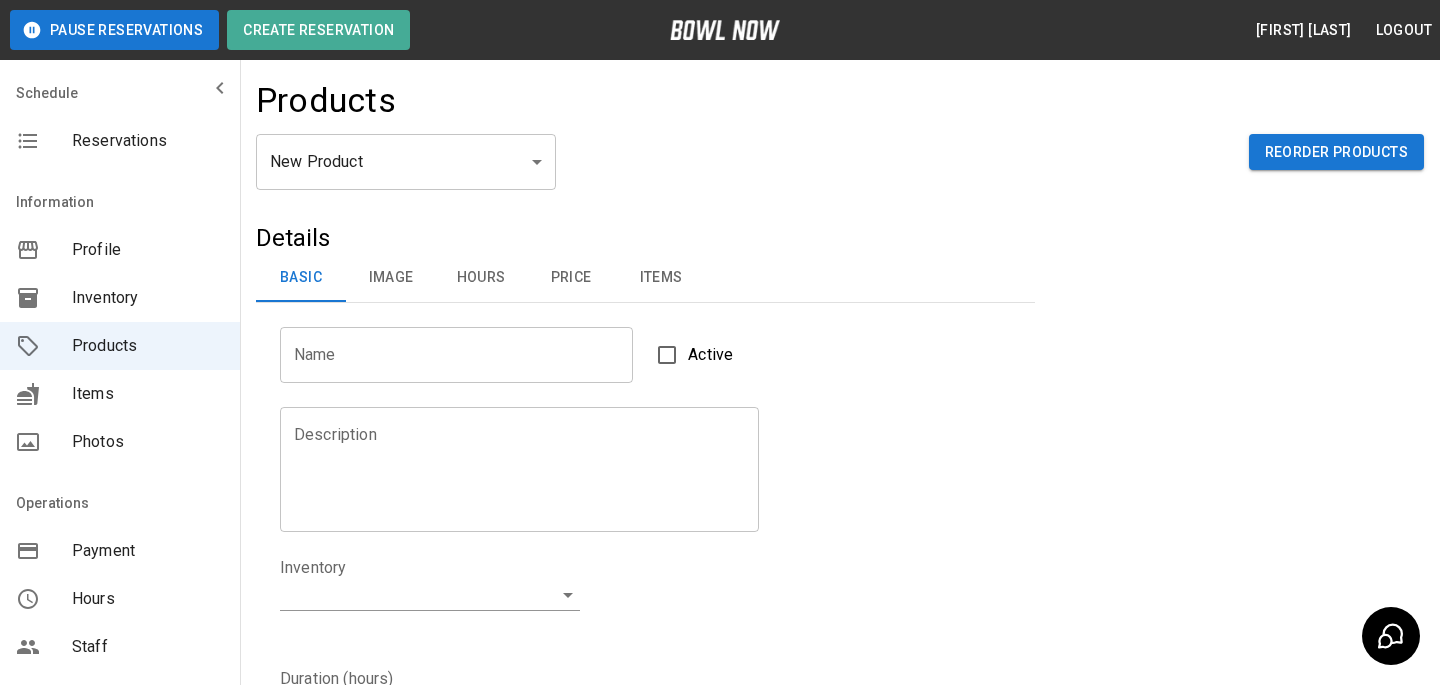 click on "Pause Reservations Create Reservation Bradey Powell Logout Schedule Reservations Information Profile Inventory Products Items Photos Operations Payment Hours Staff Help Reports Integrations Contacts User Account Products New Product ** ​ Reorder Products Details Basic Image Hours Price Items Name Name Active Description Description Inventory ​ Duration (hours) Min * Min Max * Max Guest Count Min * Min Max * Max Limit Product Availability Restrict product availability within a date range Limit Availability? Current Image Select an Image Upload   Product Hours: Same as Business Hours ******* Product Hours: Deposit only? Collect Deposit Only % * ​ percent ******* ​ Unit Price $ * Unit Price per hour **** ​ Price per Shoe $ * Price per Shoe Include Shoes? Require Shoes? Sales Tax % * Sales Tax Tax Unit Price Tax Shoes Discounts and Promos Create discount codes and promos for your product ADD DISCOUNT CODE Select Items For This Product Allow customers to edit or cancel their reservation? Yes Create   |" at bounding box center (720, 644) 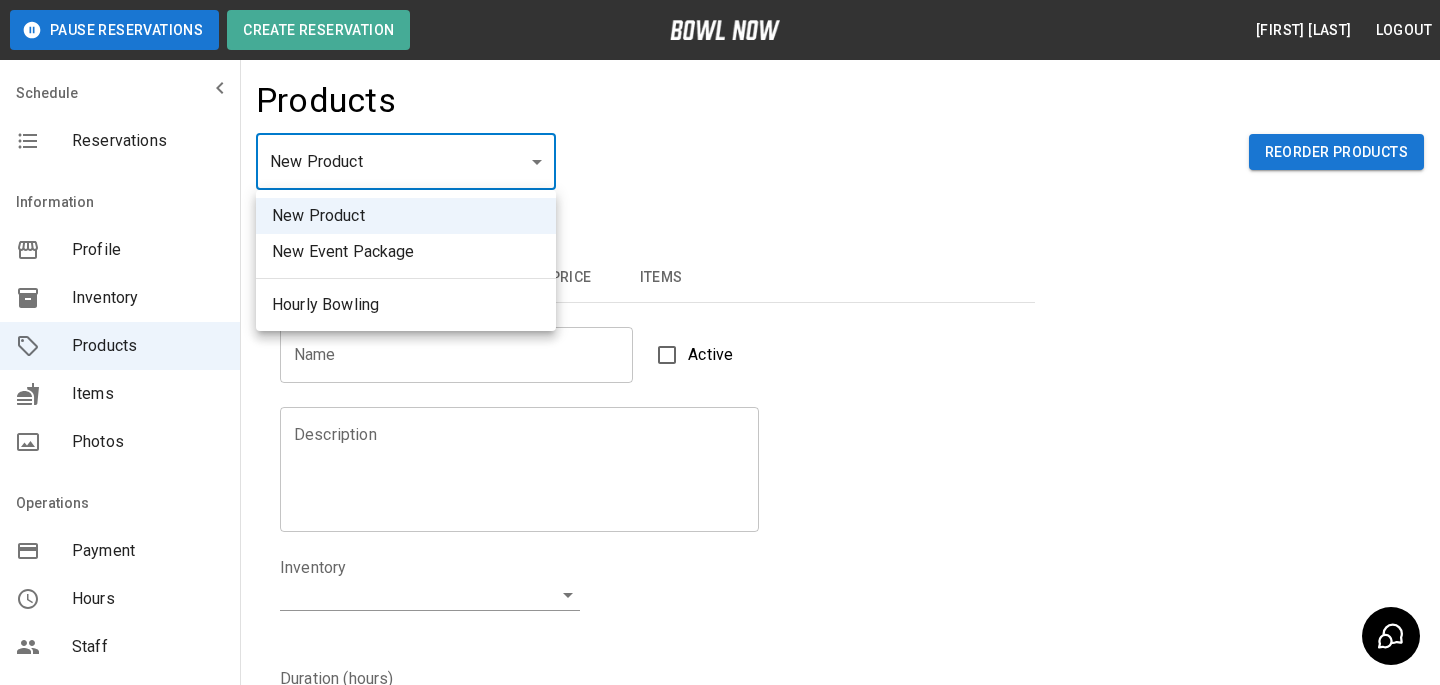 click at bounding box center [720, 342] 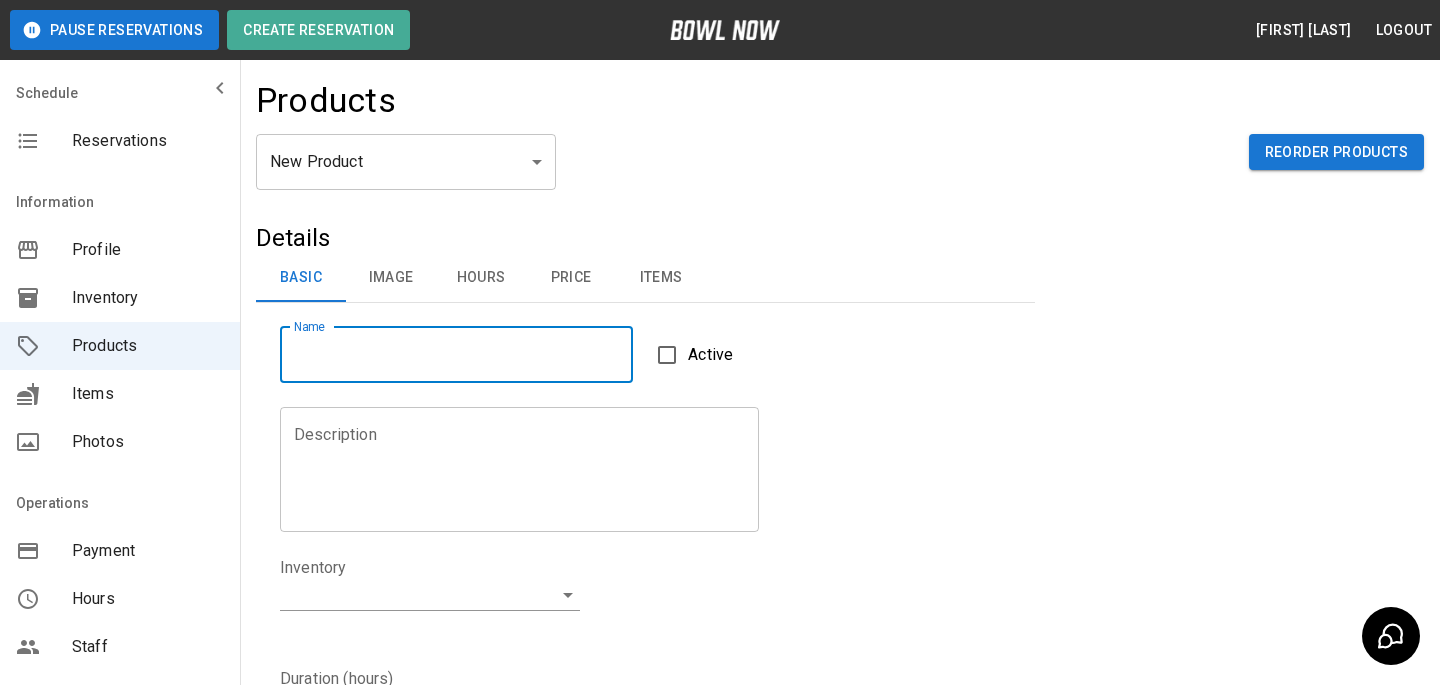 click on "Name" at bounding box center [456, 355] 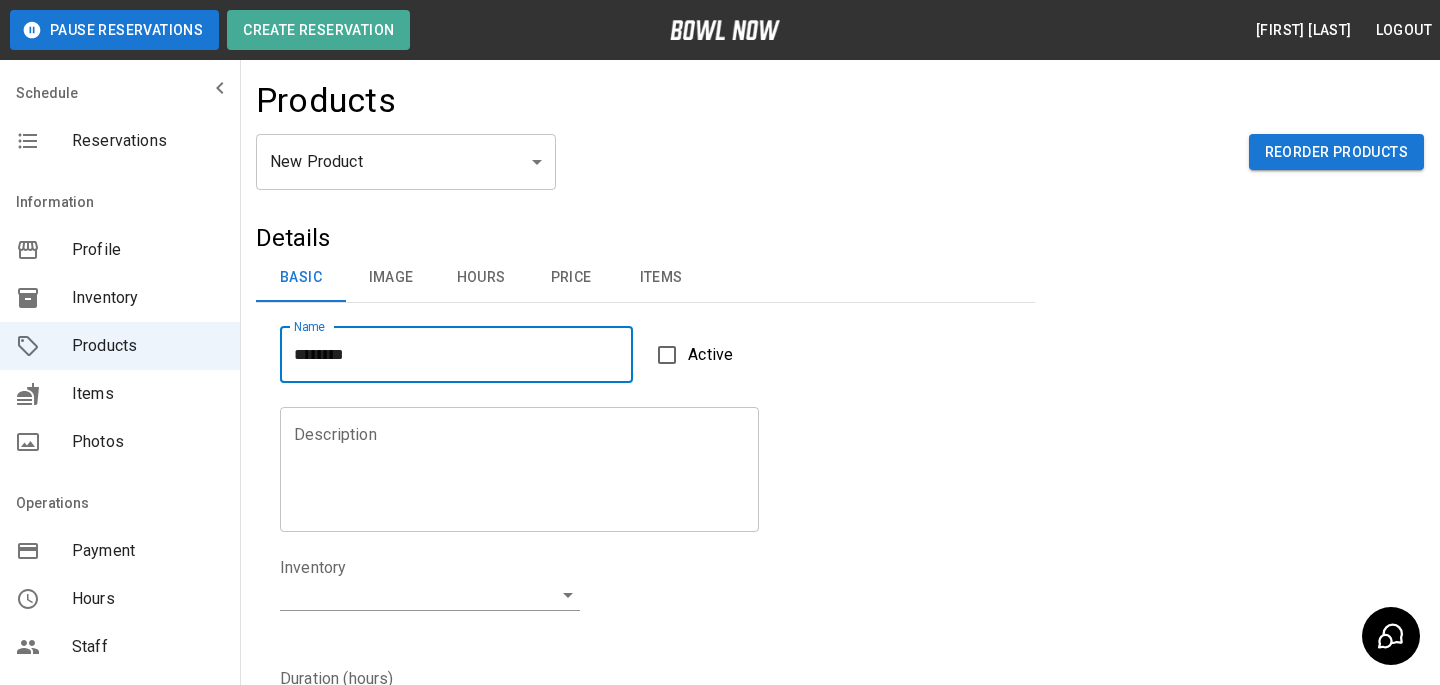 click on "*******" at bounding box center (456, 355) 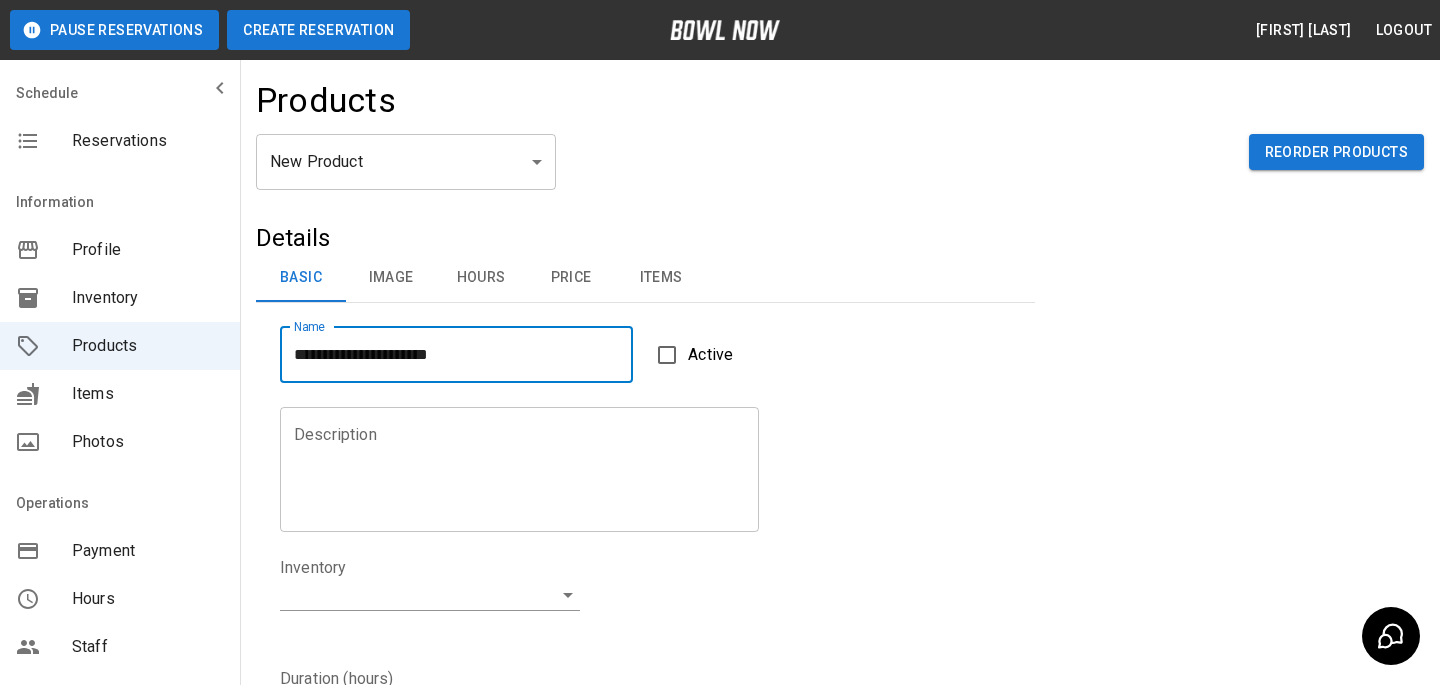 type on "**********" 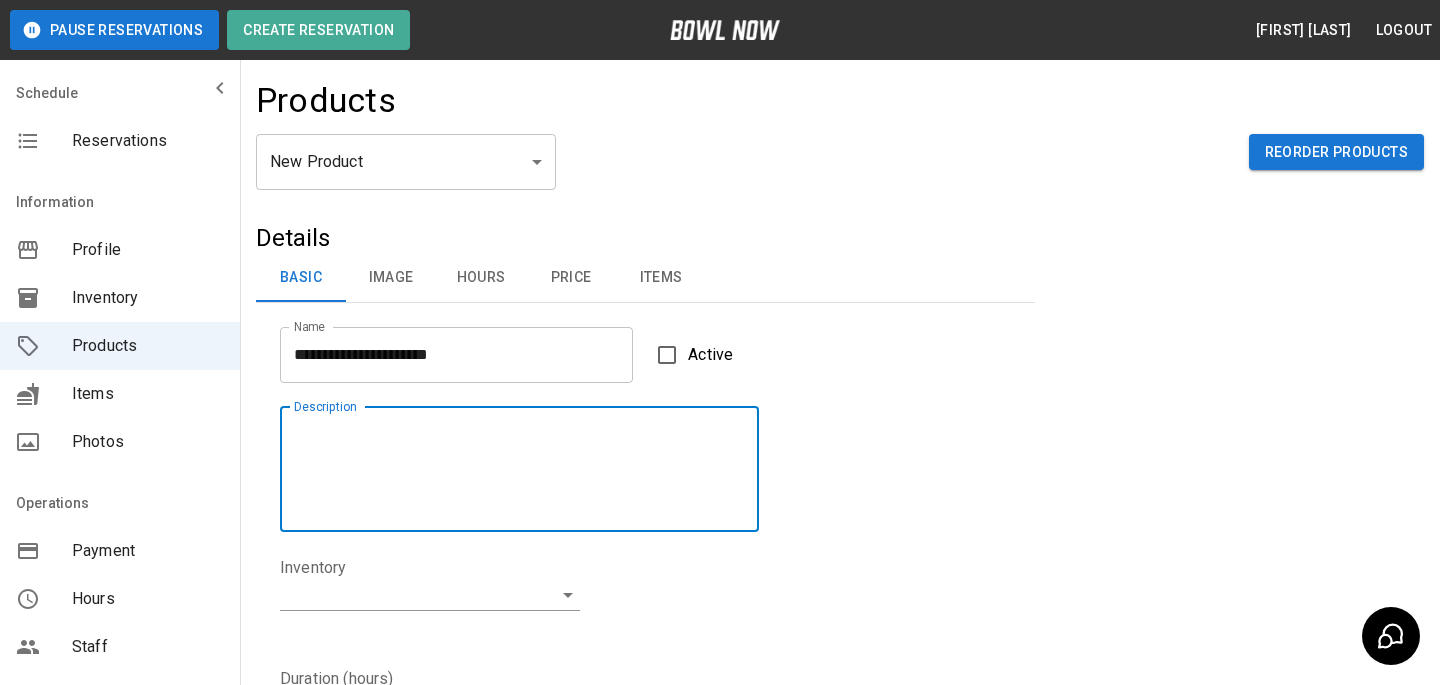 click on "Description" at bounding box center [519, 469] 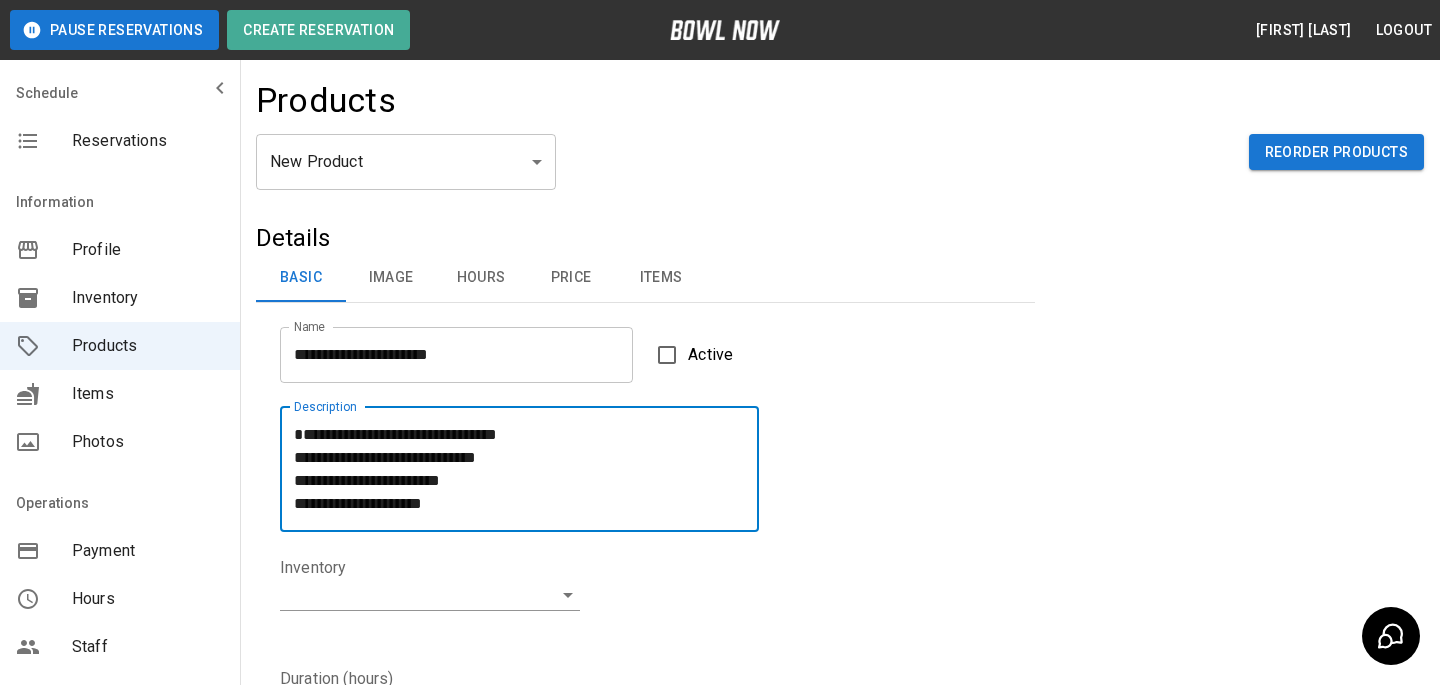 scroll, scrollTop: 0, scrollLeft: 0, axis: both 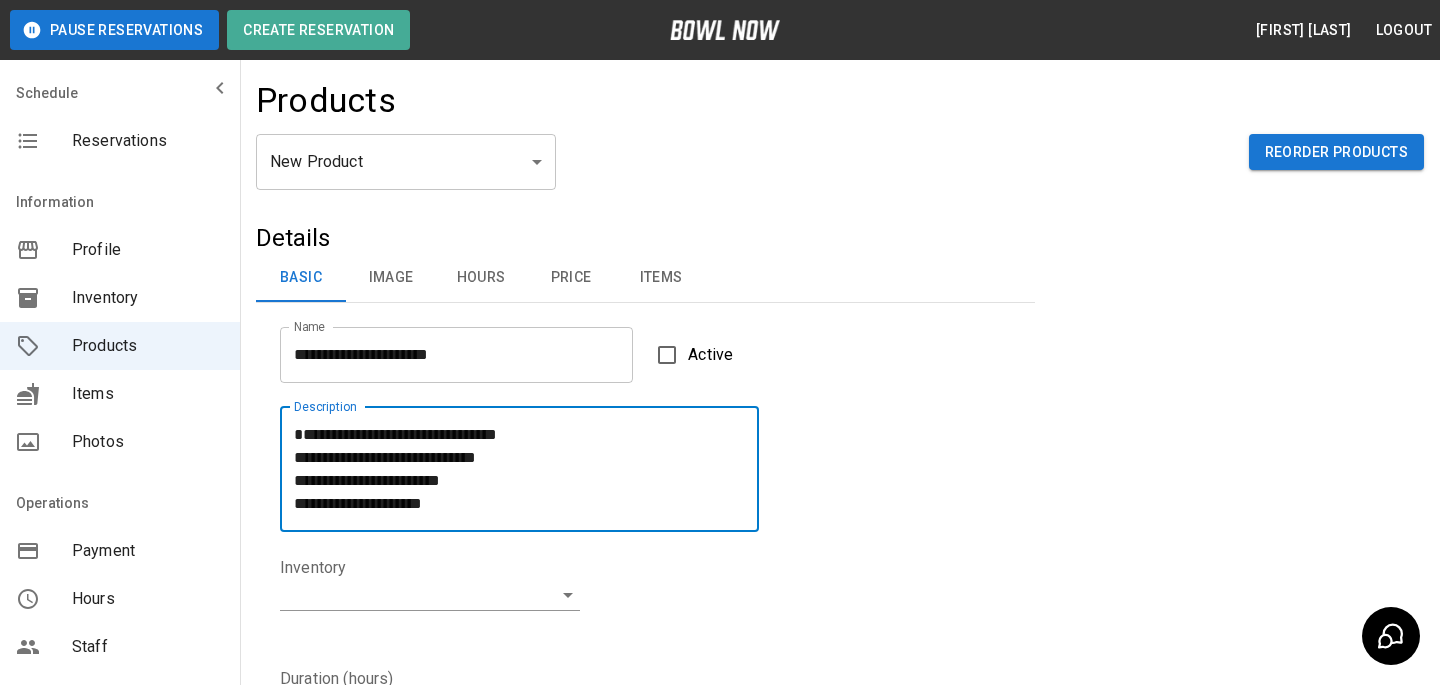 click on "**********" at bounding box center (519, 469) 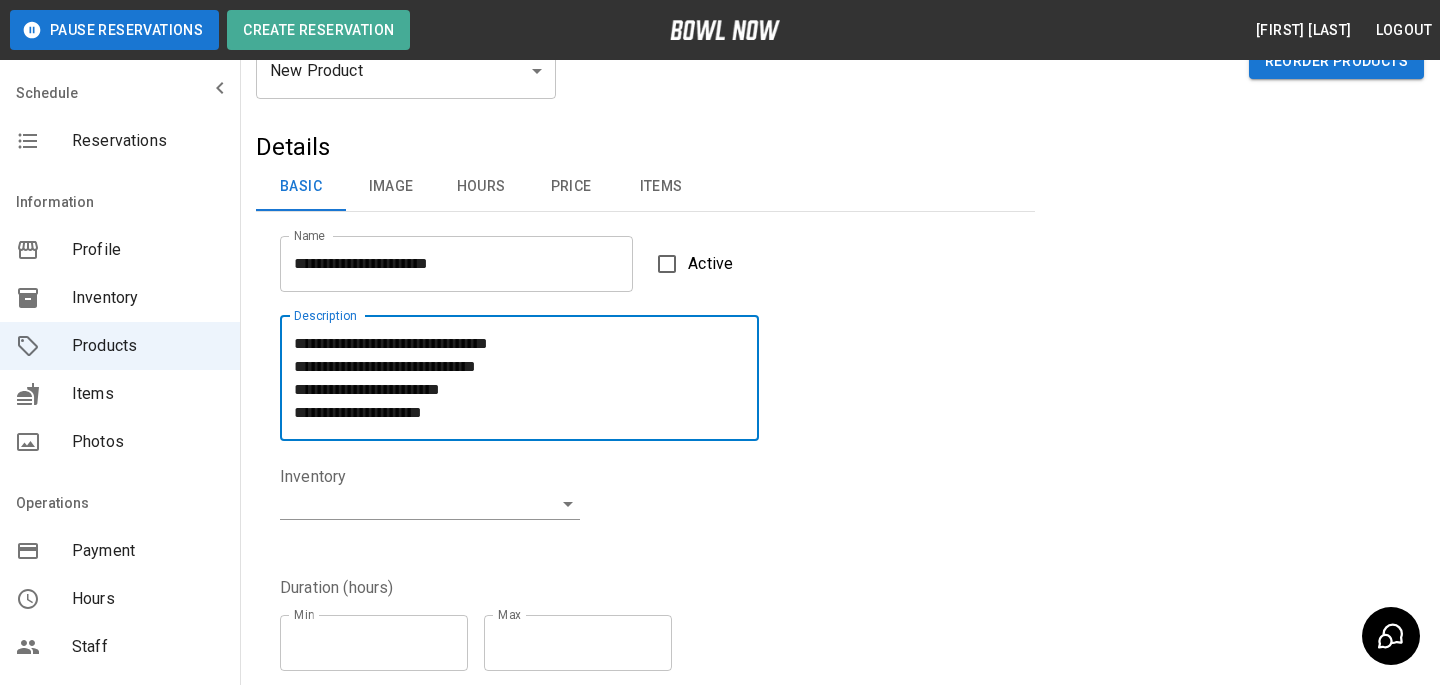 scroll, scrollTop: 93, scrollLeft: 0, axis: vertical 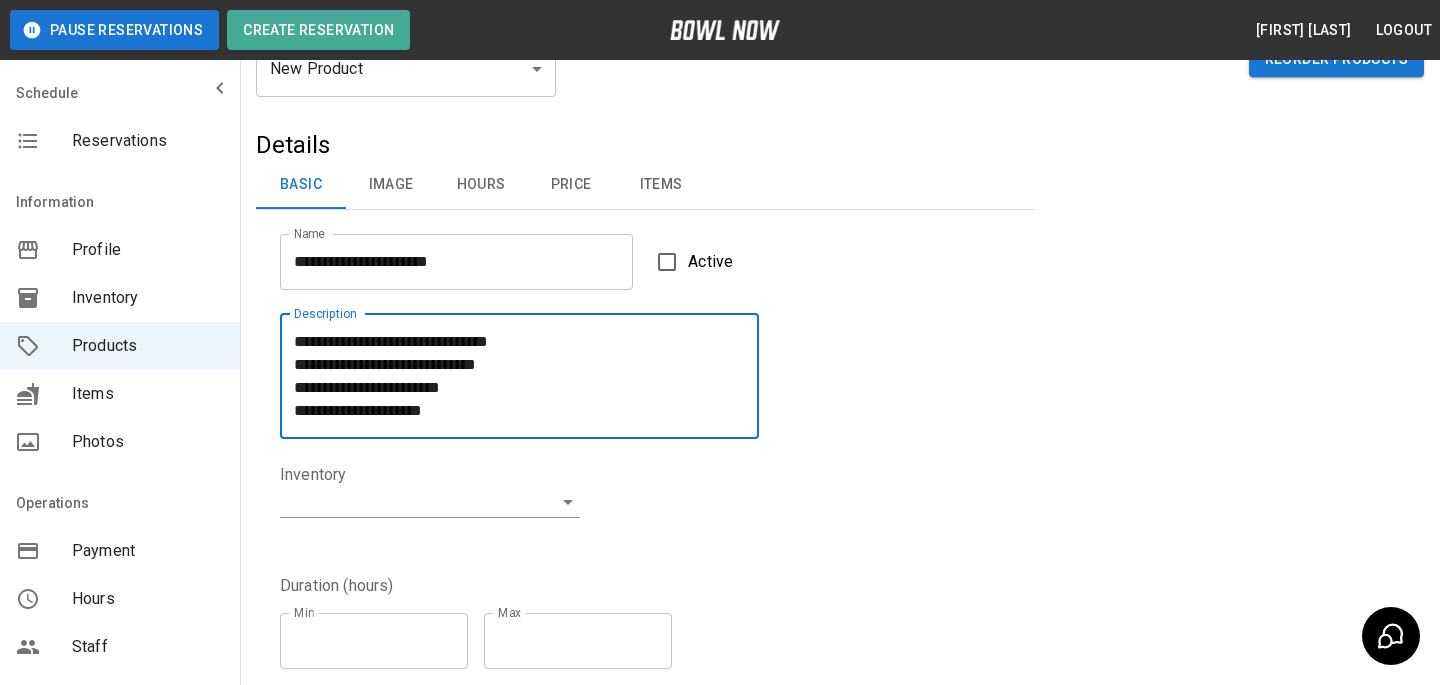 type on "**********" 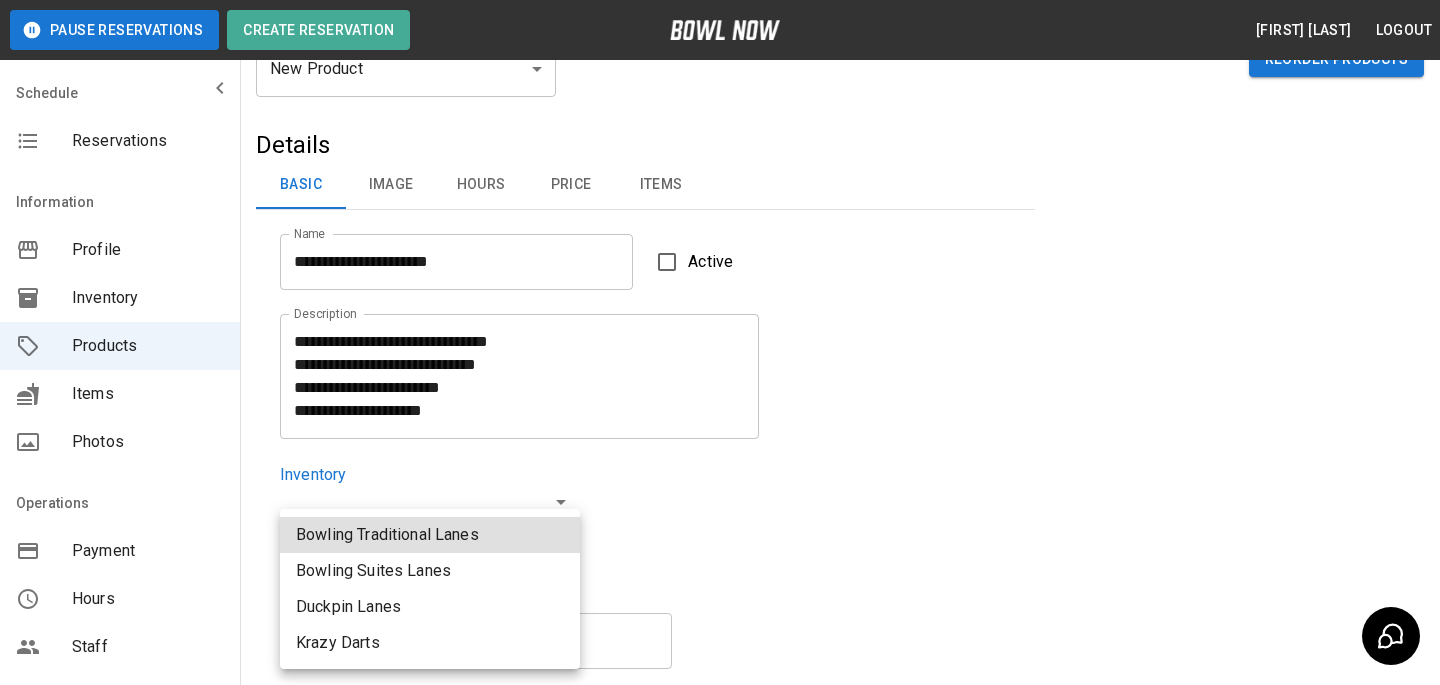 click on "**********" at bounding box center (720, 551) 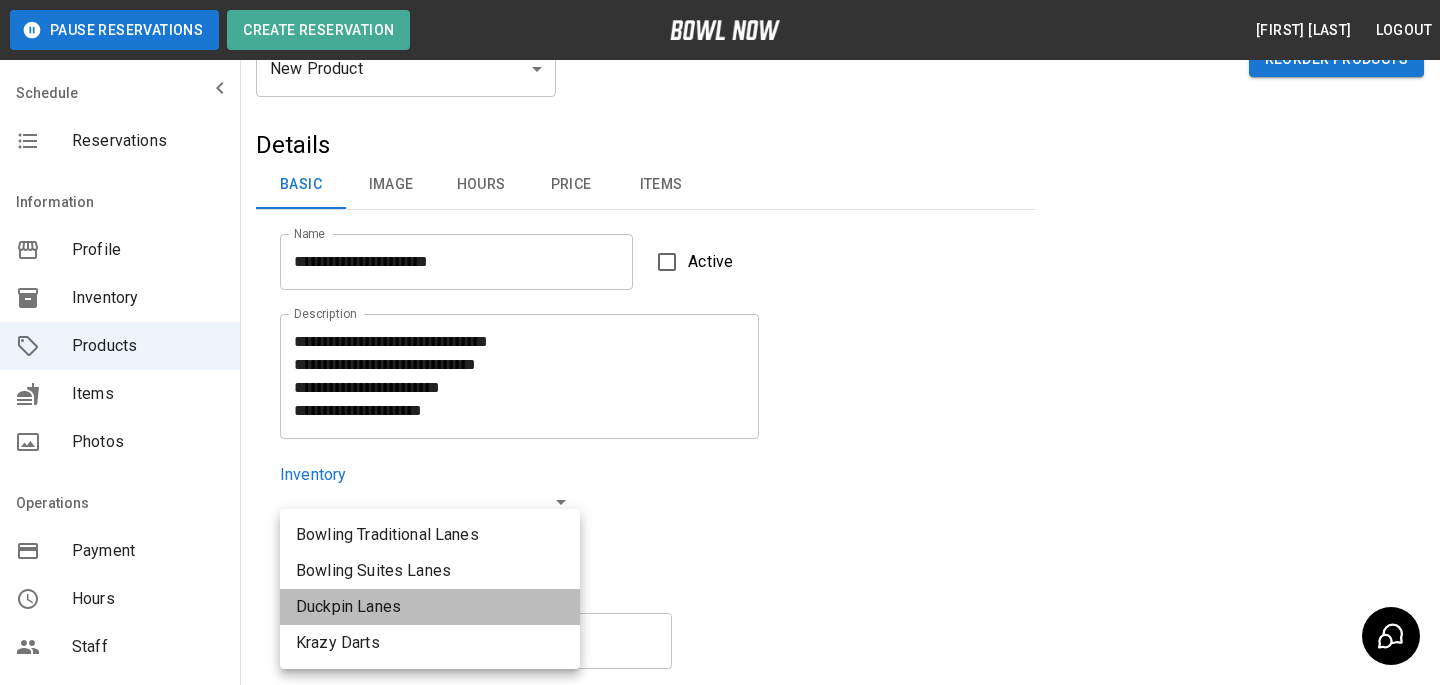 click on "Duckpin Lanes" at bounding box center [430, 607] 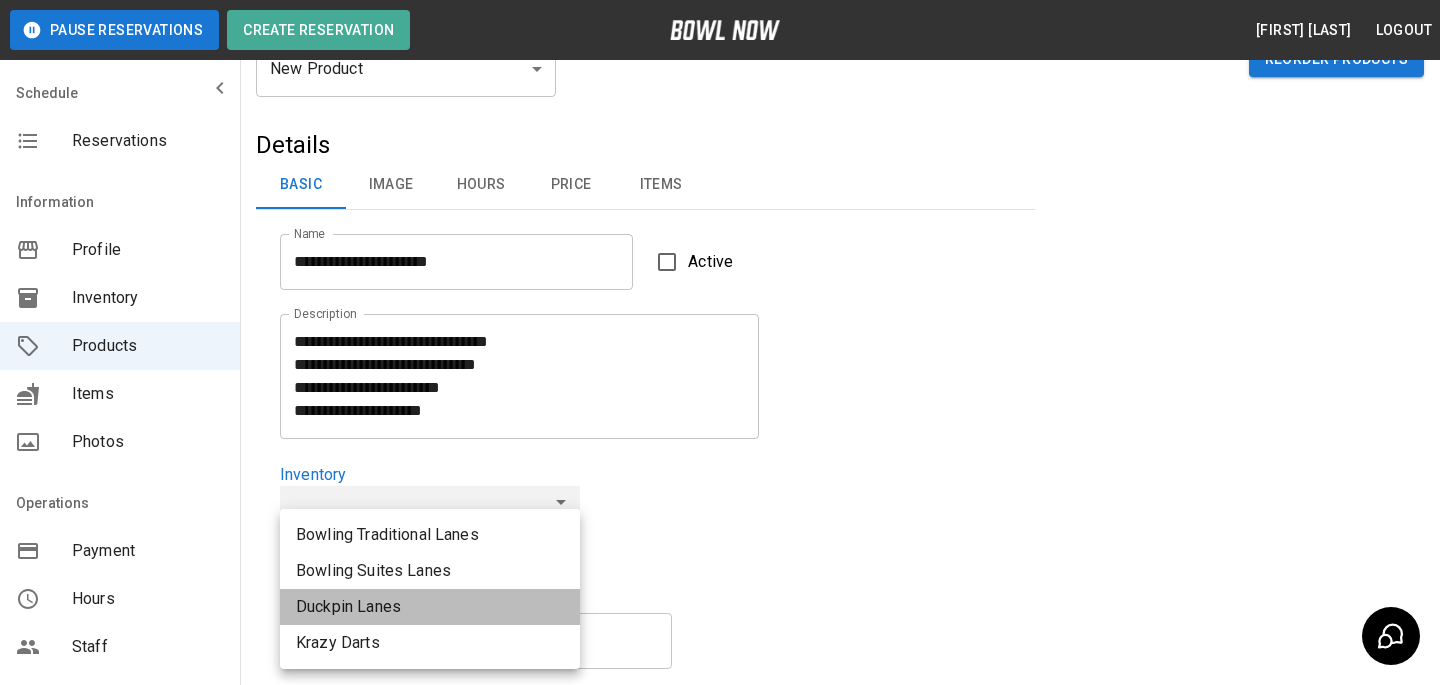 type on "**********" 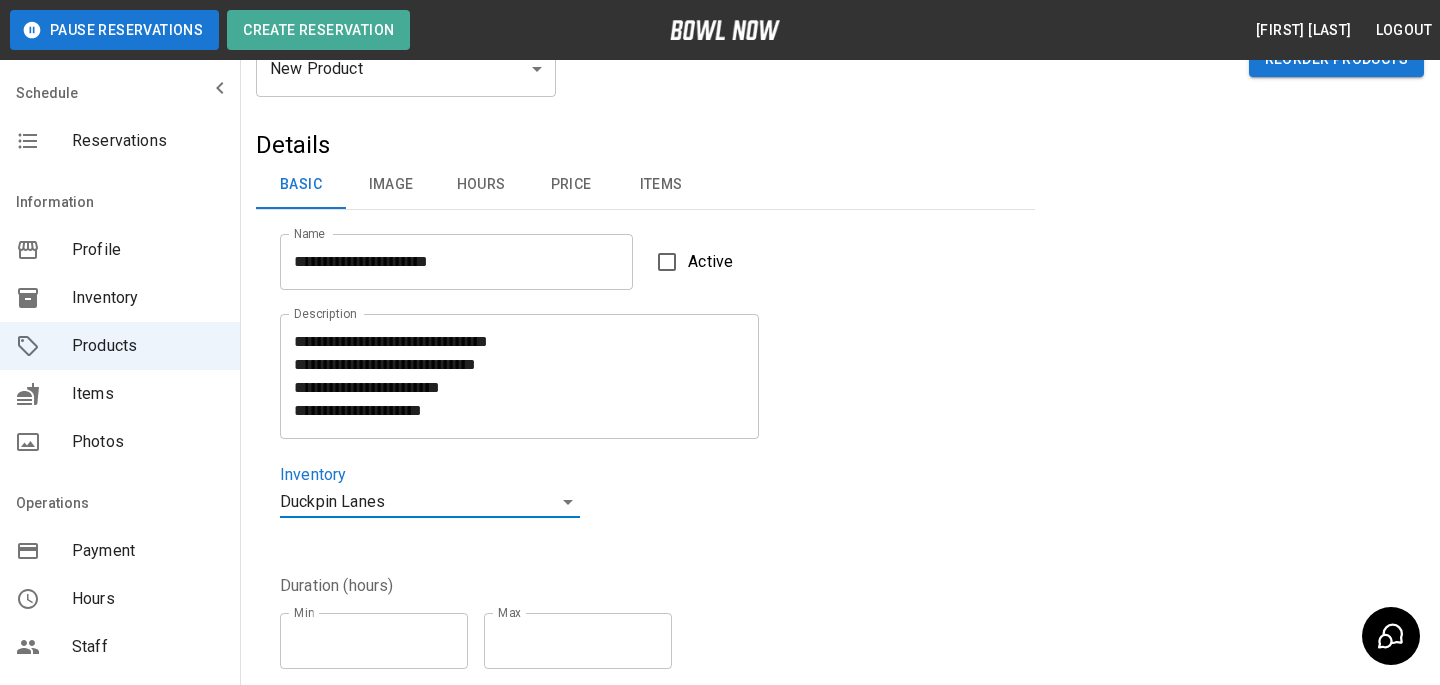 type on "*" 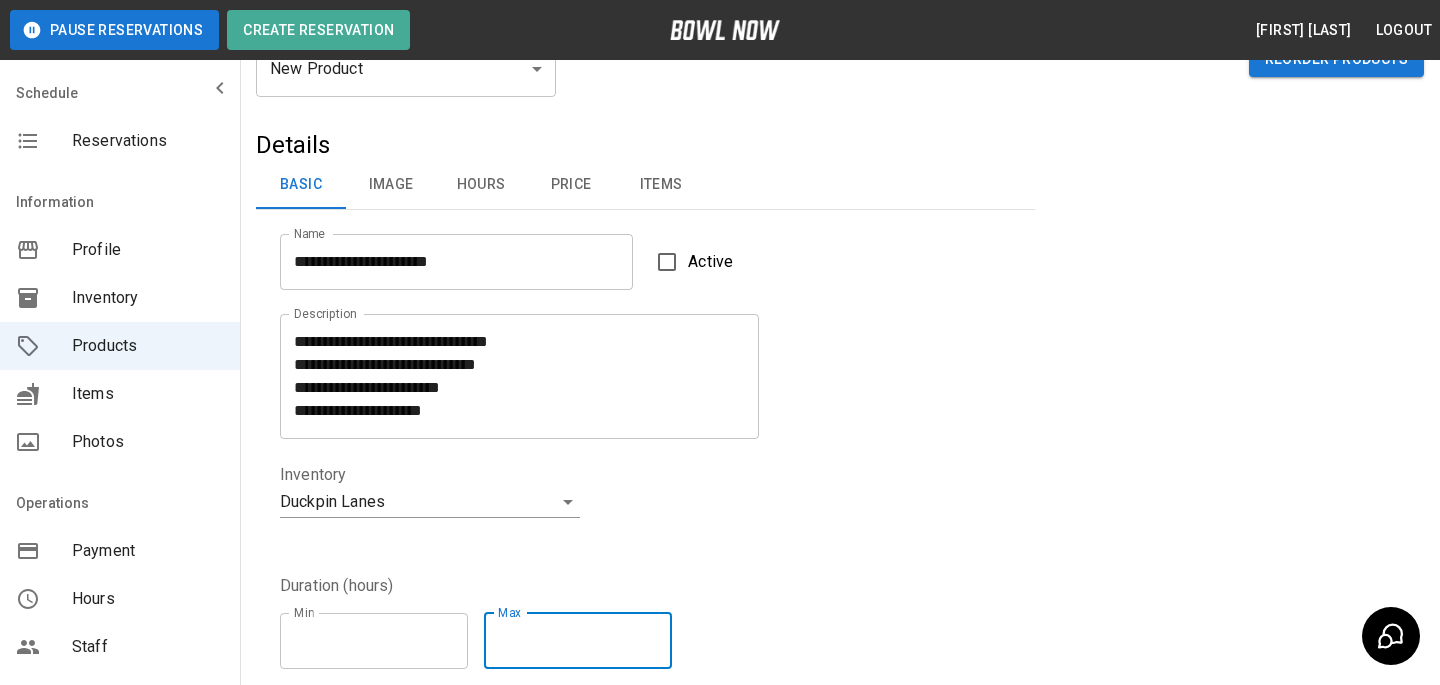 click on "*" at bounding box center (578, 641) 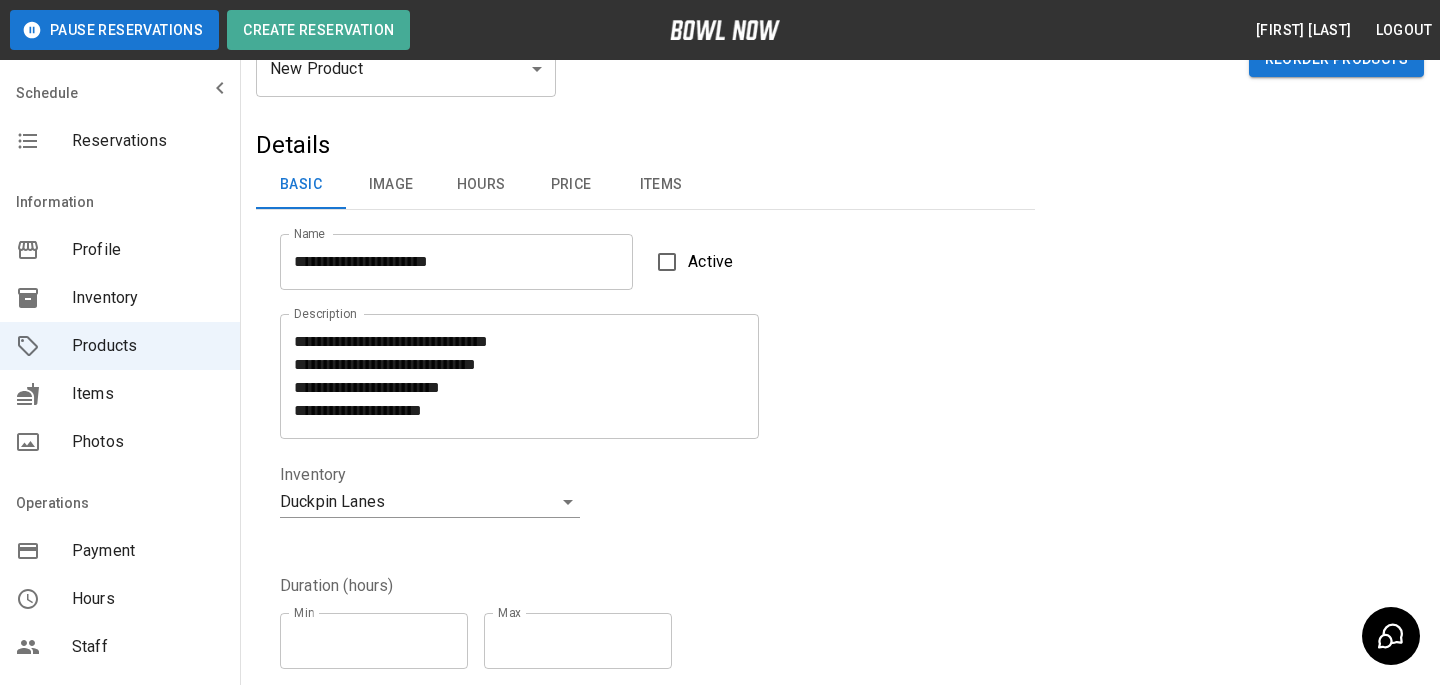 click on "Duration (hours) Min * Min Max * Max" at bounding box center [633, 617] 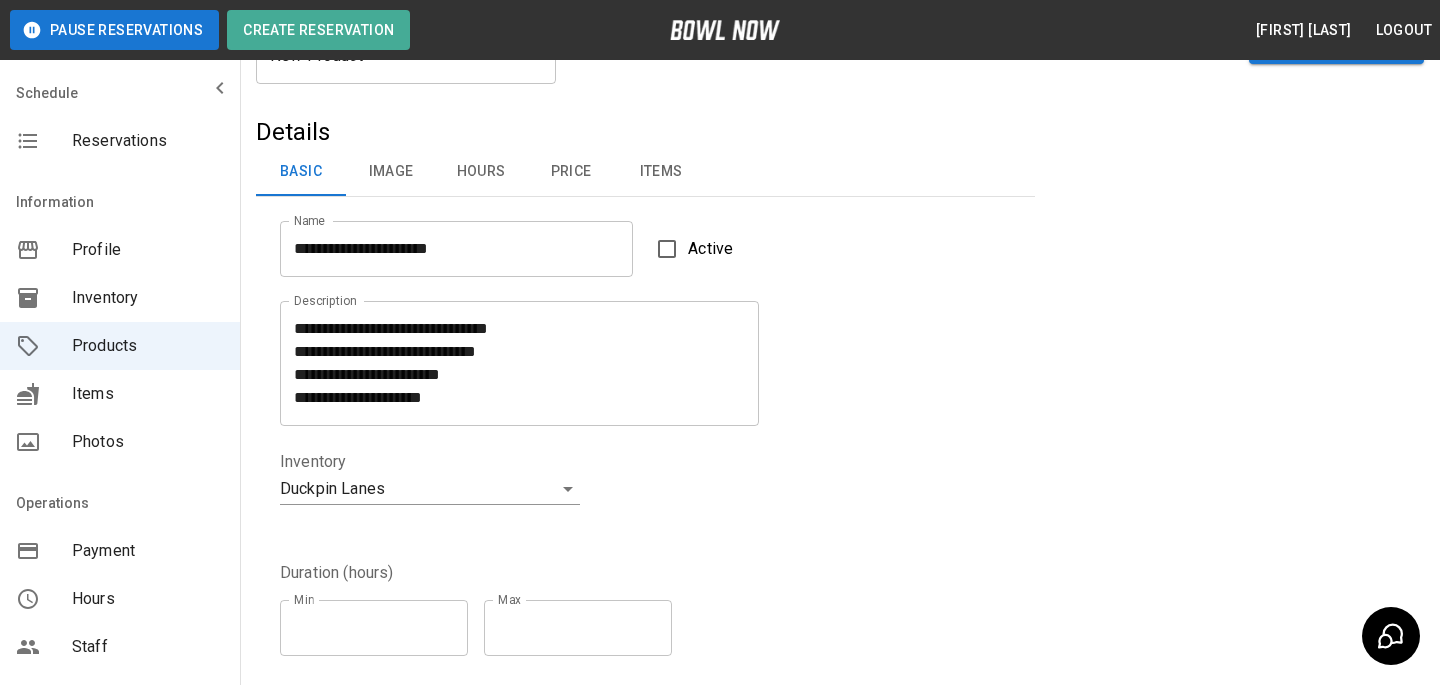 scroll, scrollTop: 275, scrollLeft: 0, axis: vertical 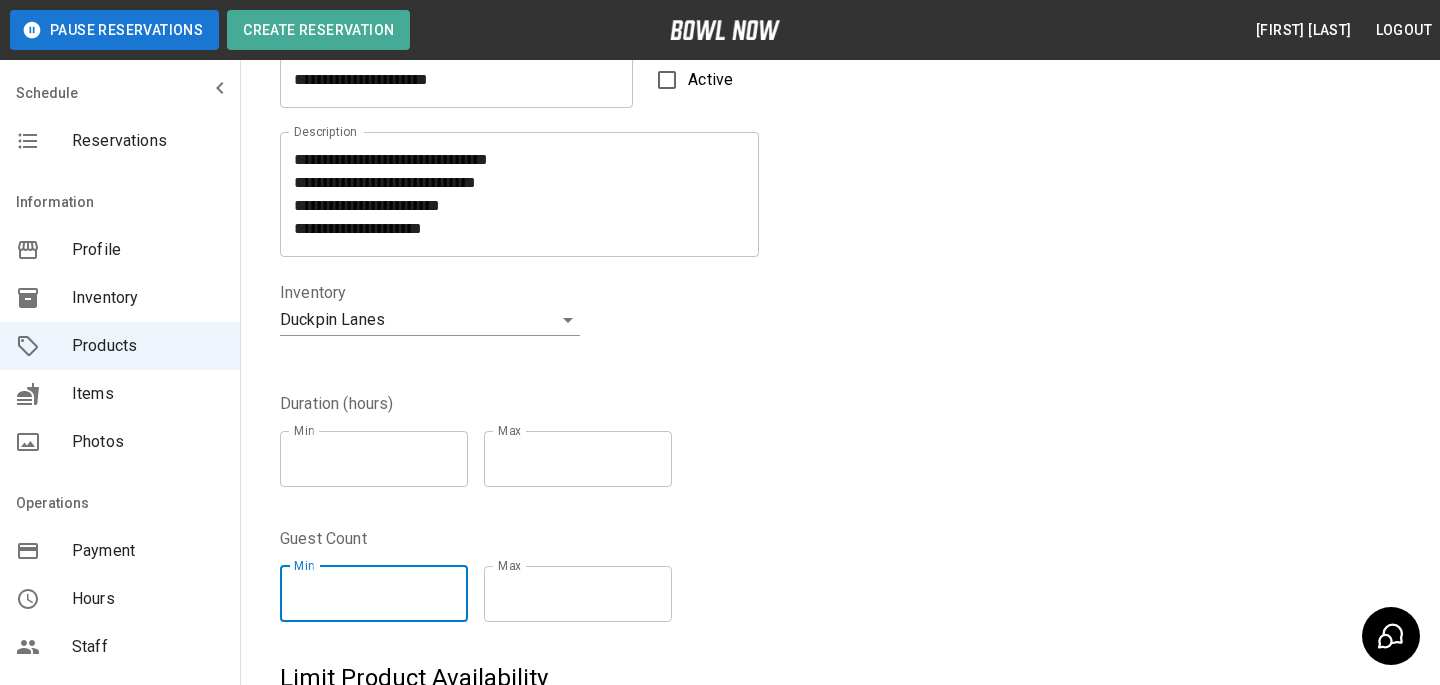 type on "*" 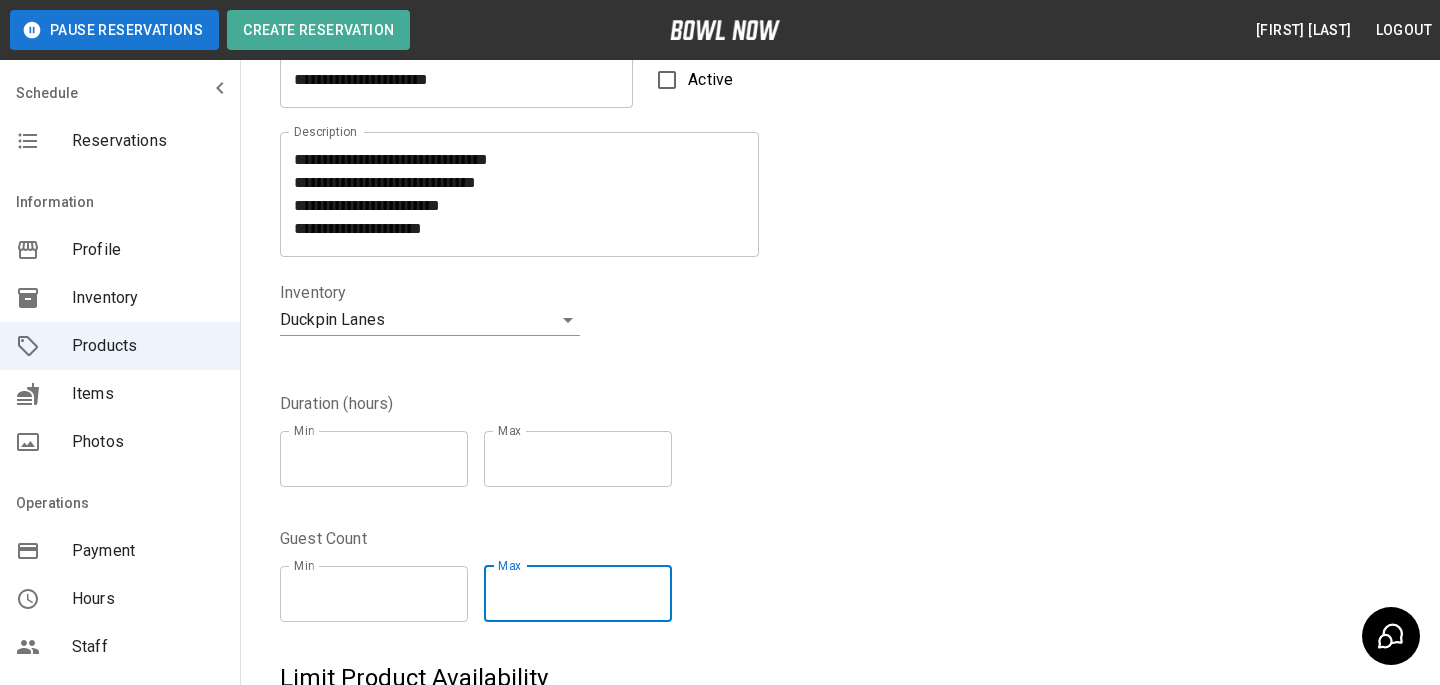 type on "**" 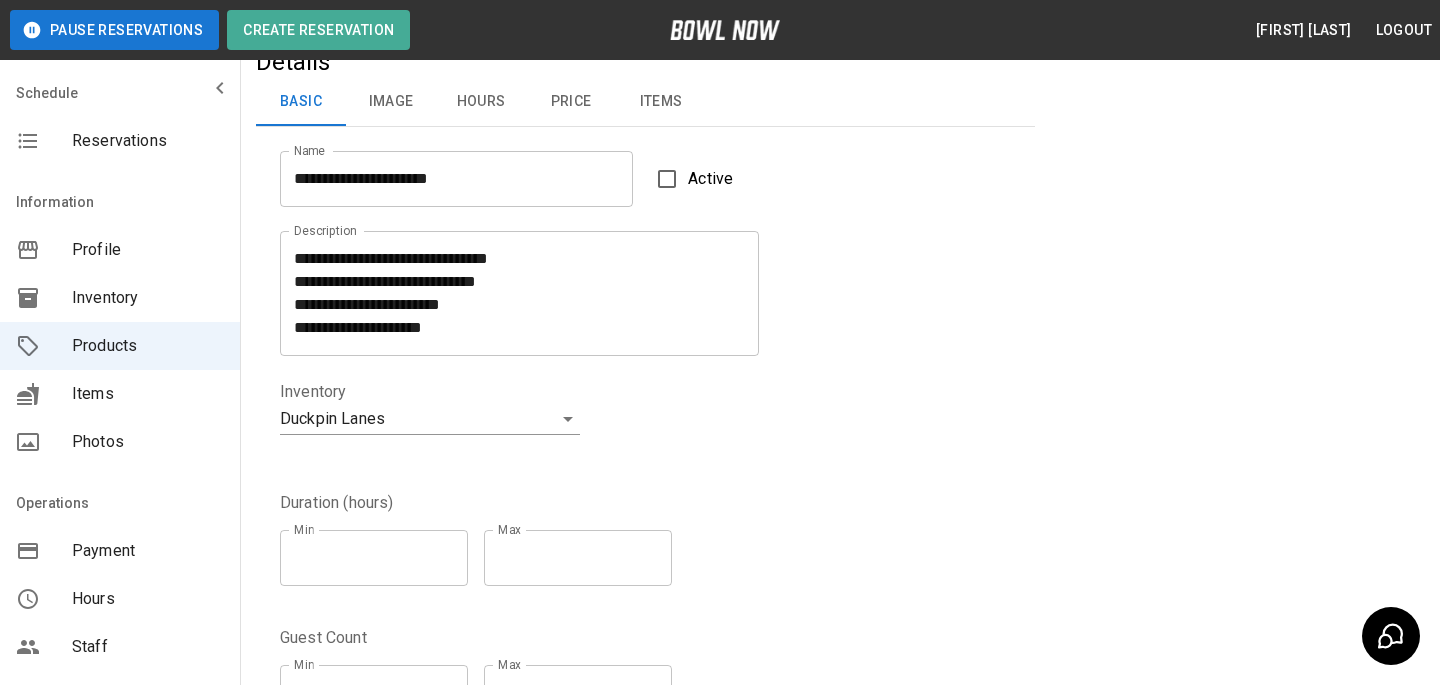 scroll, scrollTop: 0, scrollLeft: 0, axis: both 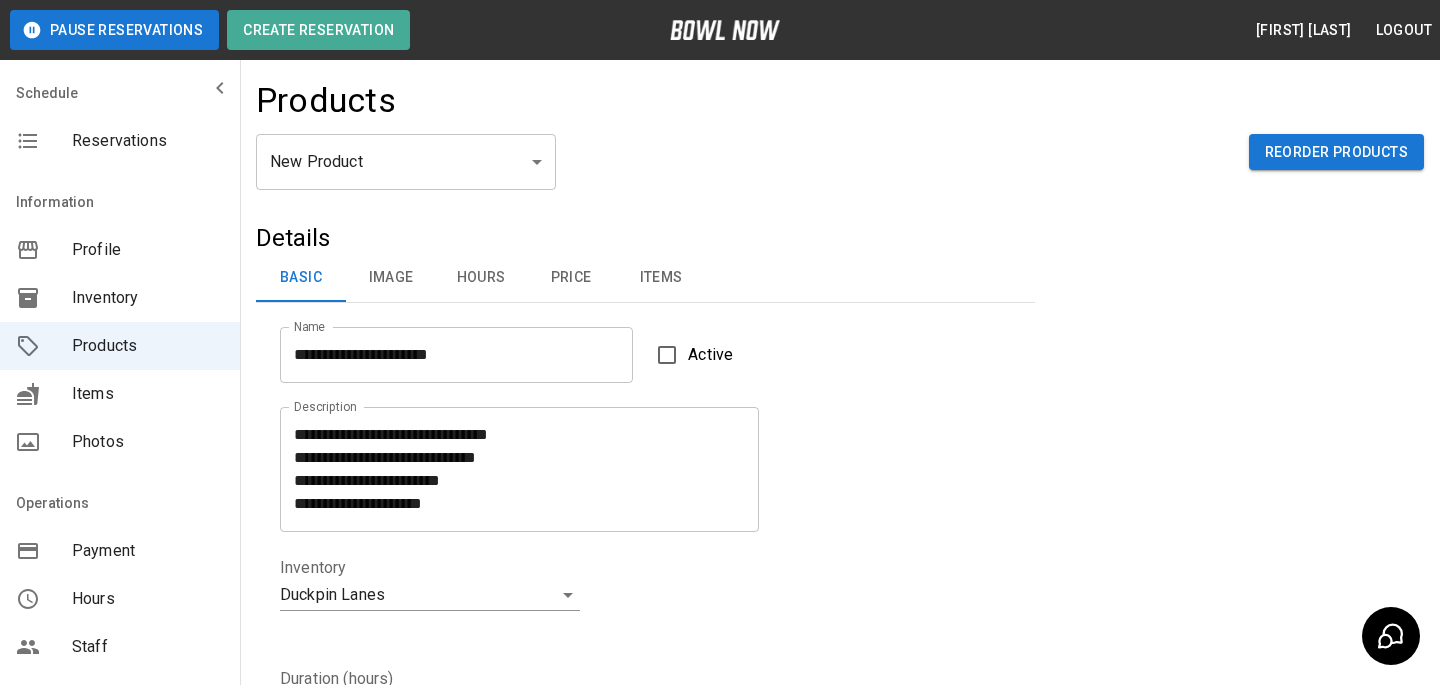 click on "Image" at bounding box center [391, 278] 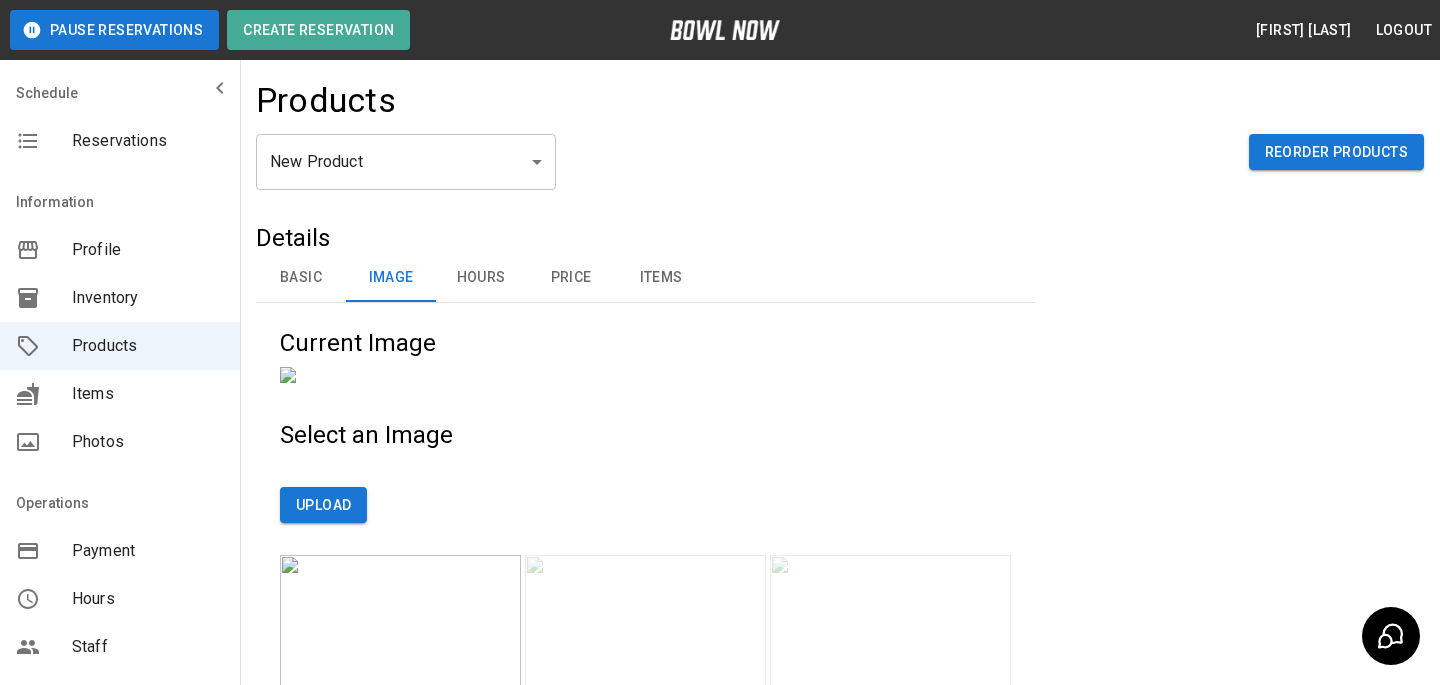 click on "Hours" at bounding box center [481, 278] 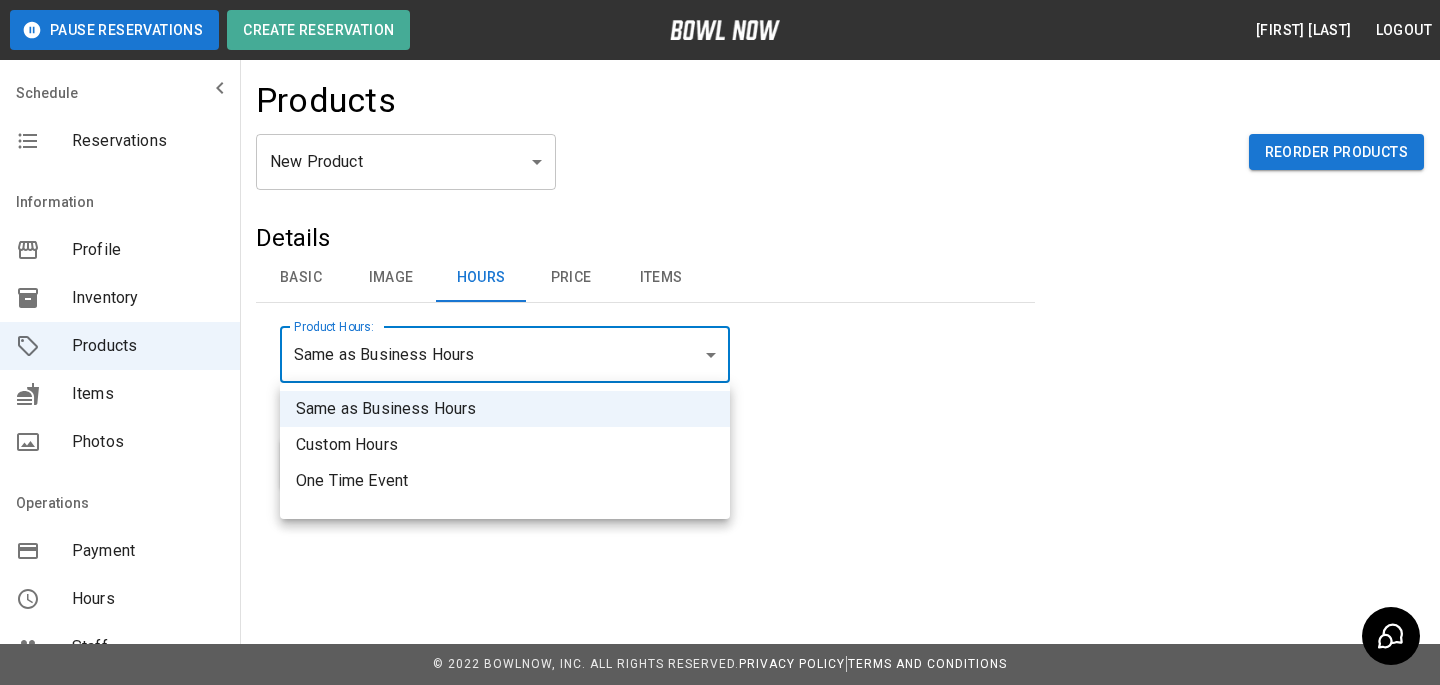 click on "**********" at bounding box center [720, 342] 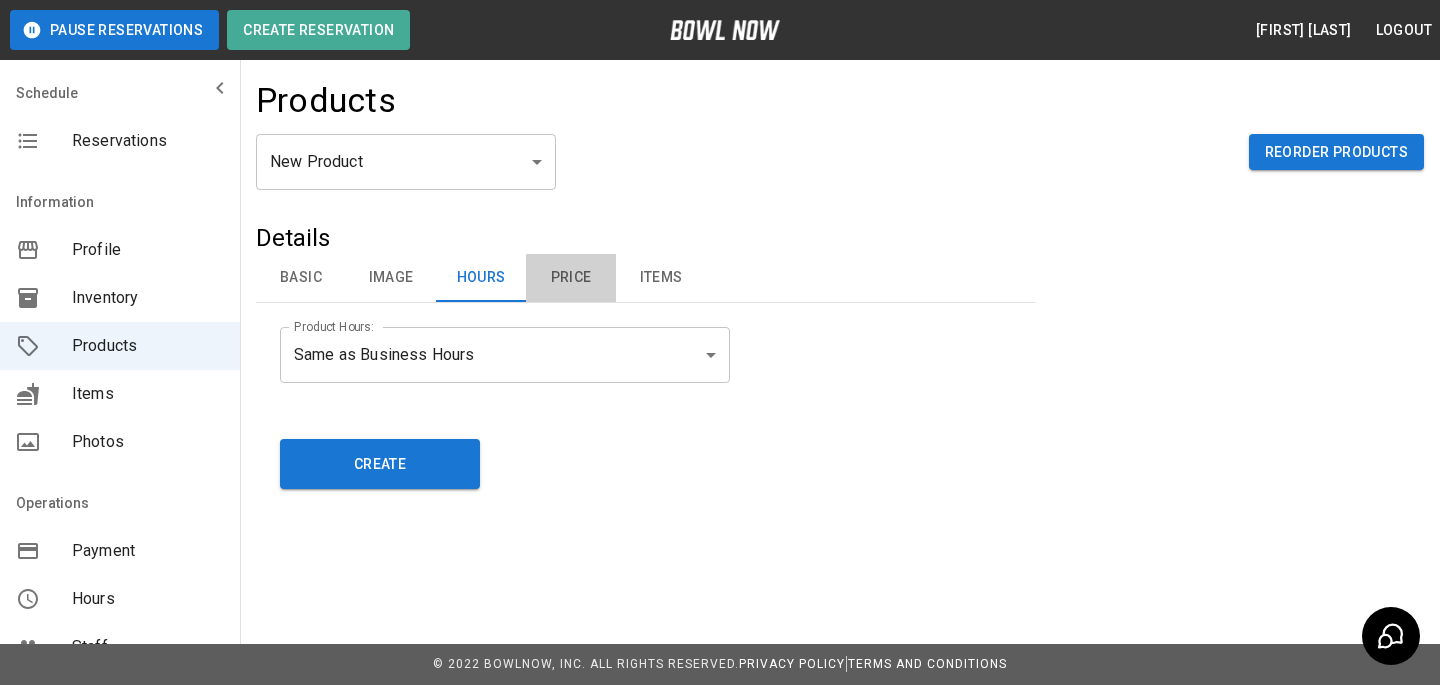 click on "Price" at bounding box center (571, 278) 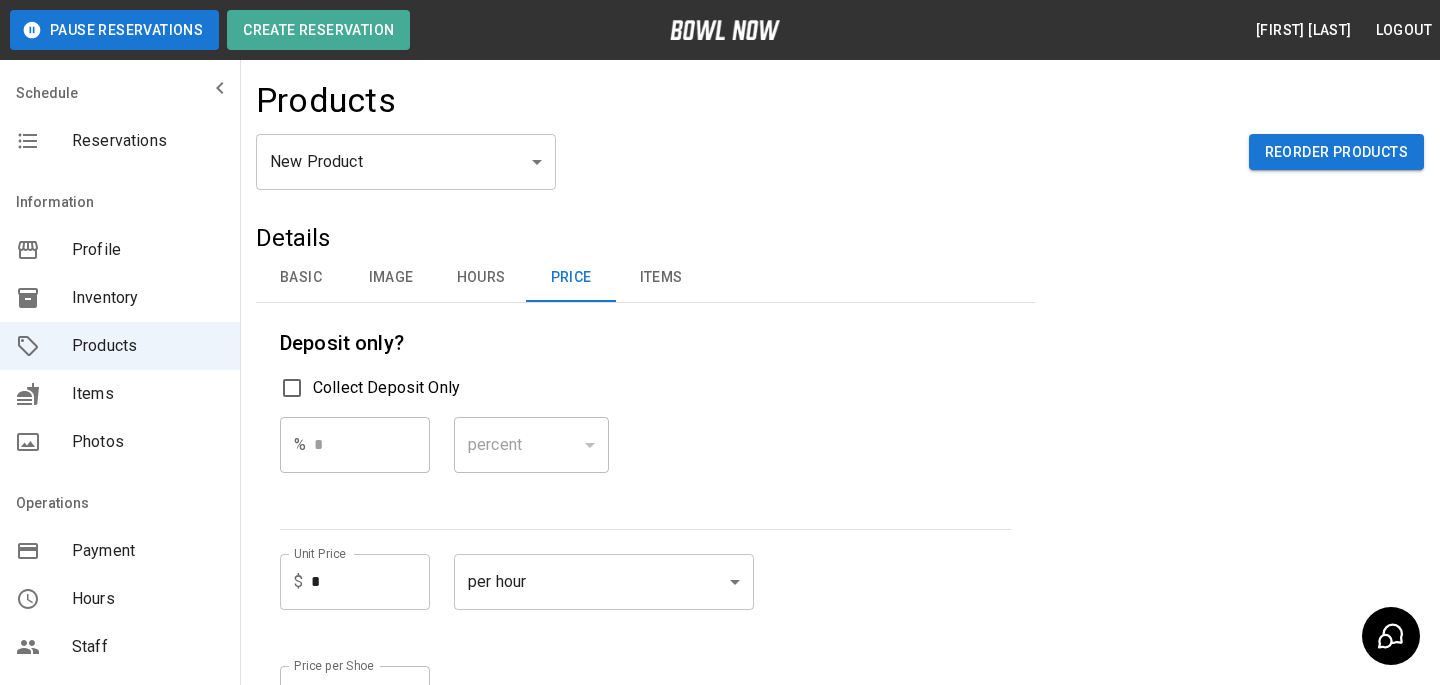 click on "*" at bounding box center (370, 582) 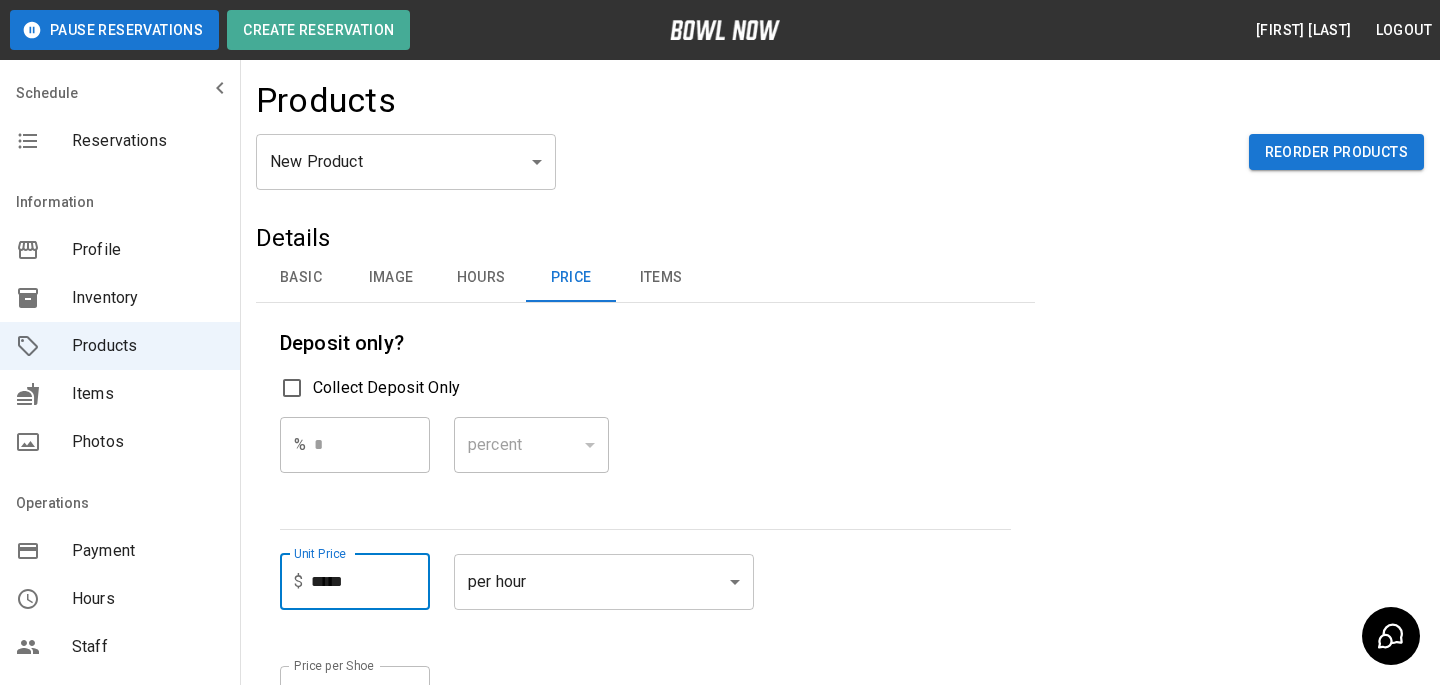 type on "*****" 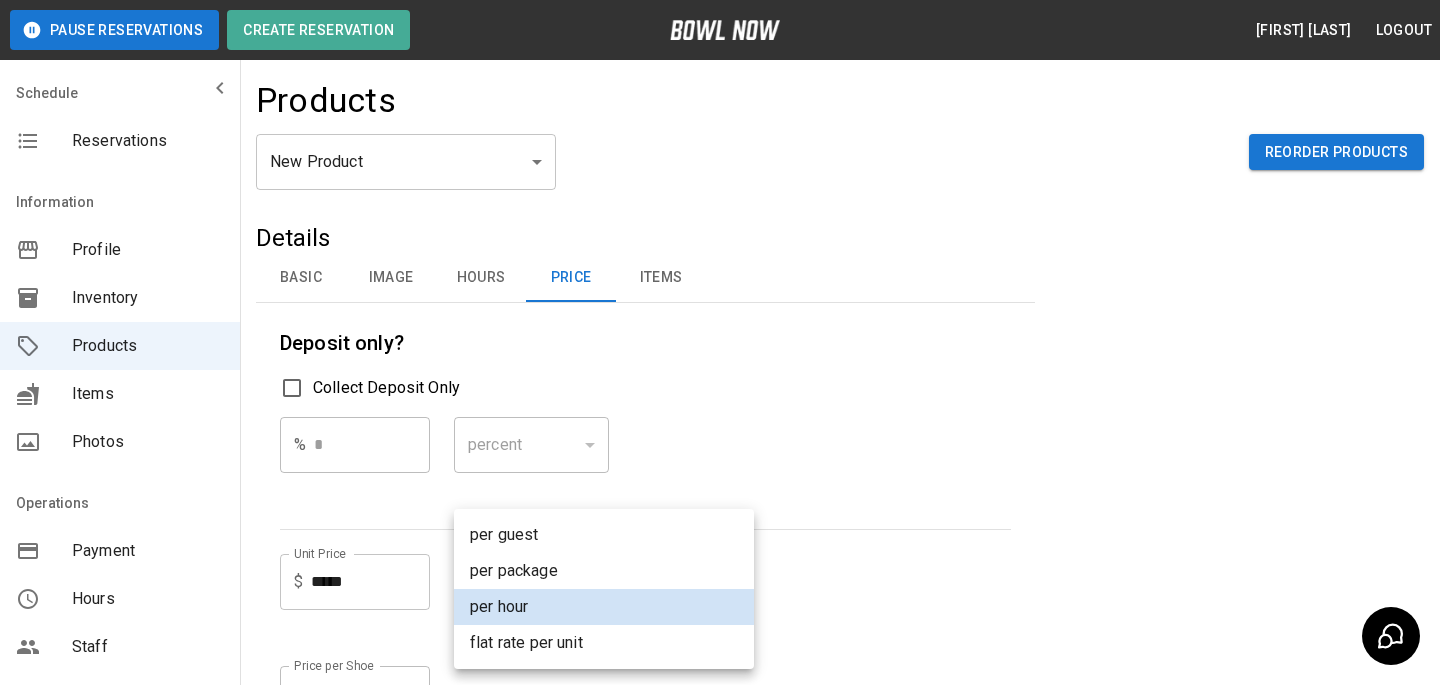 click on "per guest per package per hour flat rate per unit" at bounding box center (604, 589) 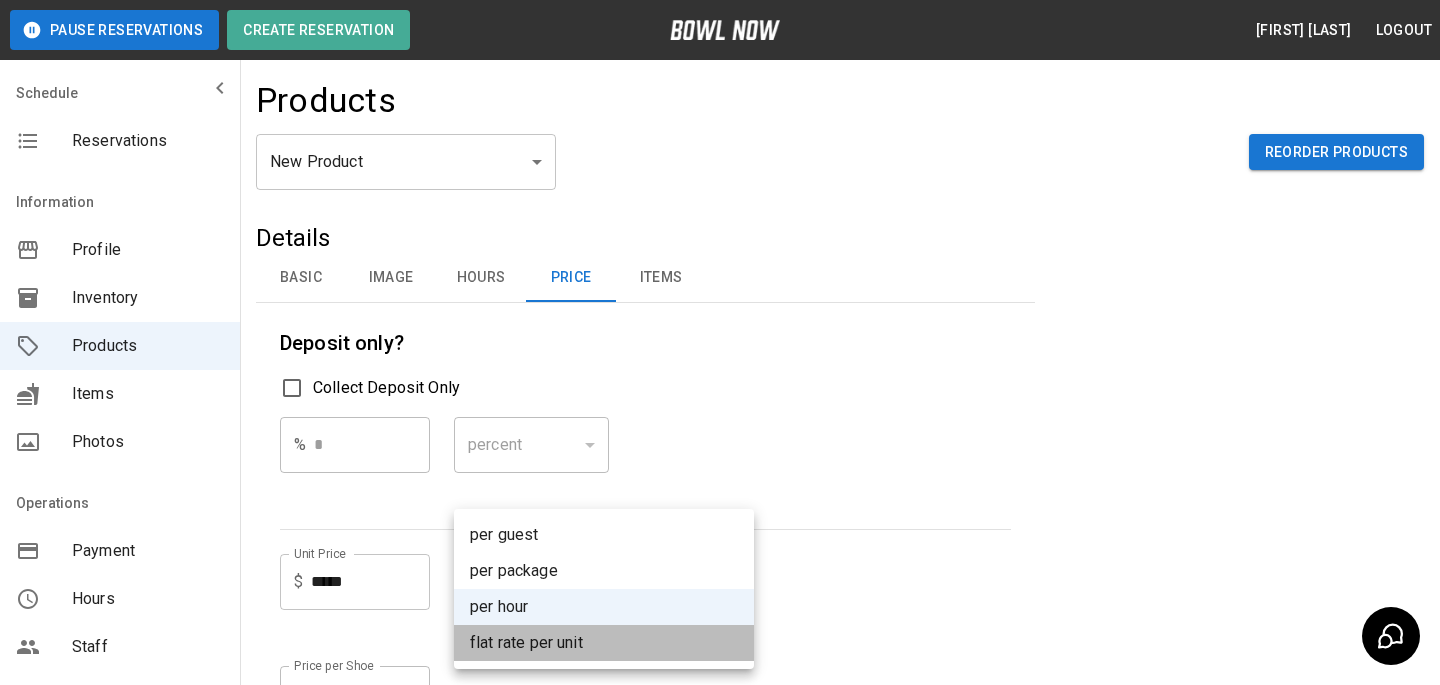 click on "flat rate per unit" at bounding box center [604, 643] 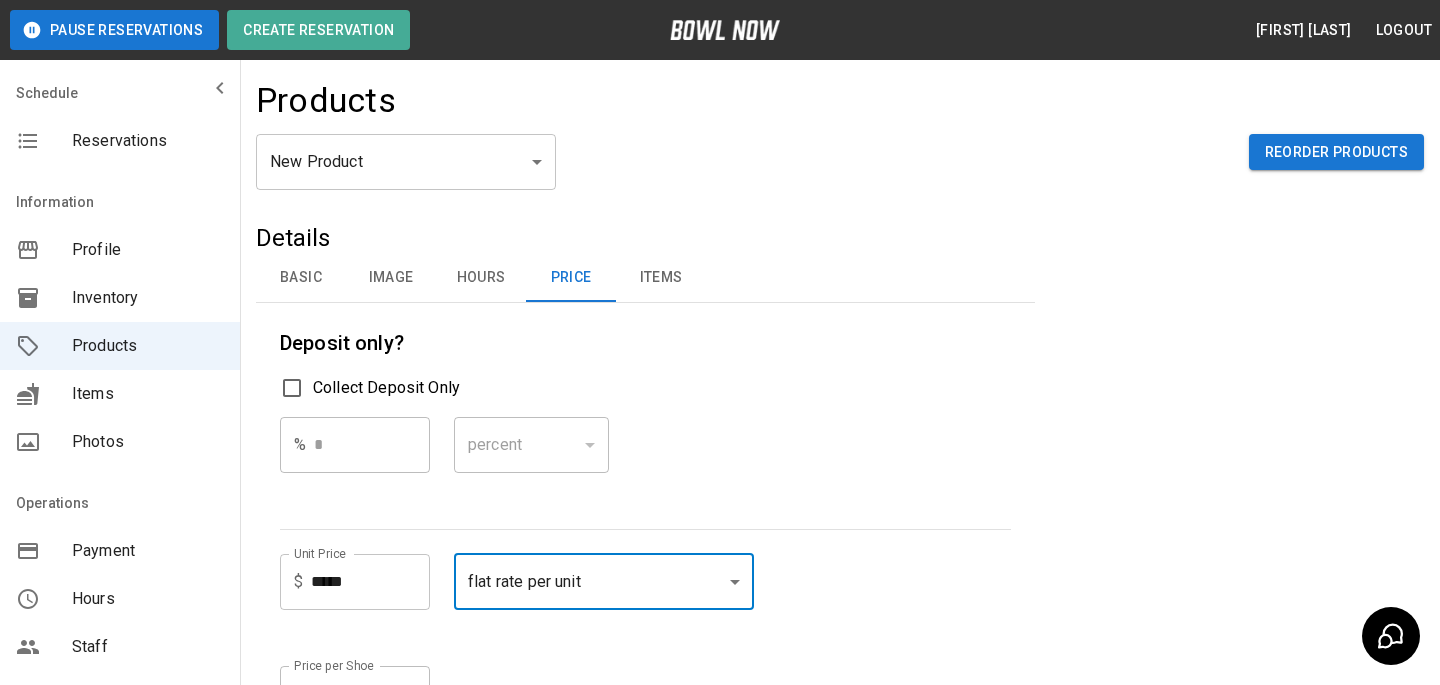 scroll, scrollTop: 90, scrollLeft: 0, axis: vertical 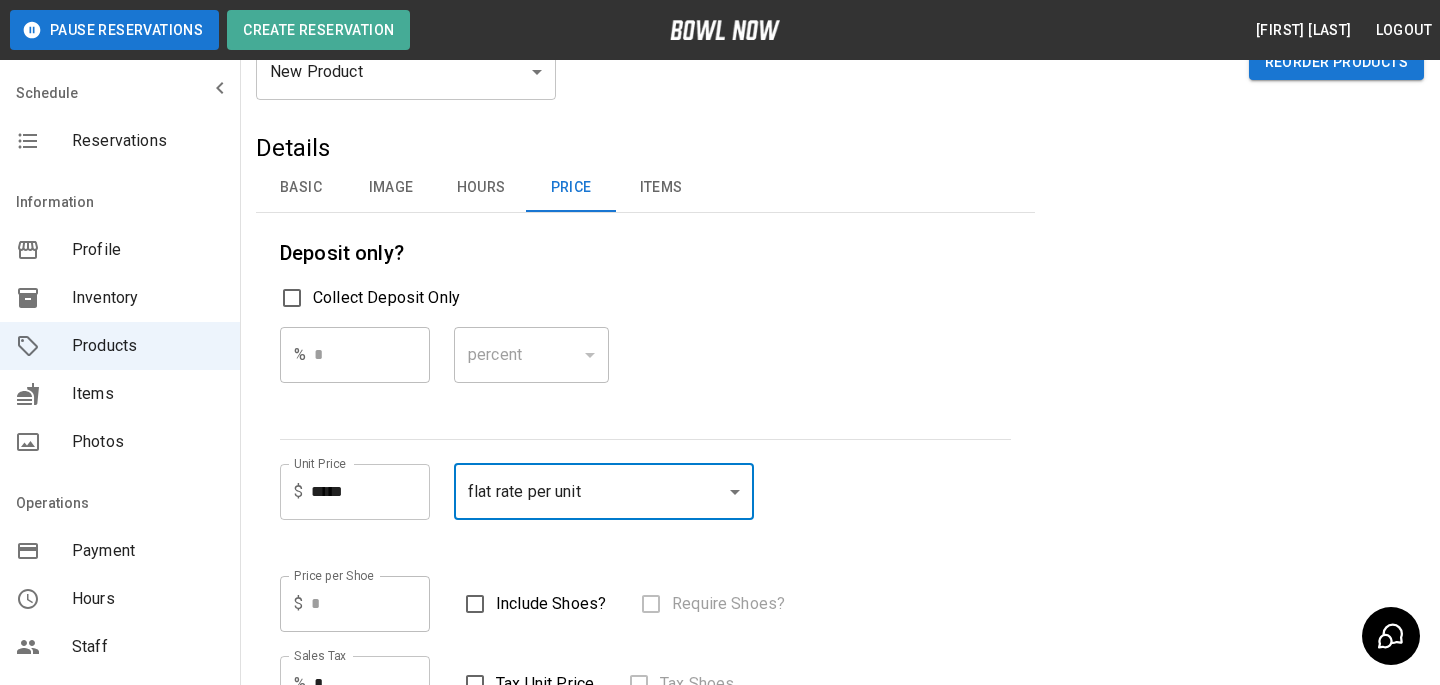 click on "**********" at bounding box center [720, 503] 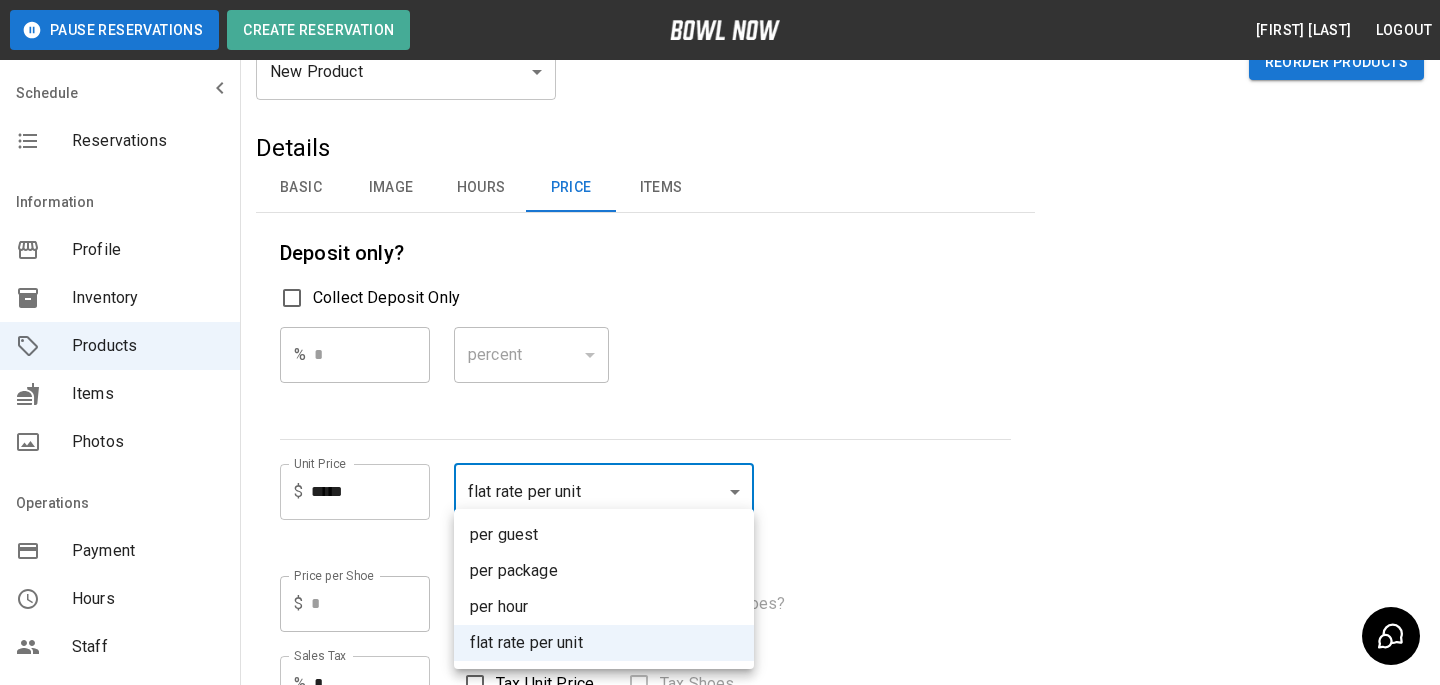 click on "per hour" at bounding box center (604, 607) 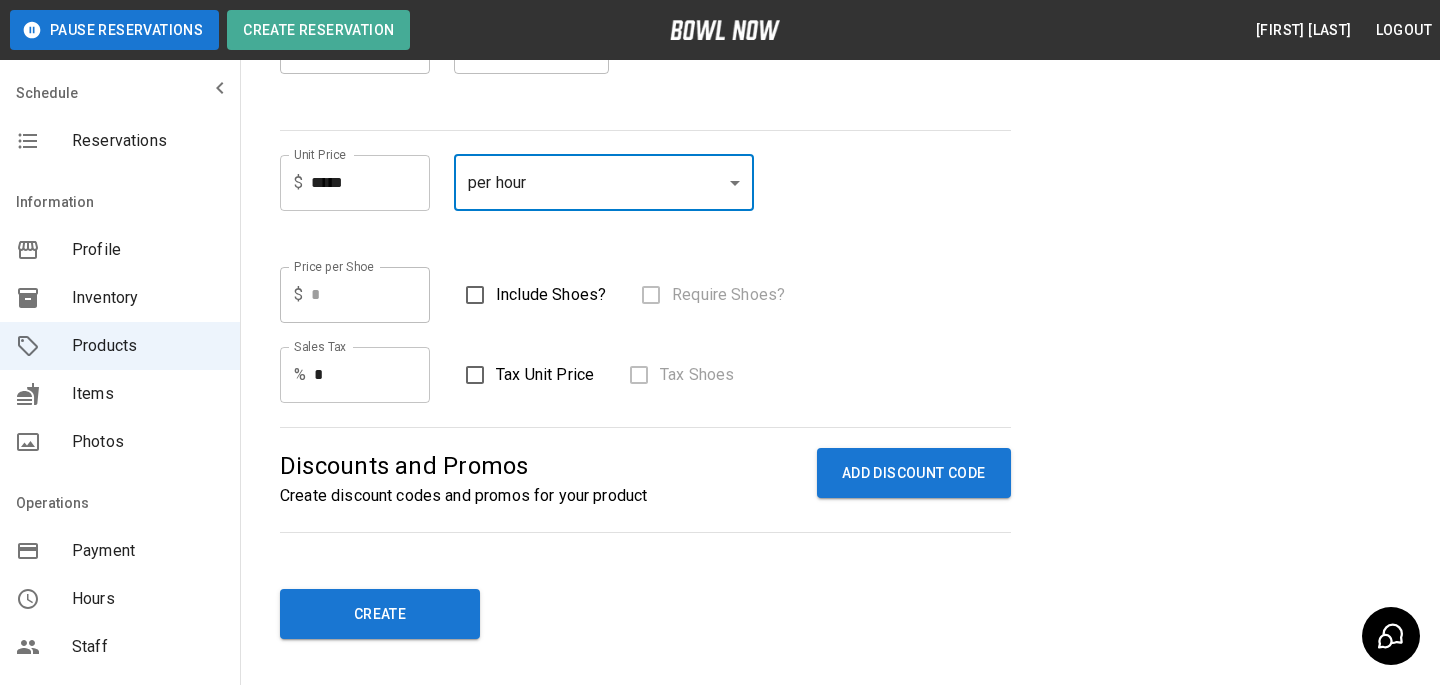 scroll, scrollTop: 446, scrollLeft: 0, axis: vertical 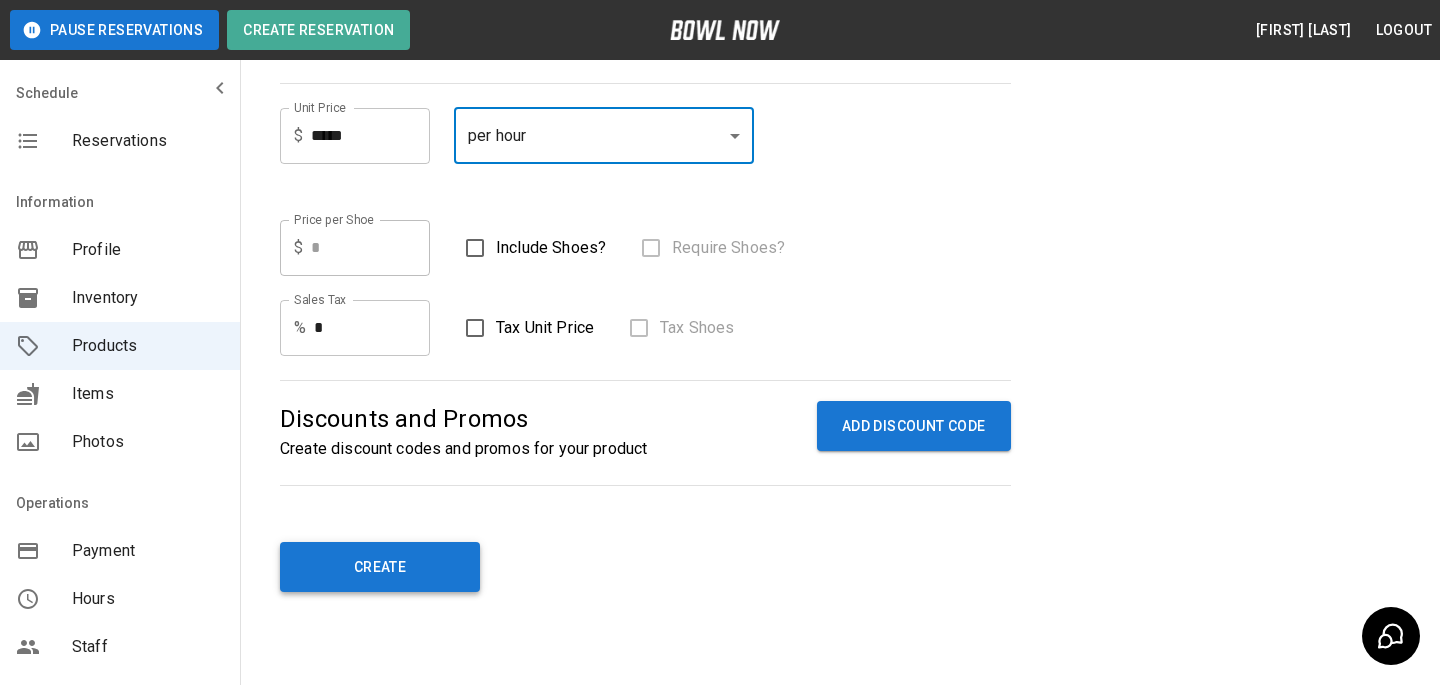 click on "Create" at bounding box center [380, 567] 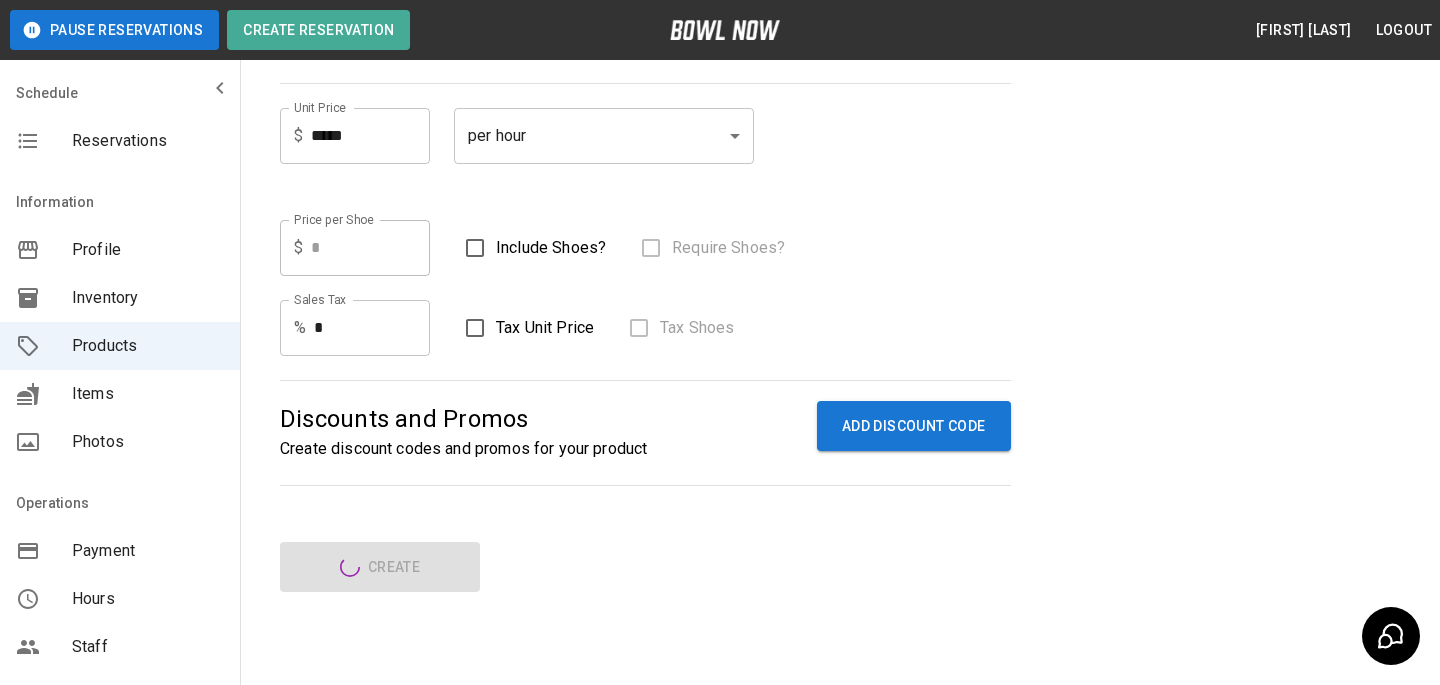type on "*" 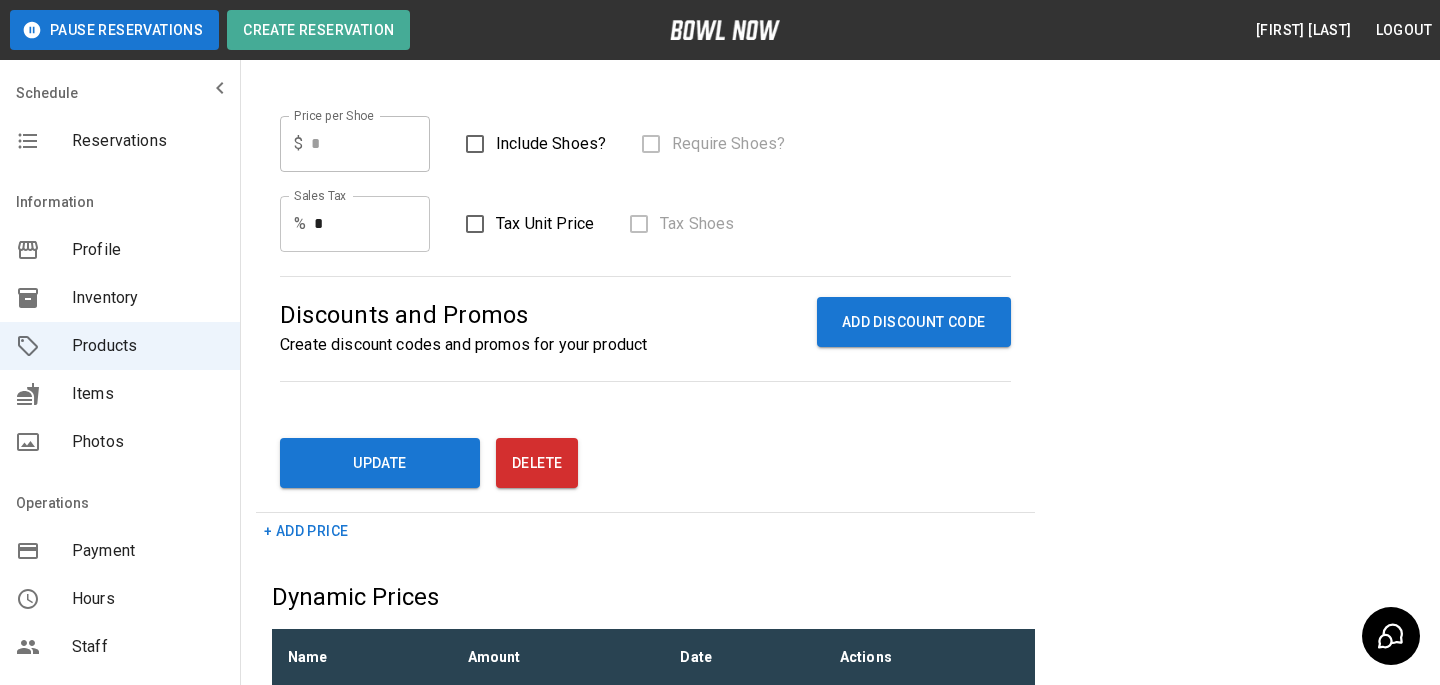 scroll, scrollTop: 662, scrollLeft: 0, axis: vertical 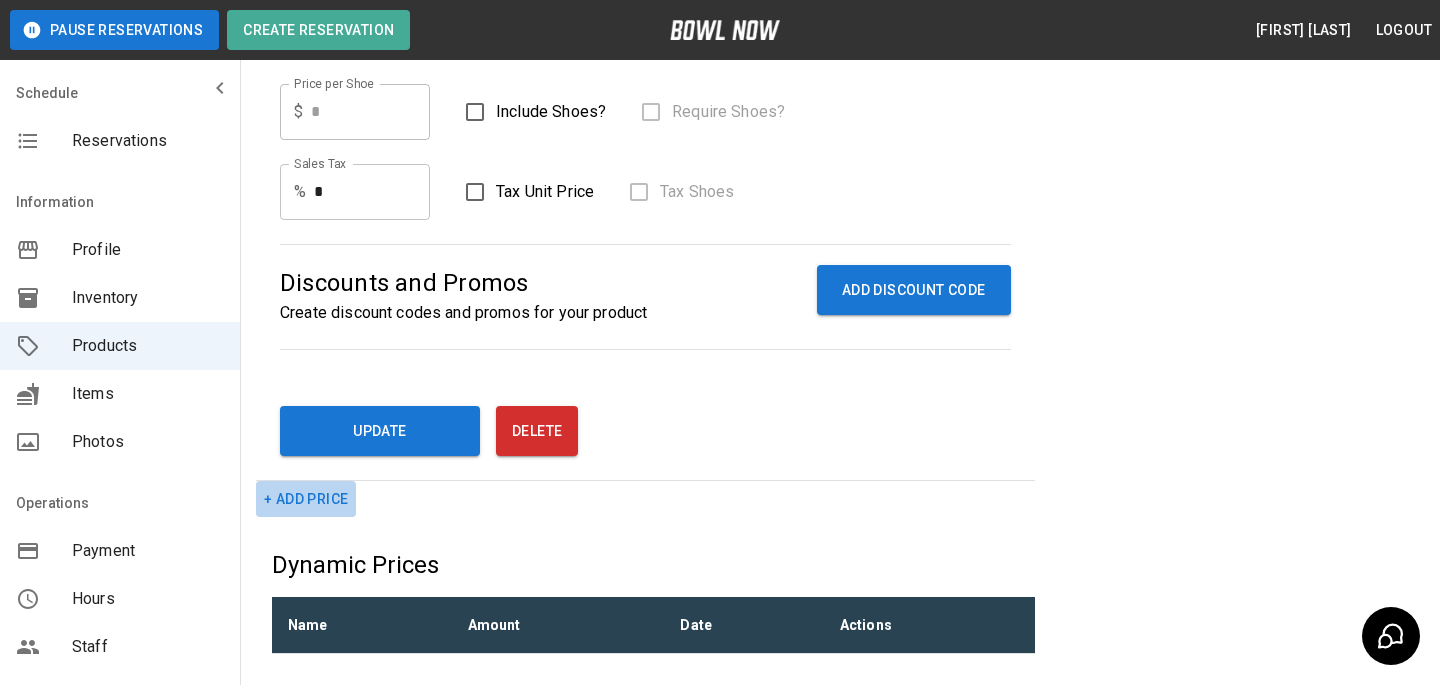 click on "+ Add Price" at bounding box center [306, 499] 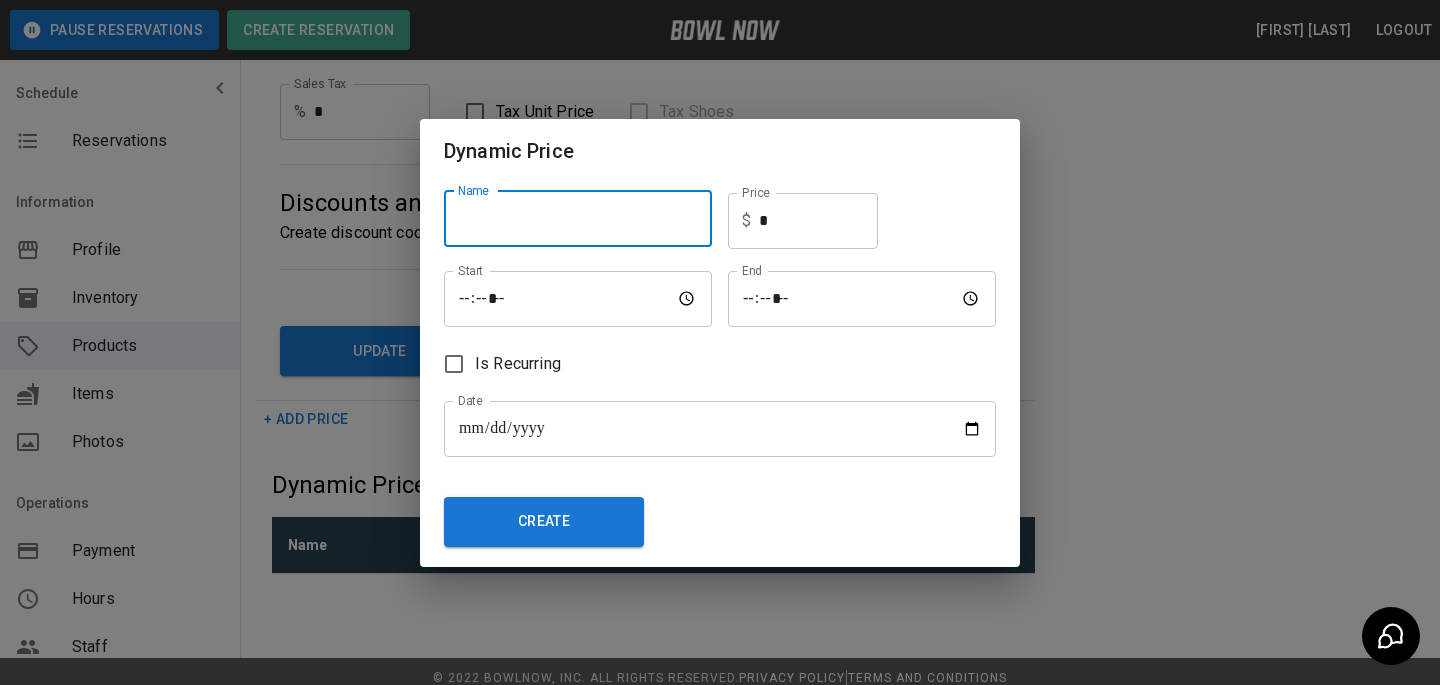 click at bounding box center (578, 219) 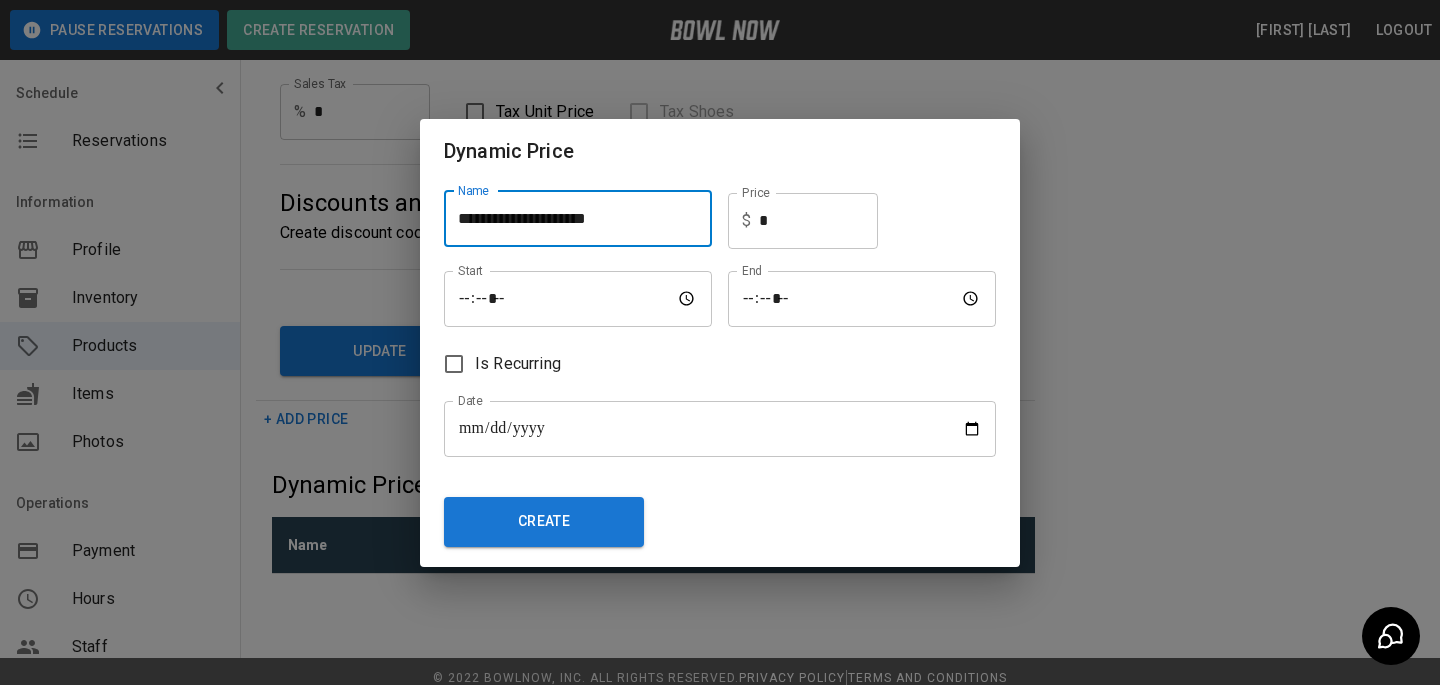 type on "**********" 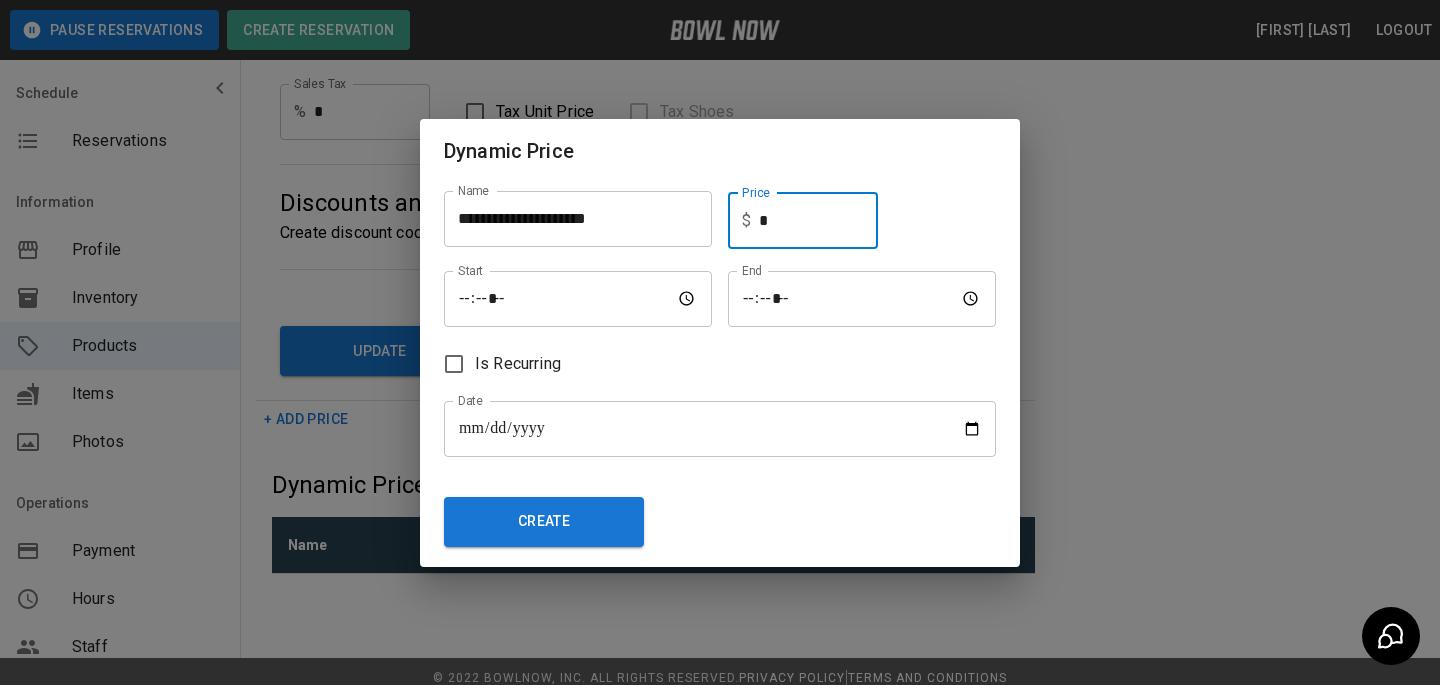 click on "*" at bounding box center [818, 221] 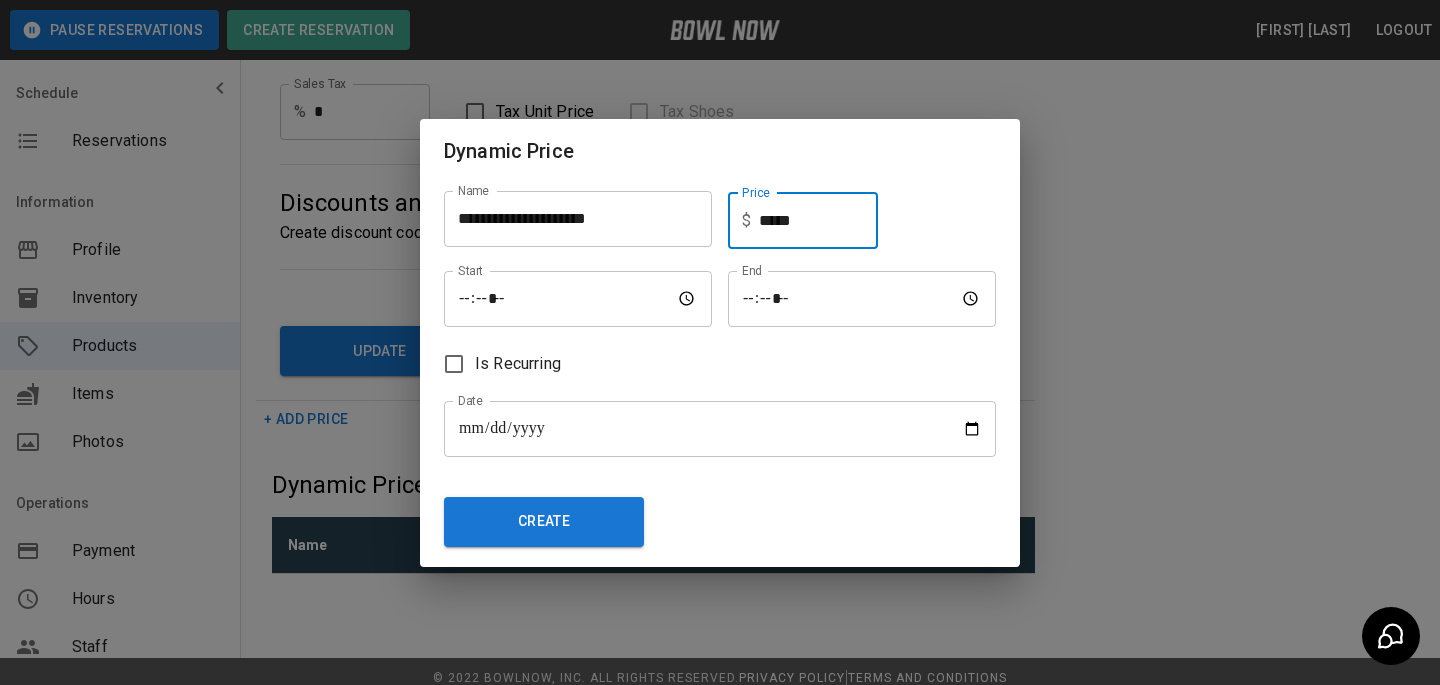 type on "*****" 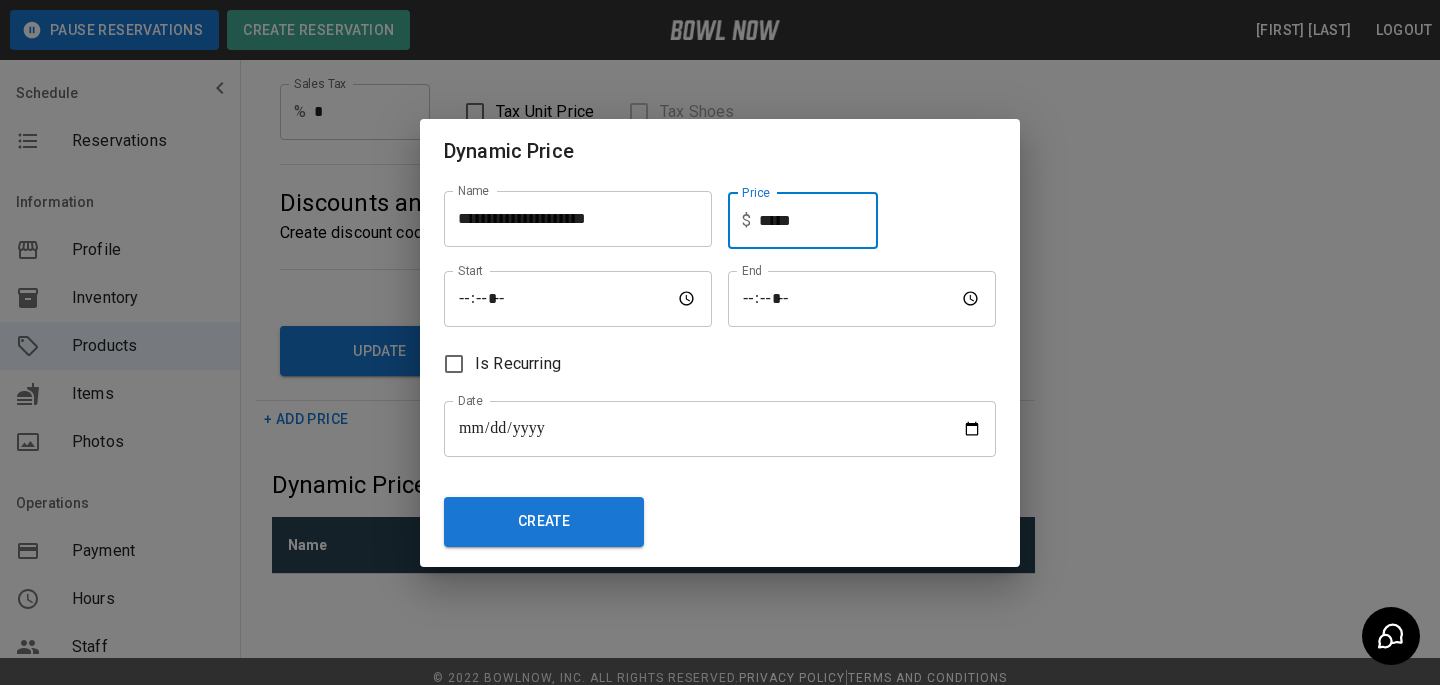 click at bounding box center [578, 299] 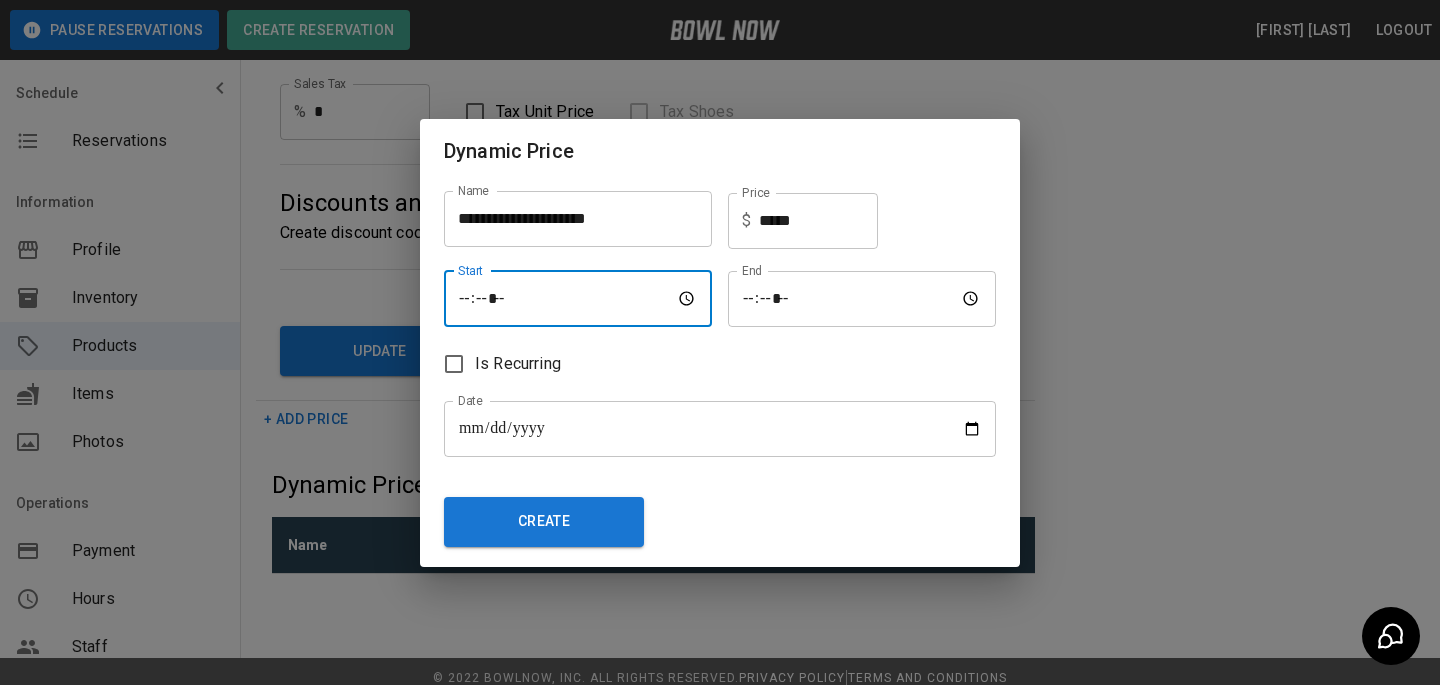 type on "*****" 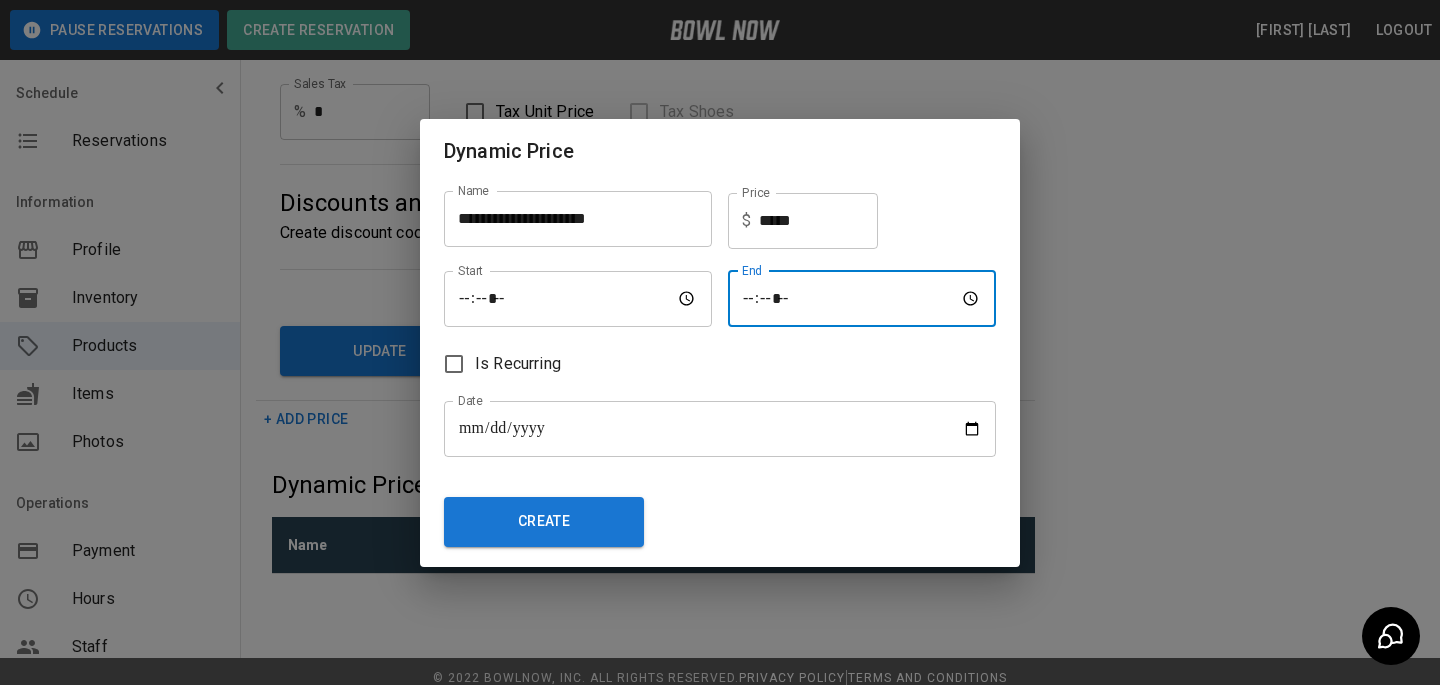 click at bounding box center (862, 299) 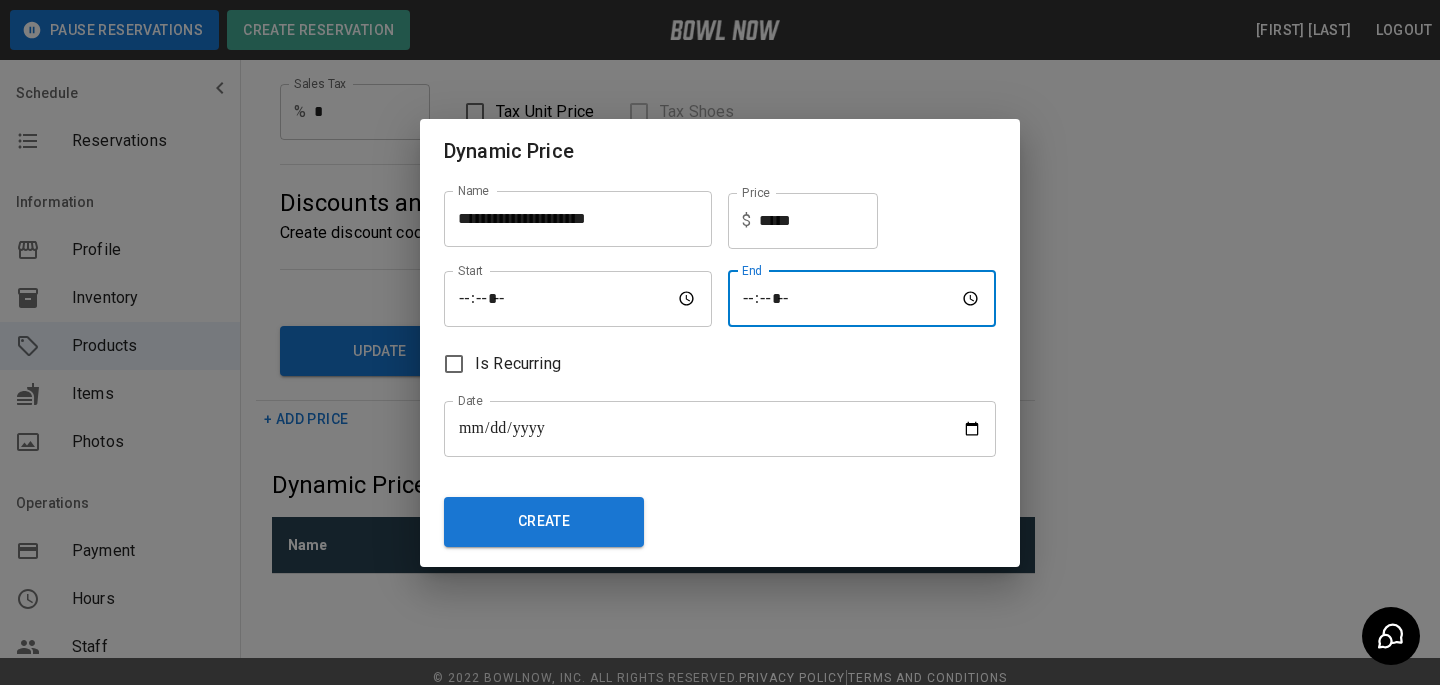 type on "*****" 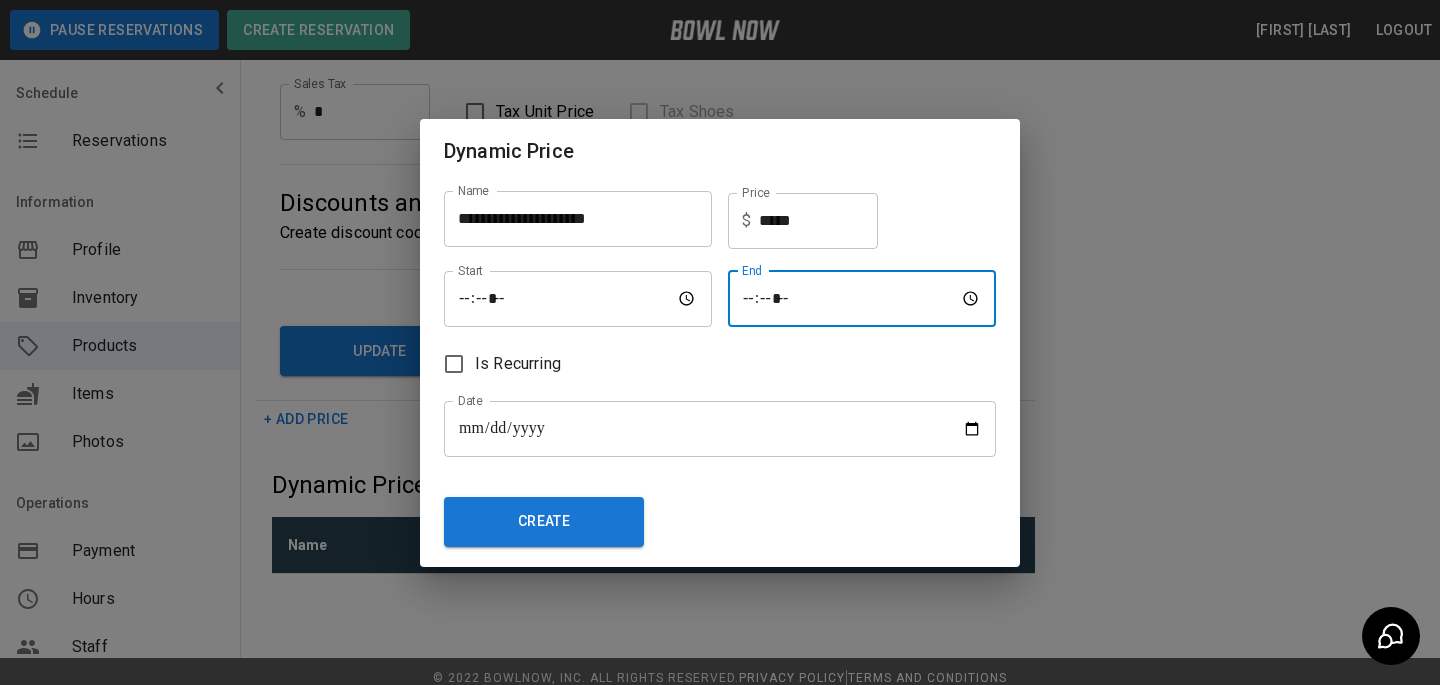 click on "Is Recurring" at bounding box center [712, 356] 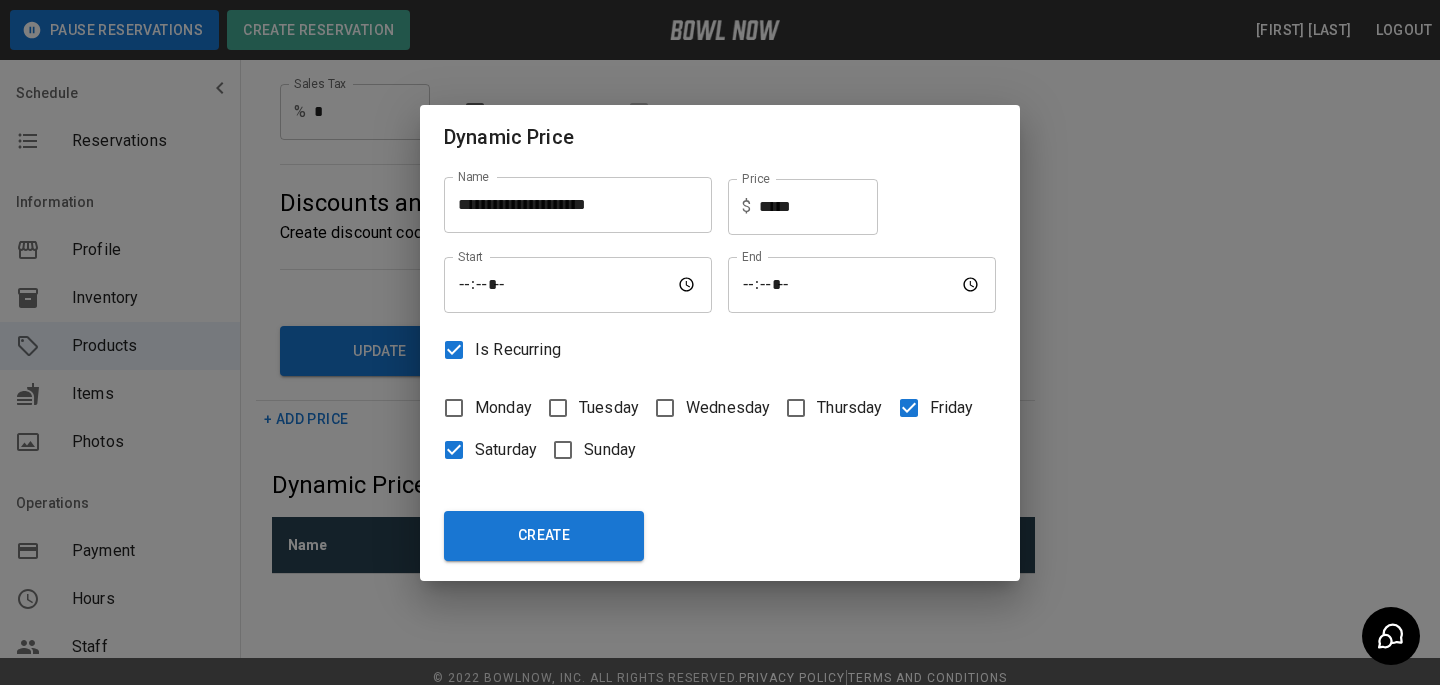 click on "Sunday" at bounding box center (610, 450) 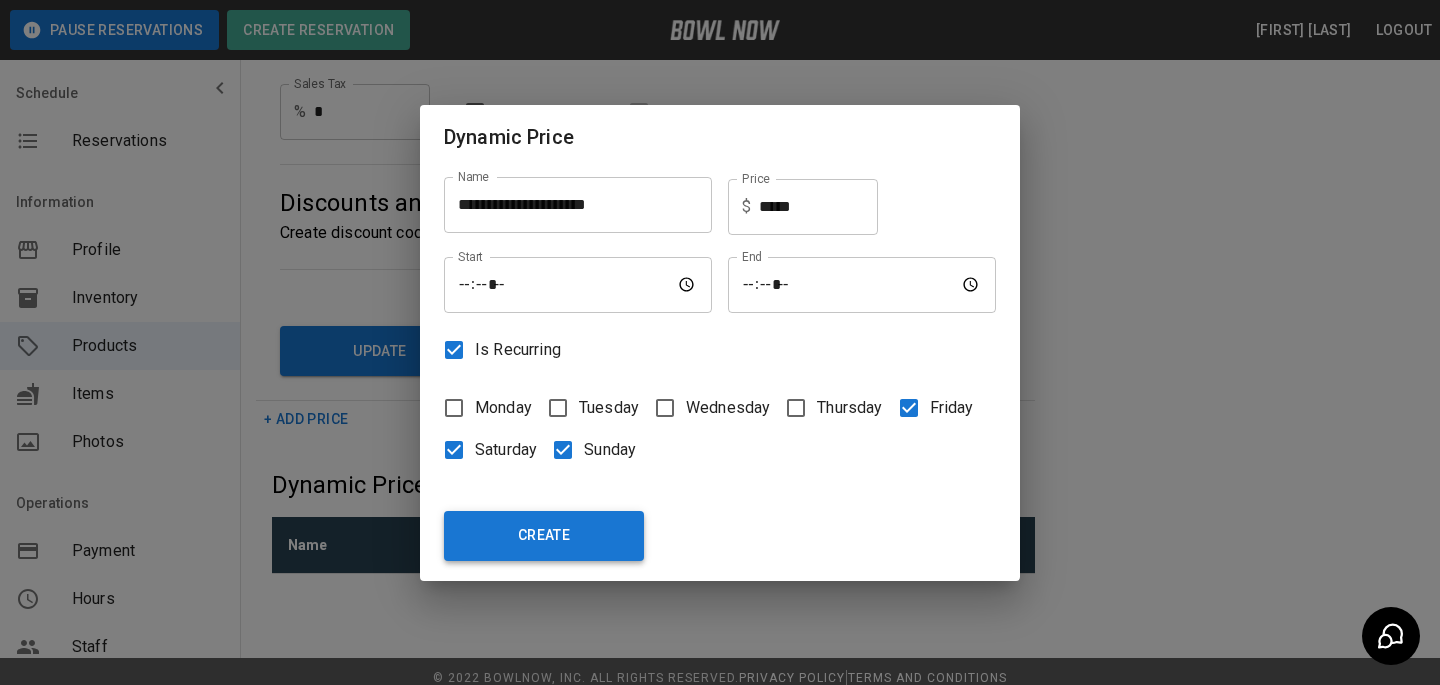 click on "Create" at bounding box center [544, 536] 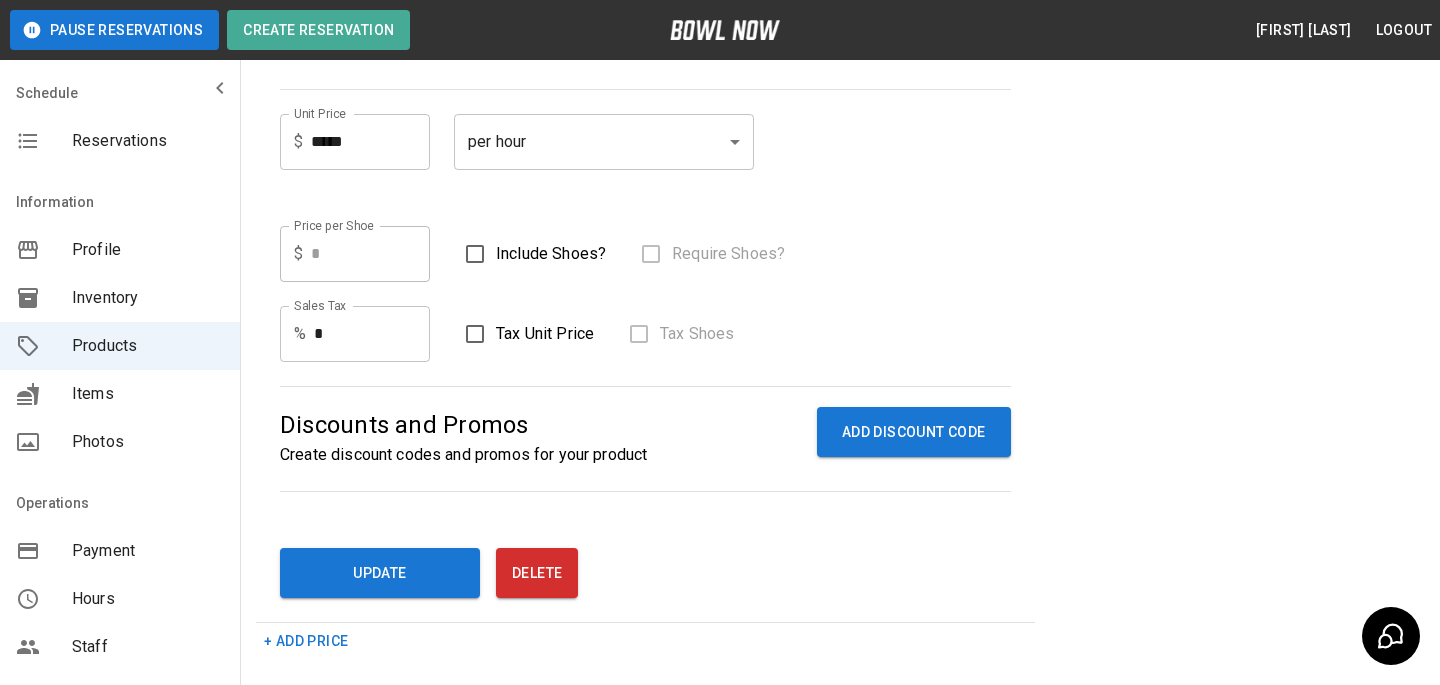 scroll, scrollTop: 447, scrollLeft: 0, axis: vertical 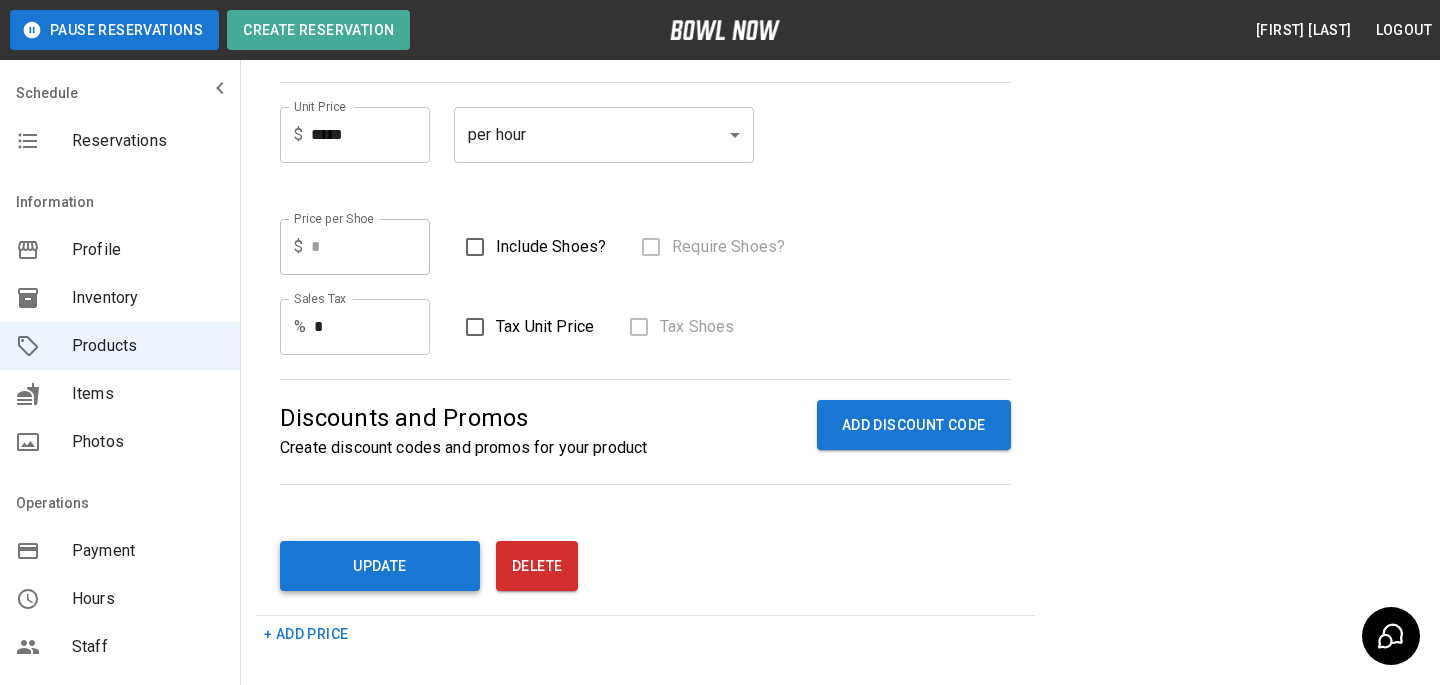 click on "Update" at bounding box center (380, 566) 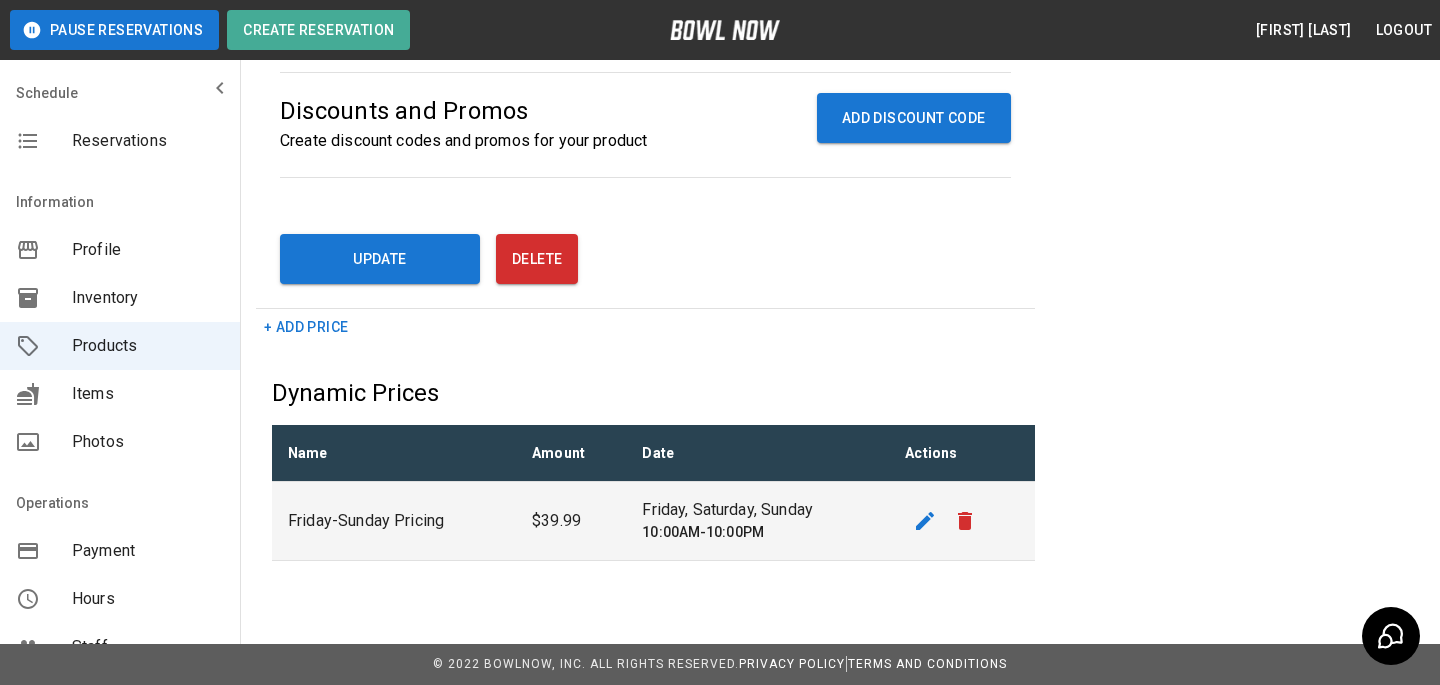 scroll, scrollTop: 0, scrollLeft: 0, axis: both 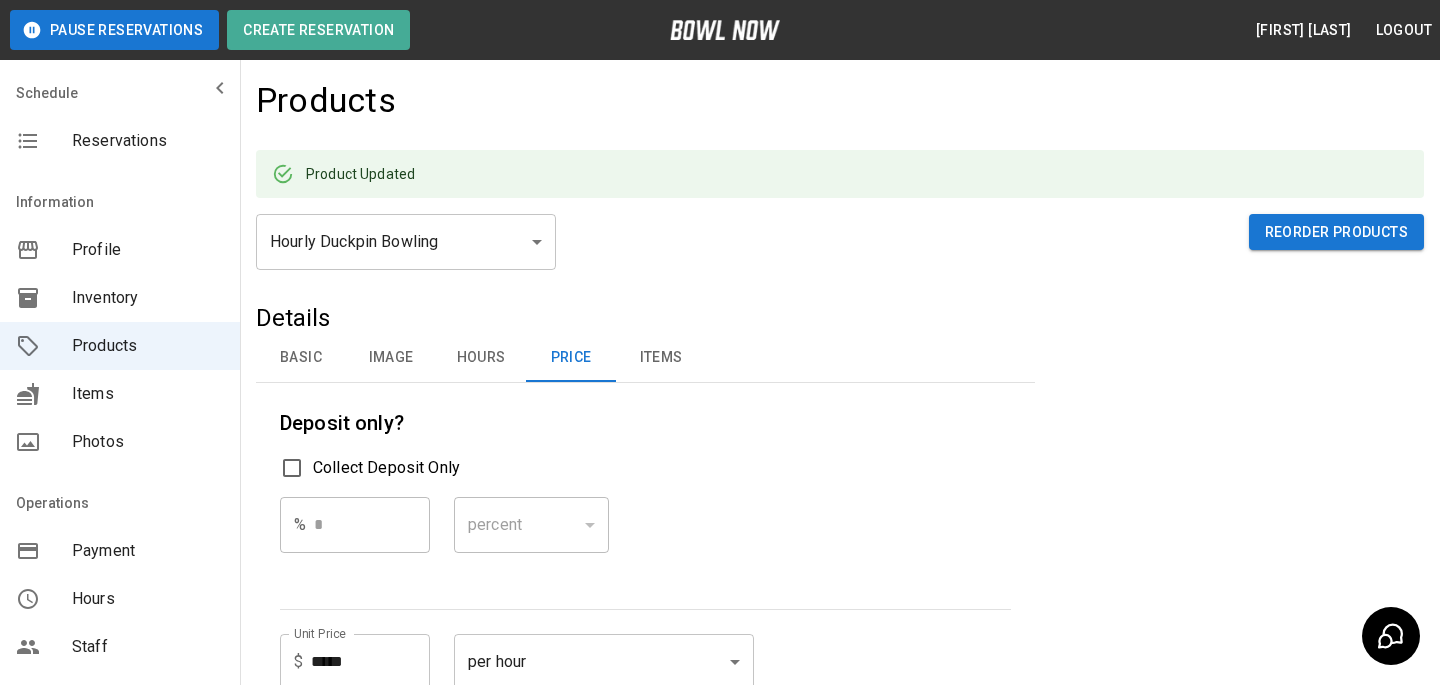 click on "Basic" at bounding box center [301, 358] 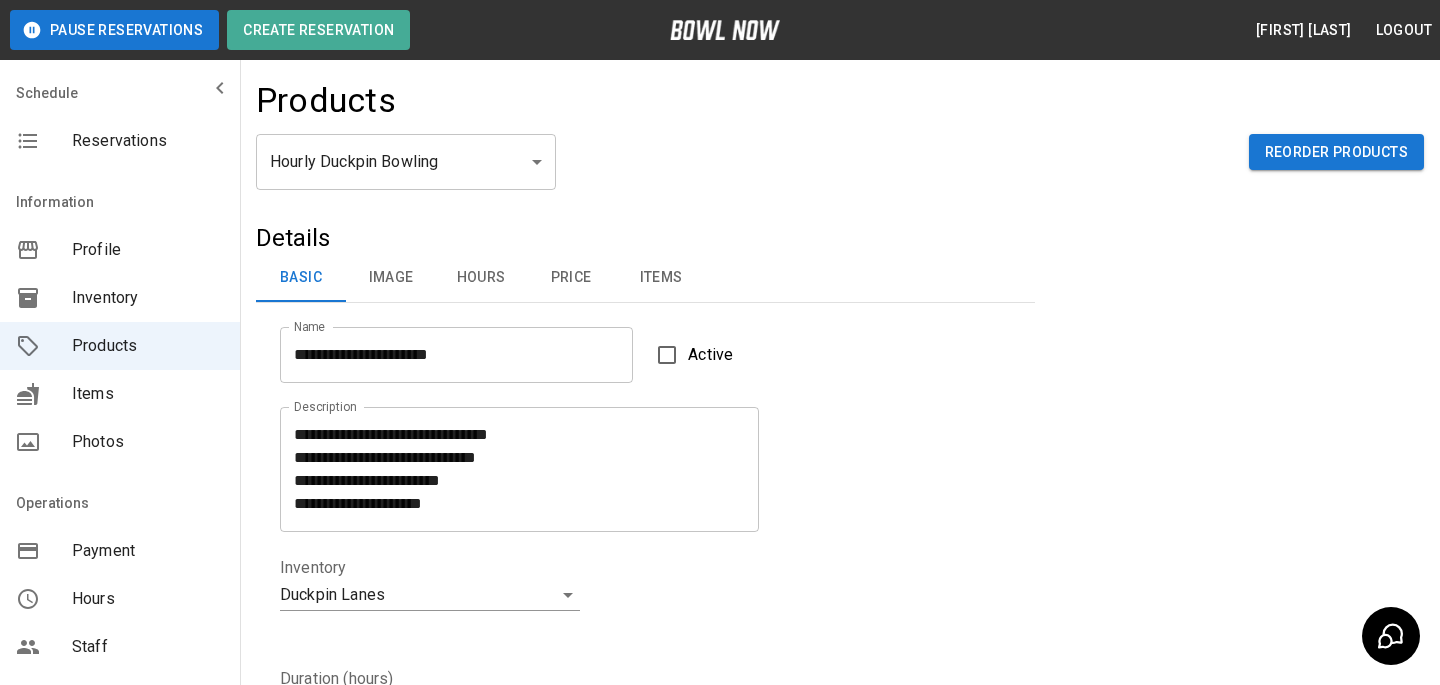 click on "**********" at bounding box center [720, 644] 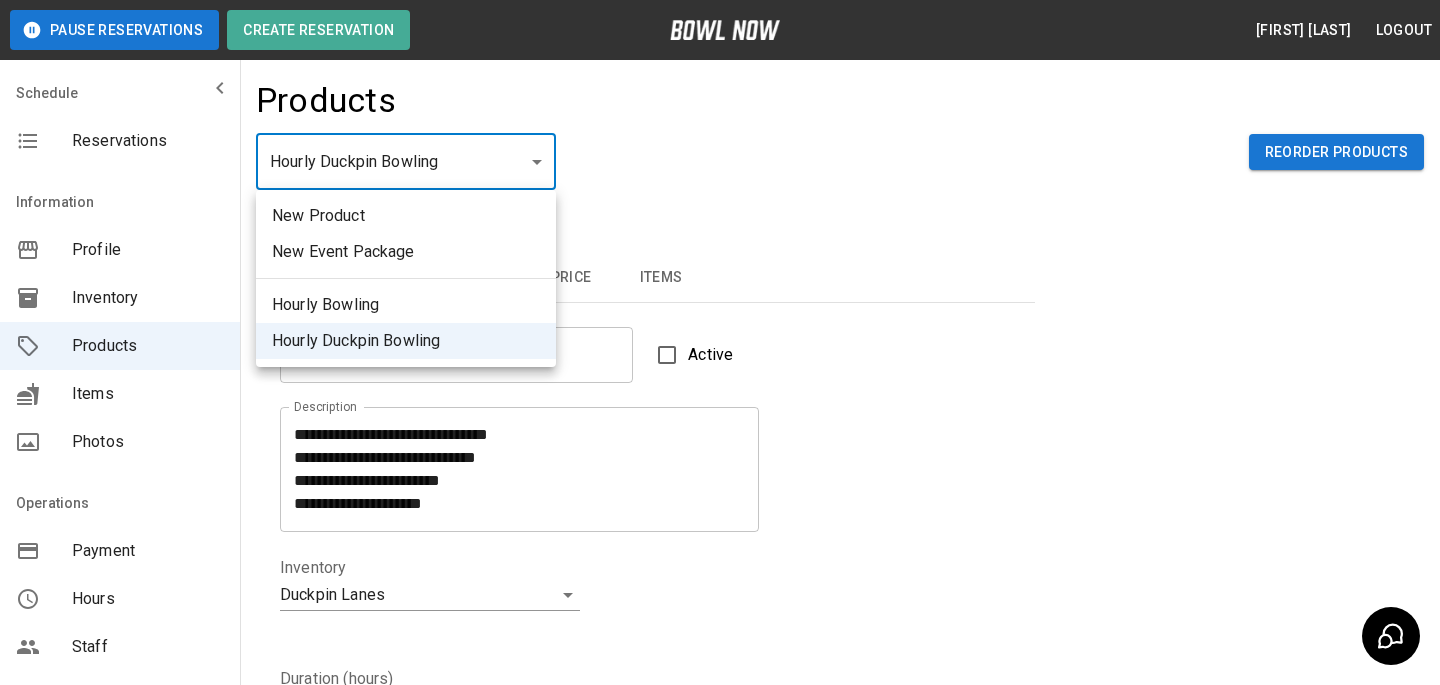 click on "New Product" at bounding box center (406, 216) 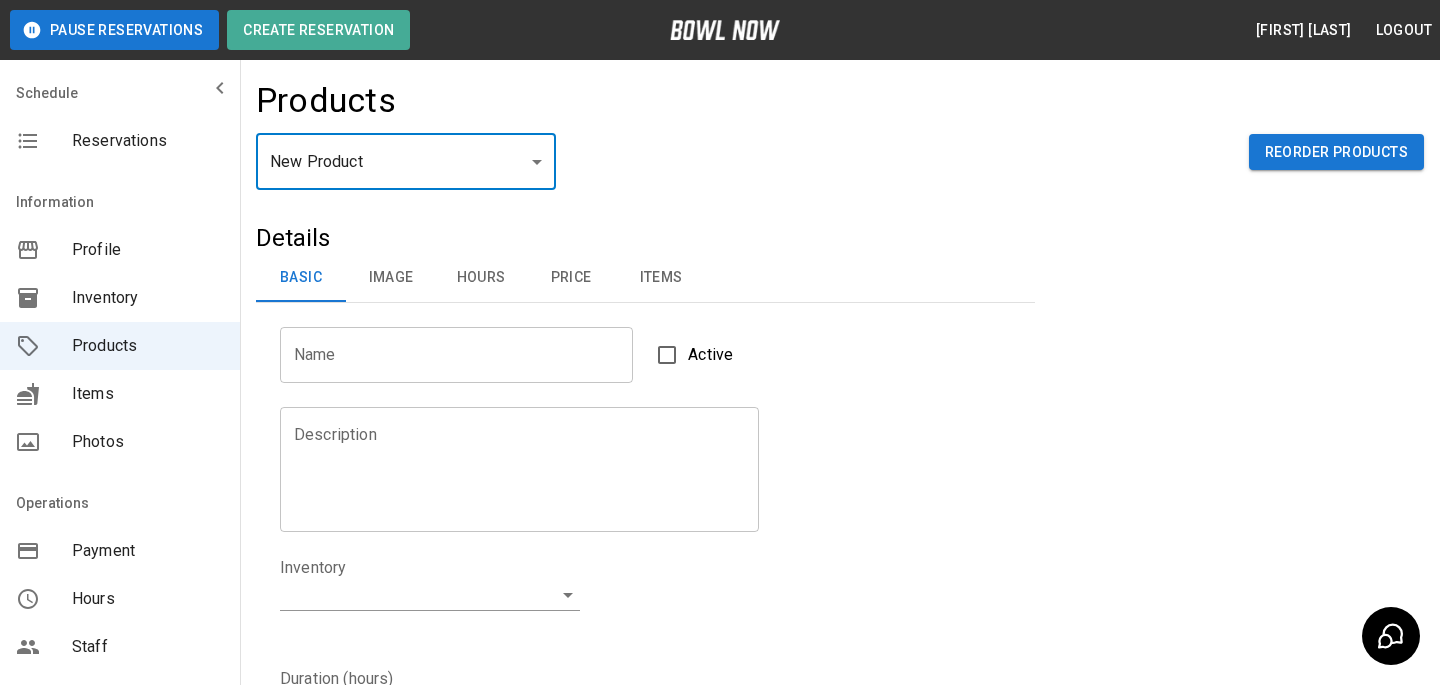 click on "Name" at bounding box center [456, 355] 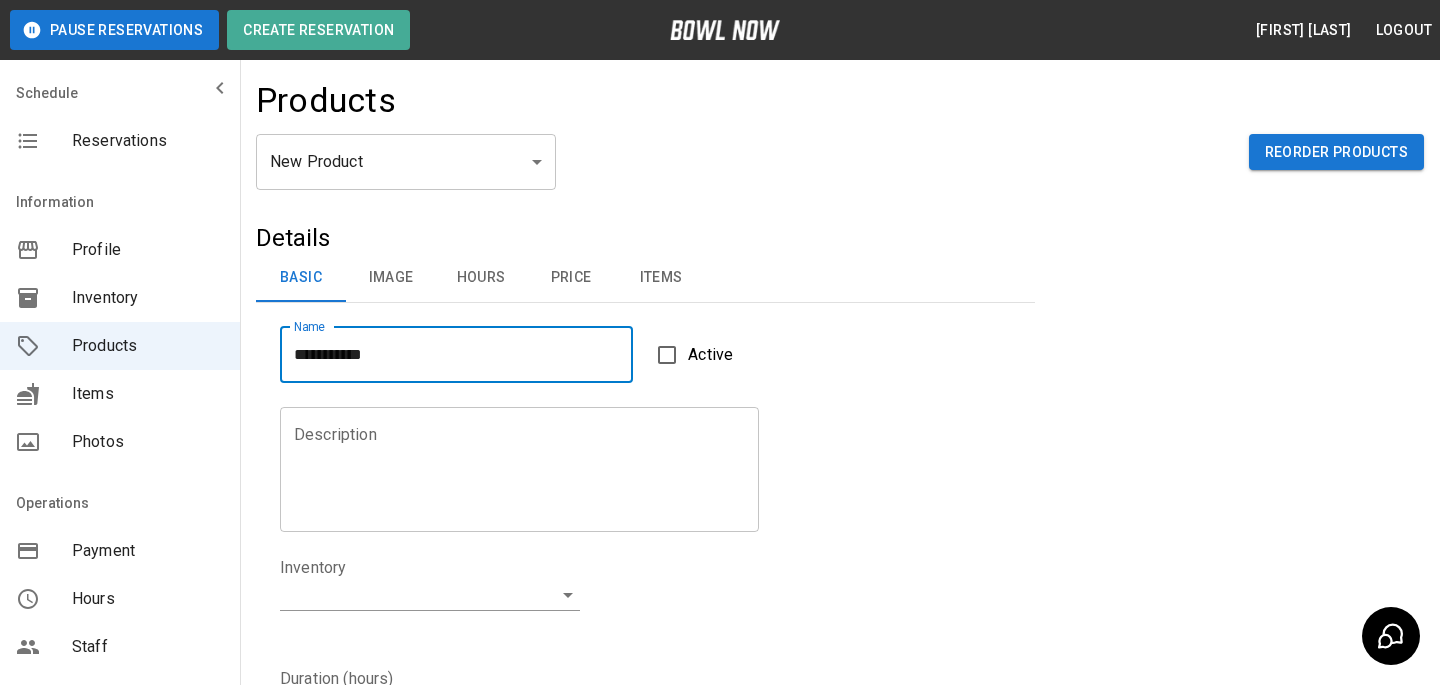 type on "**********" 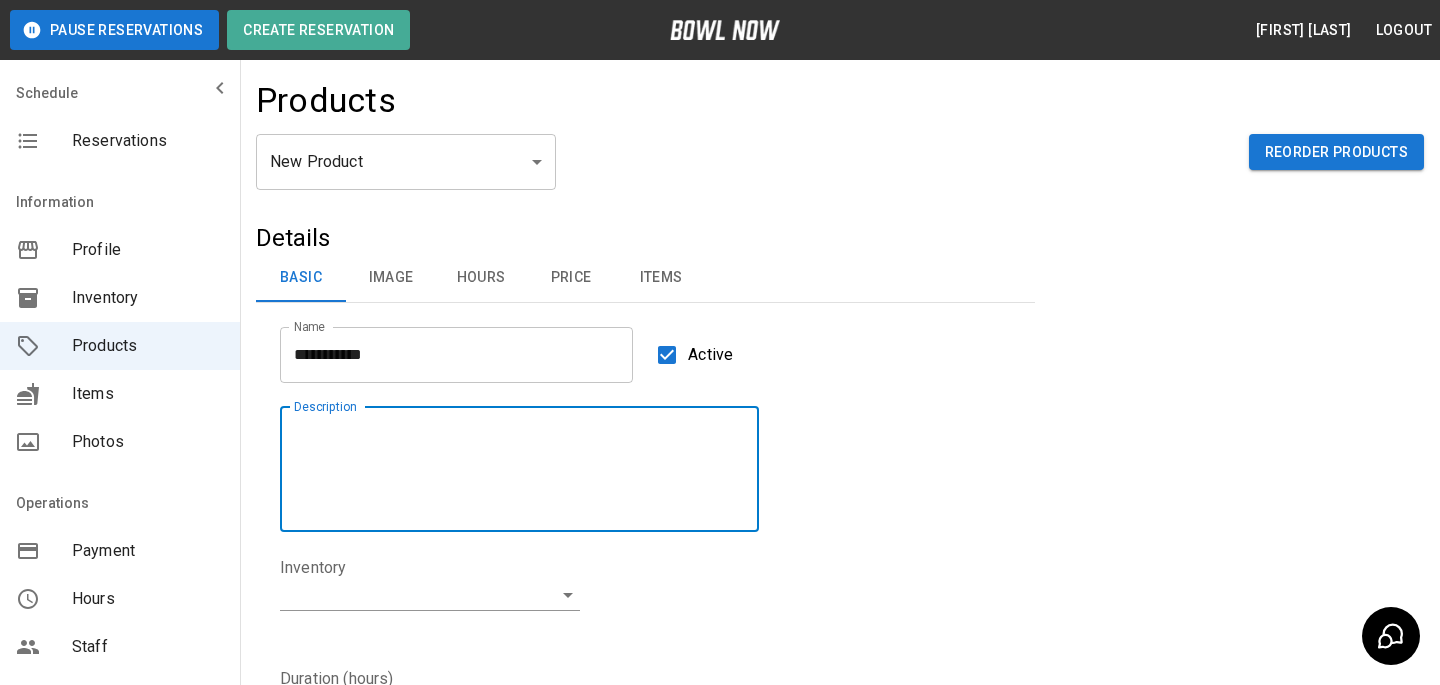 click on "Description" at bounding box center (519, 469) 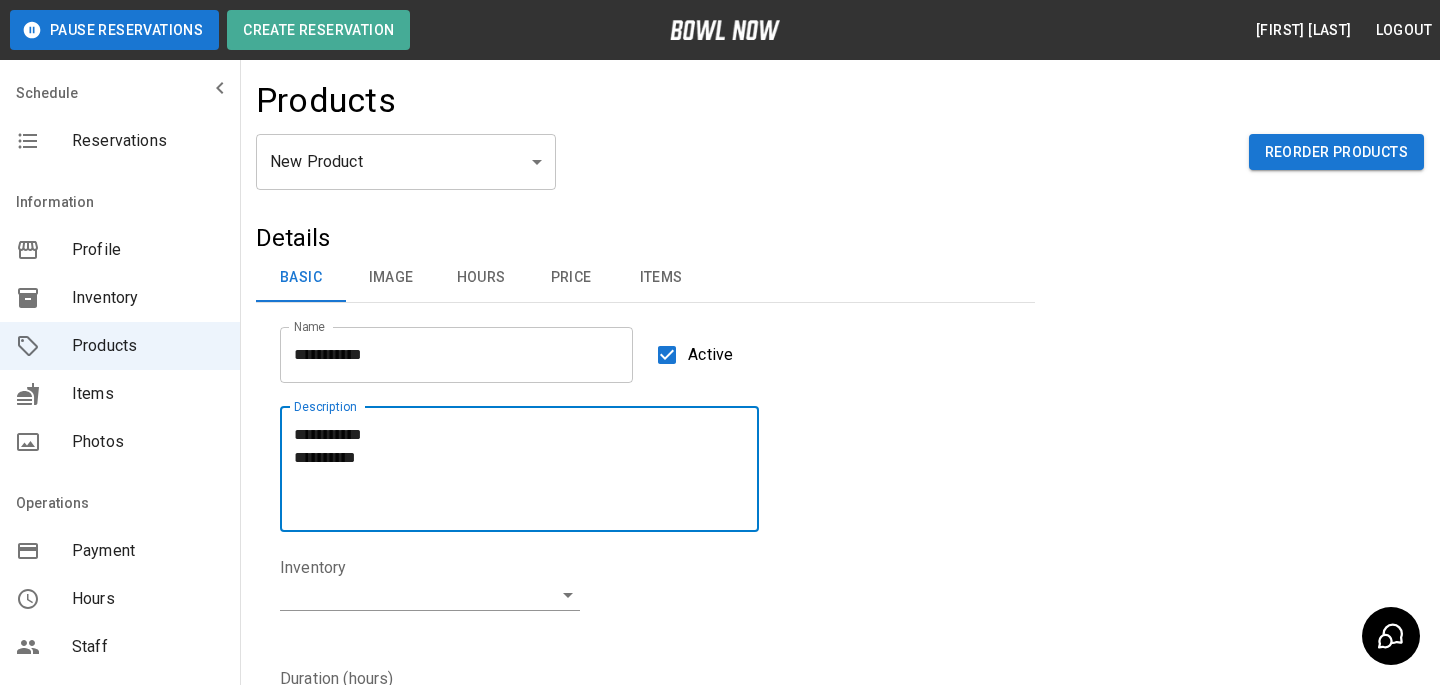 type on "**********" 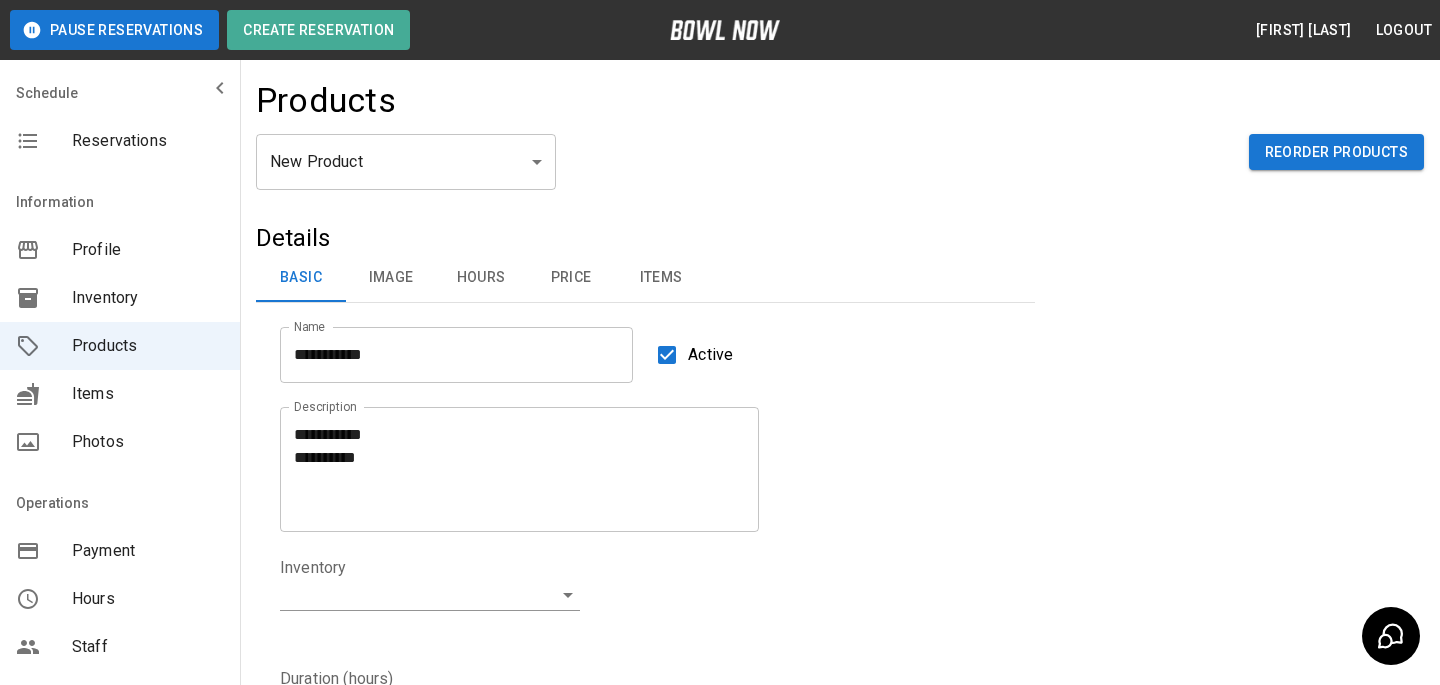 click on "**********" at bounding box center [430, 599] 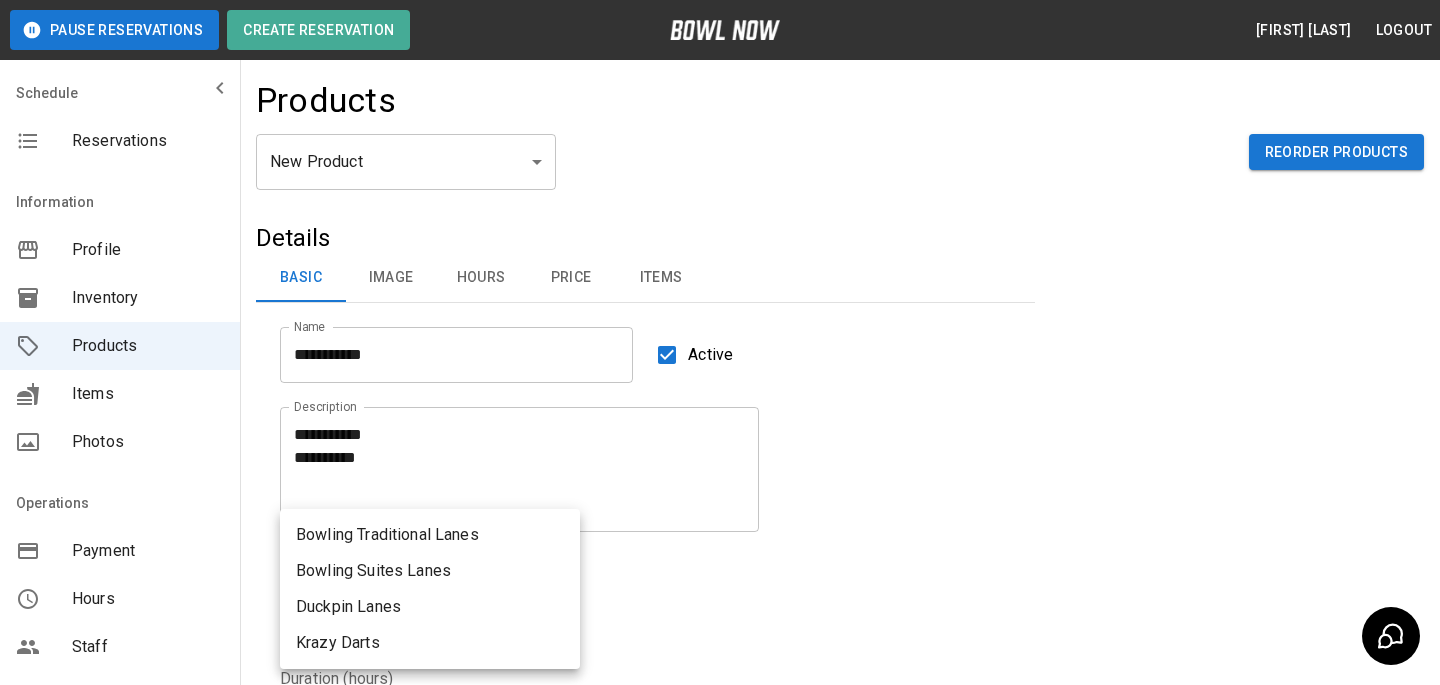 click on "**********" at bounding box center (720, 644) 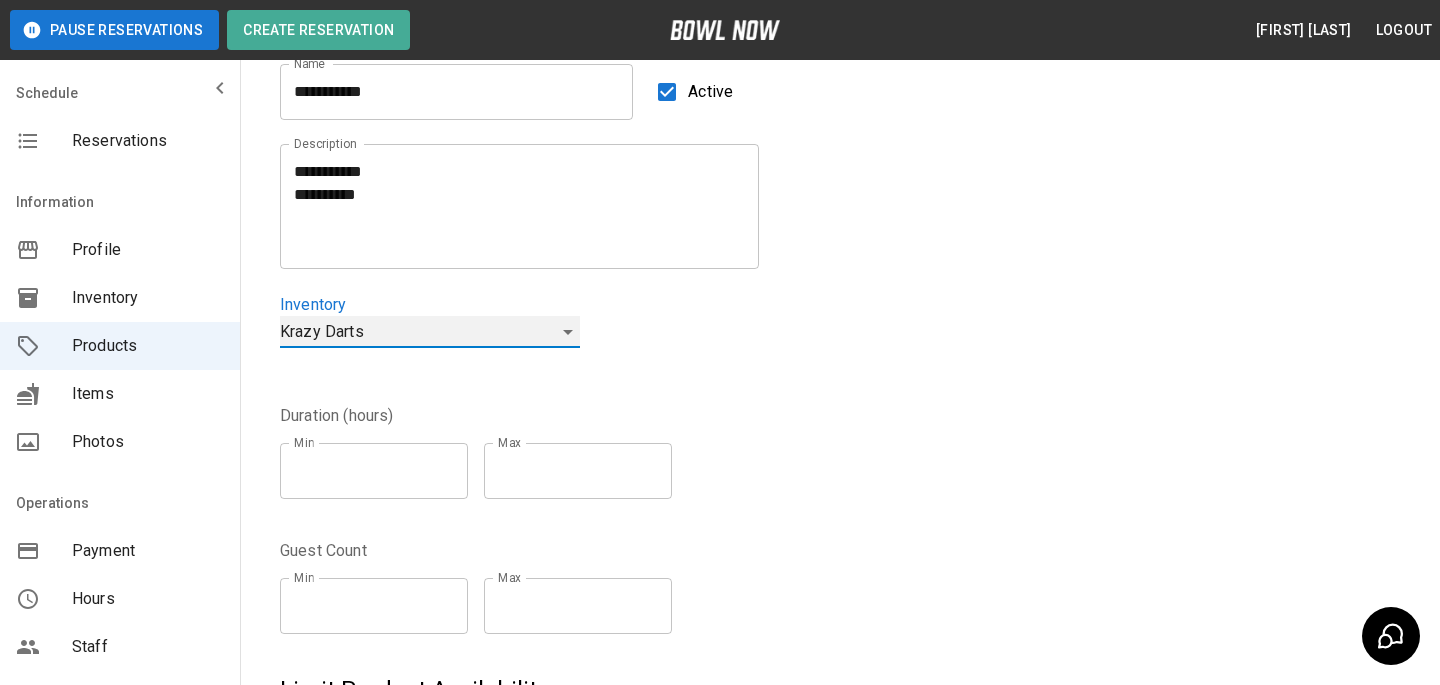scroll, scrollTop: 318, scrollLeft: 0, axis: vertical 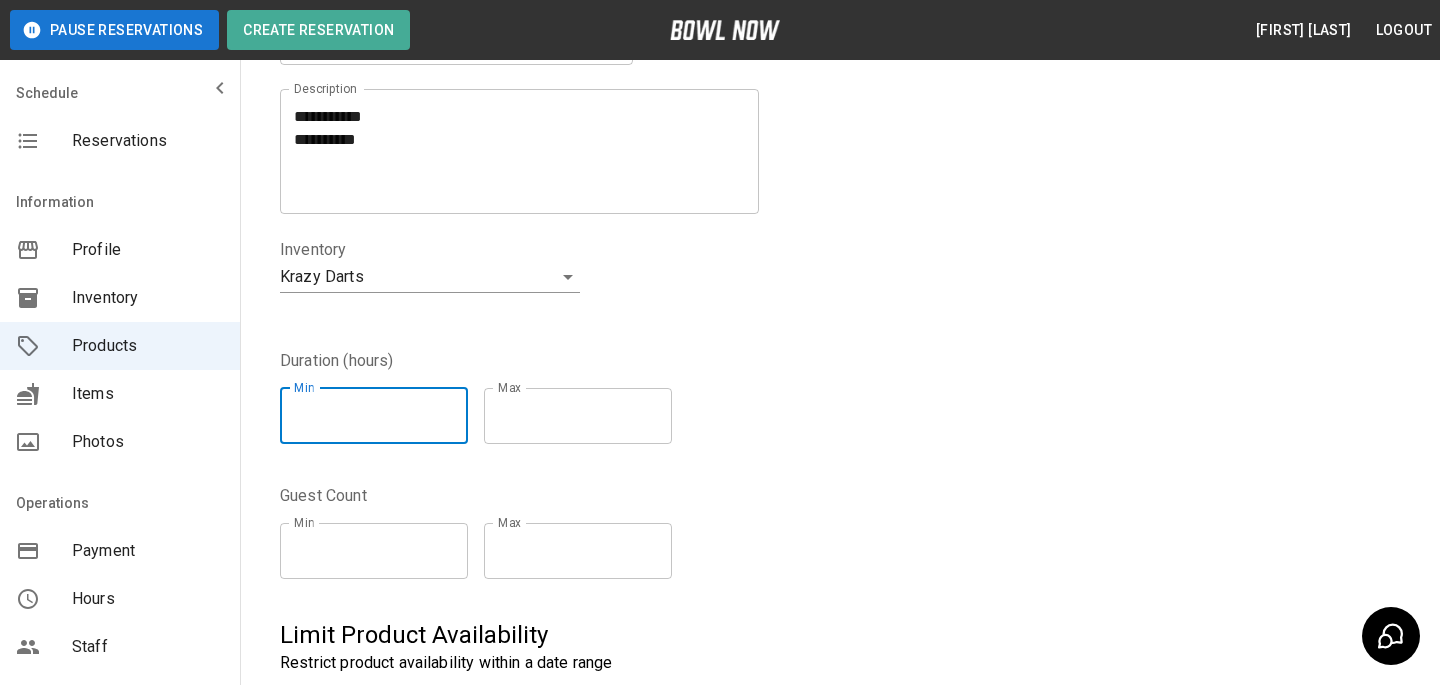 click on "**" at bounding box center [374, 416] 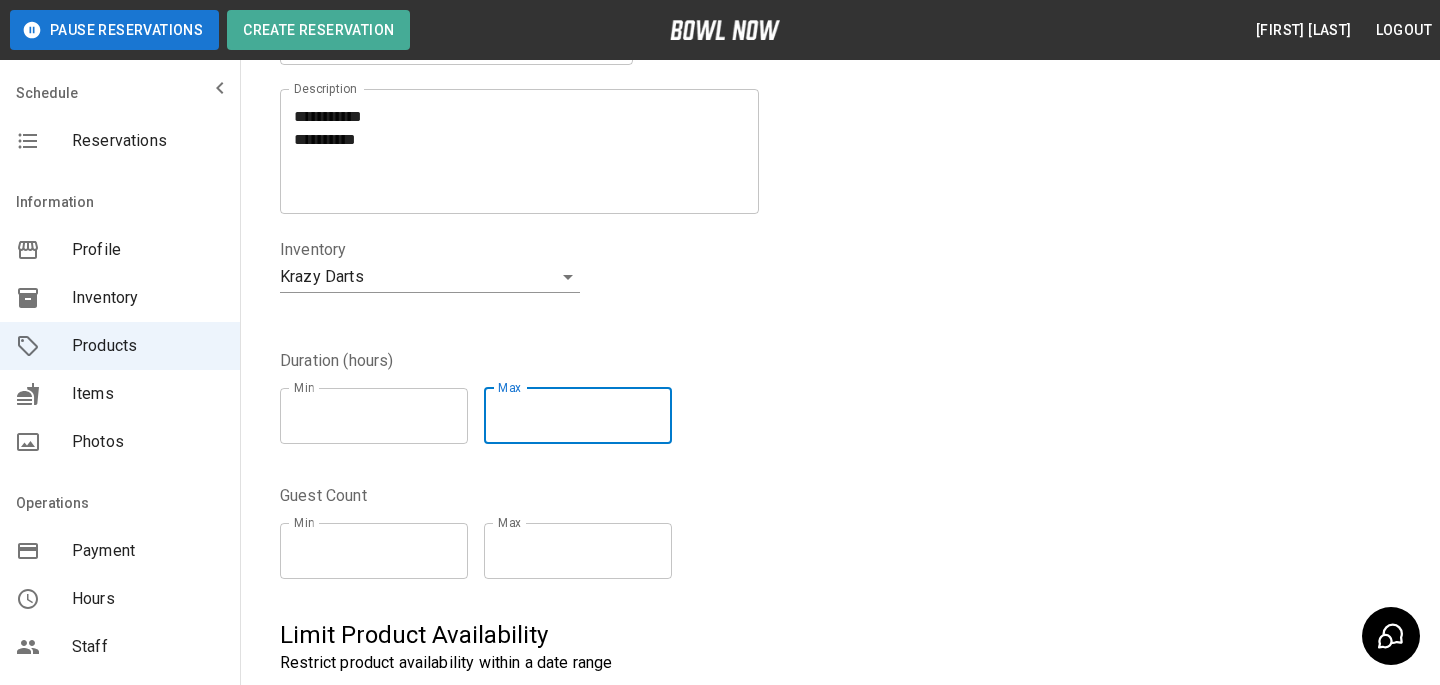 click on "*" at bounding box center (578, 416) 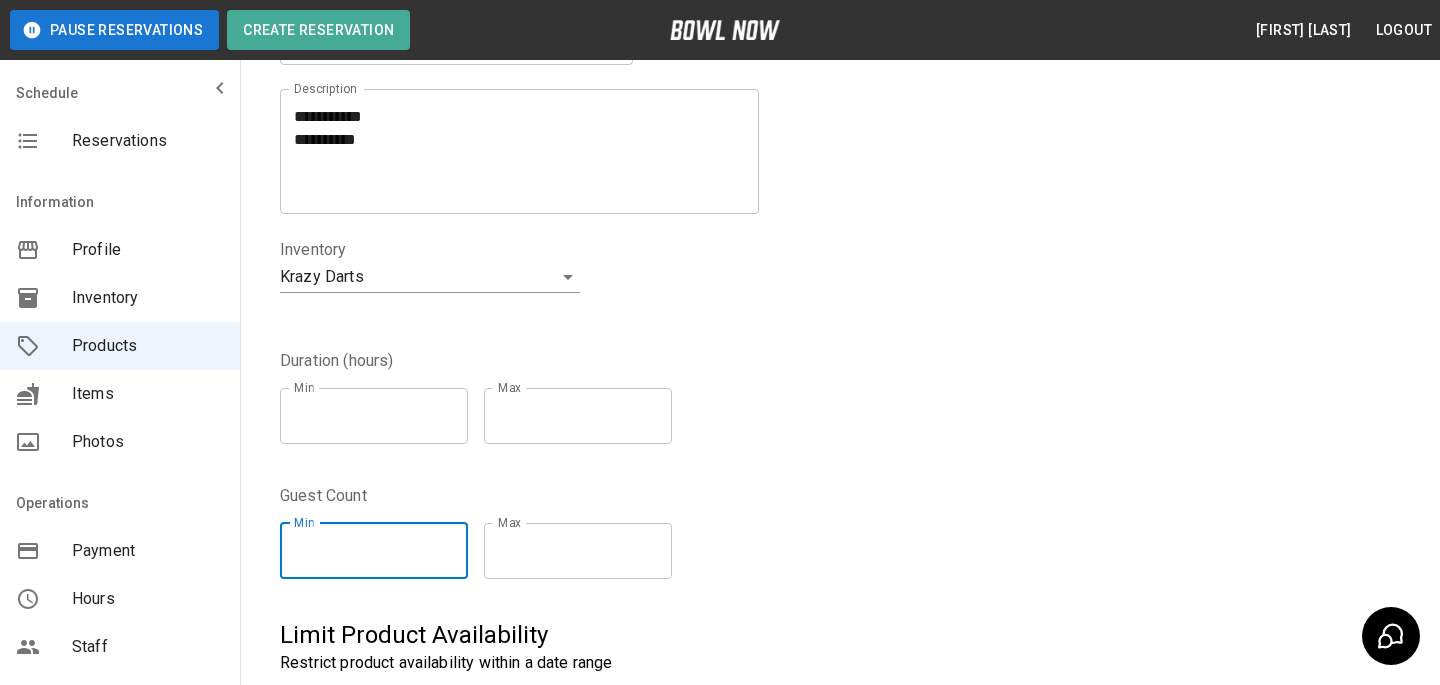 click on "*" at bounding box center (374, 551) 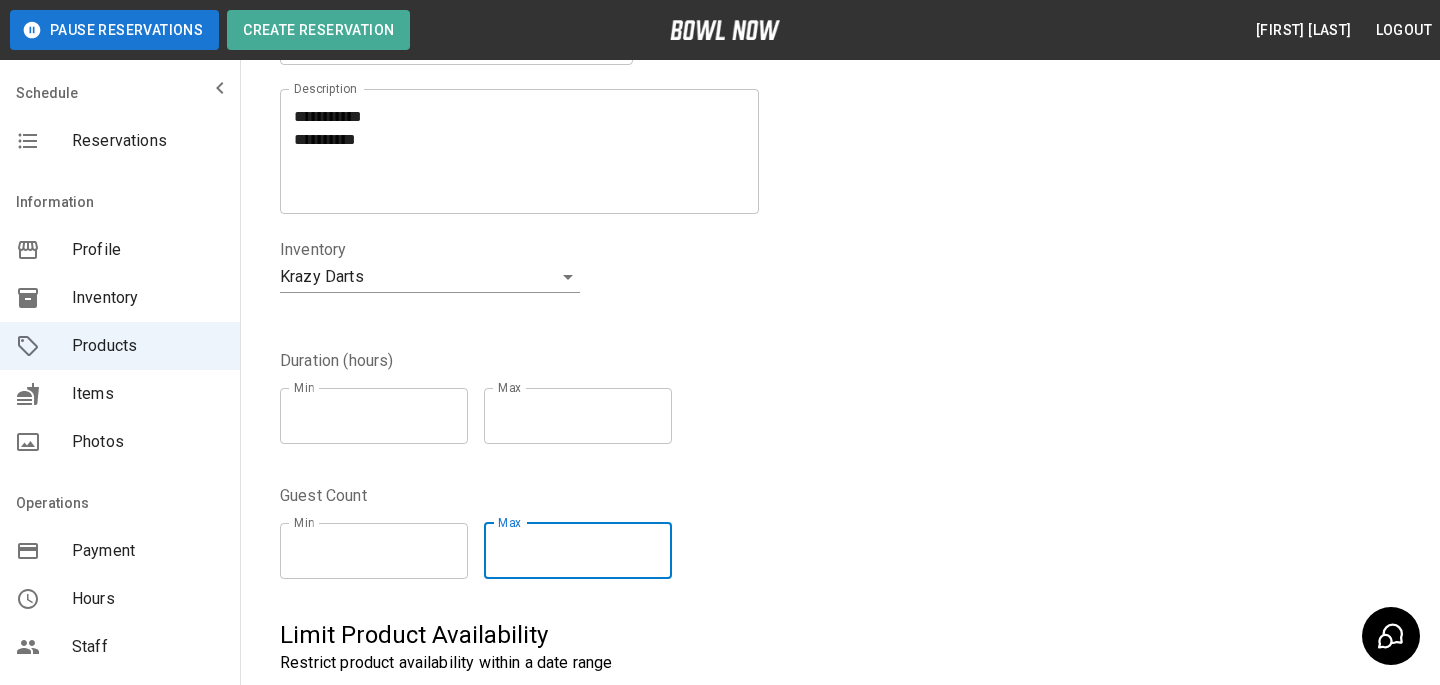 click on "*" at bounding box center [578, 551] 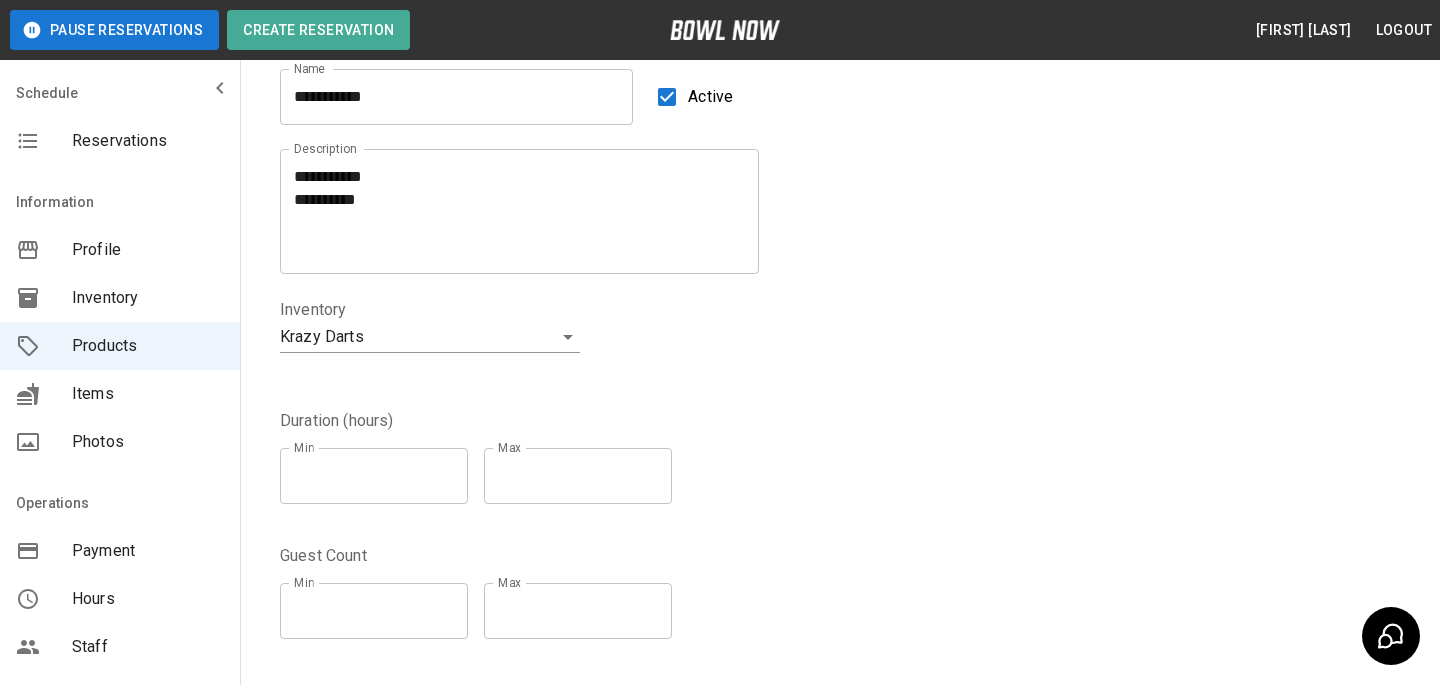 scroll, scrollTop: 0, scrollLeft: 0, axis: both 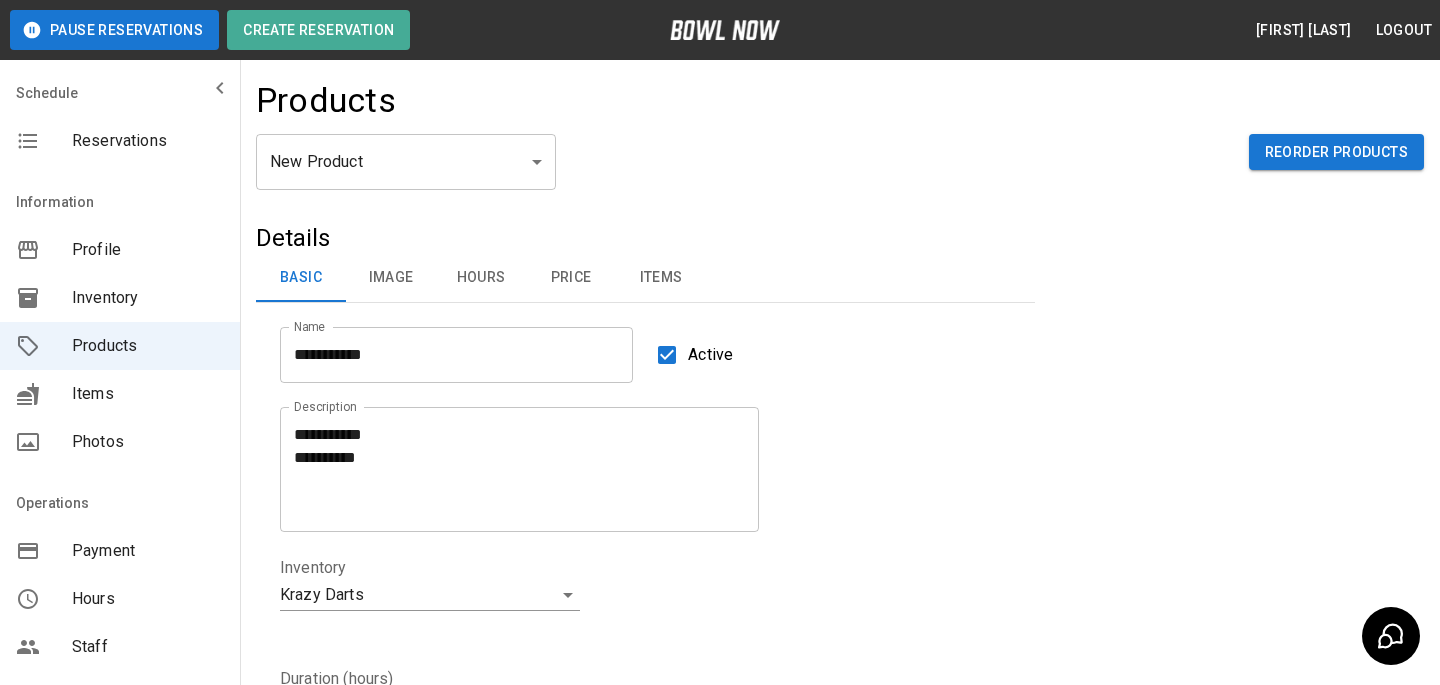 click on "Image" at bounding box center (391, 278) 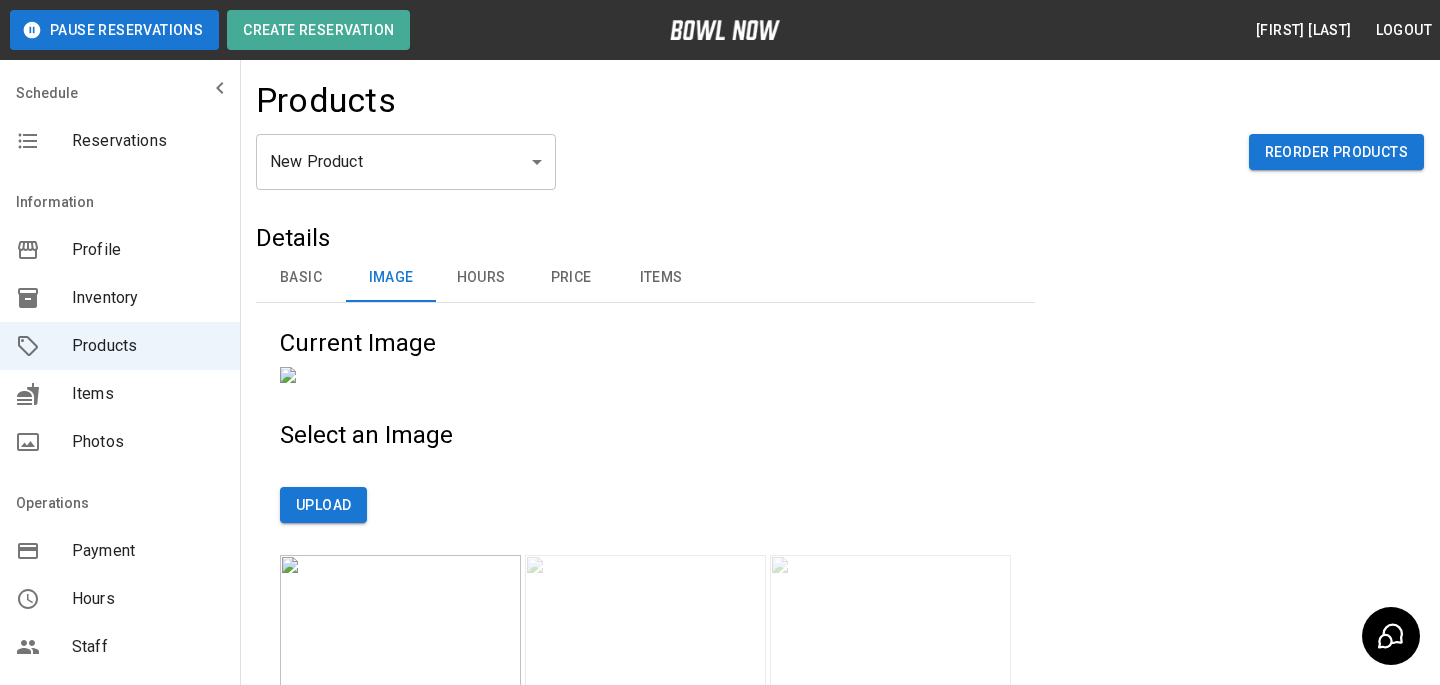 click on "Hours" at bounding box center (481, 278) 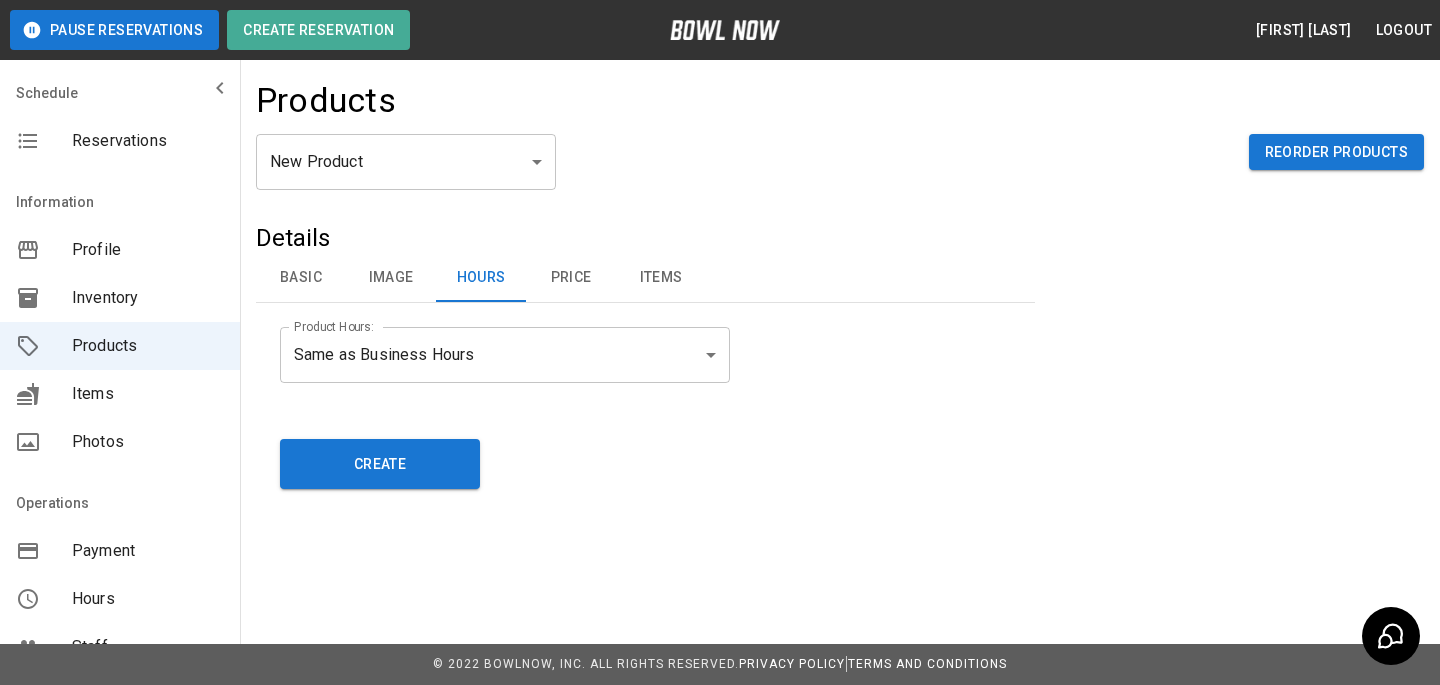 click on "Image" at bounding box center (391, 278) 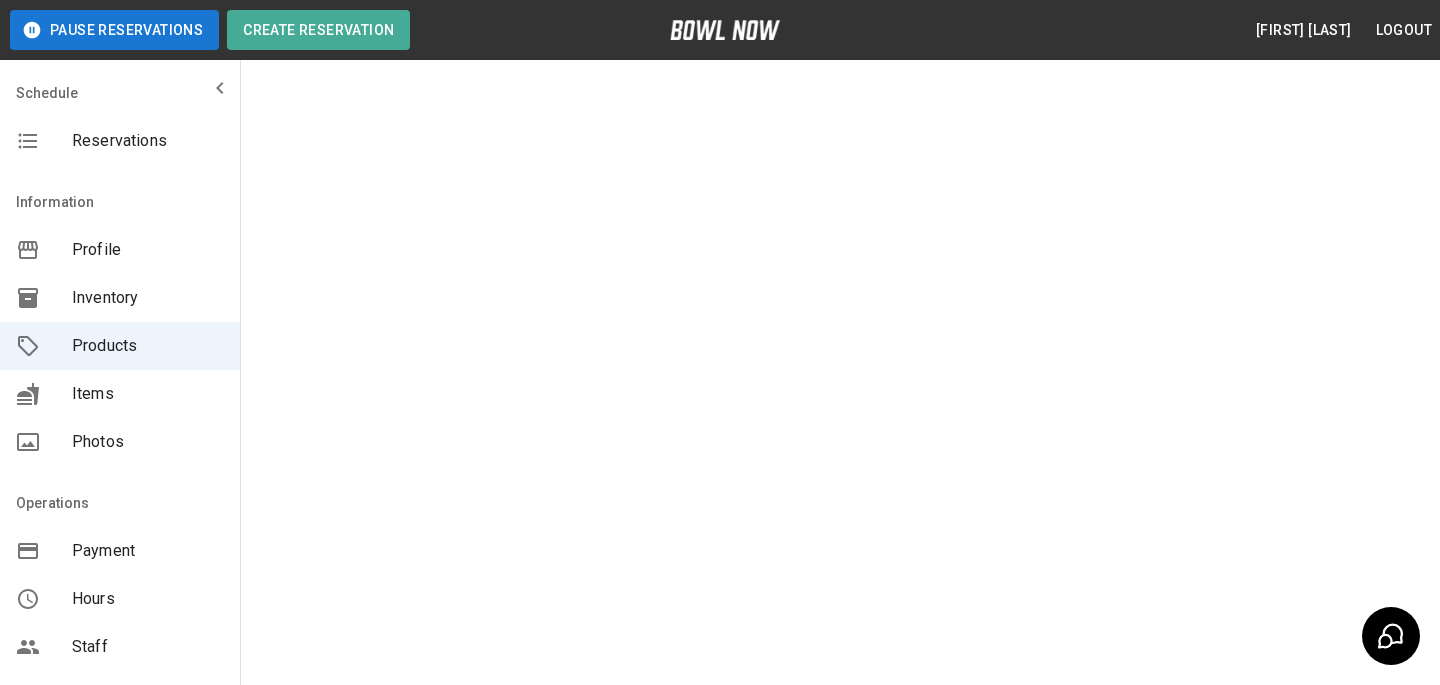 scroll, scrollTop: 893, scrollLeft: 0, axis: vertical 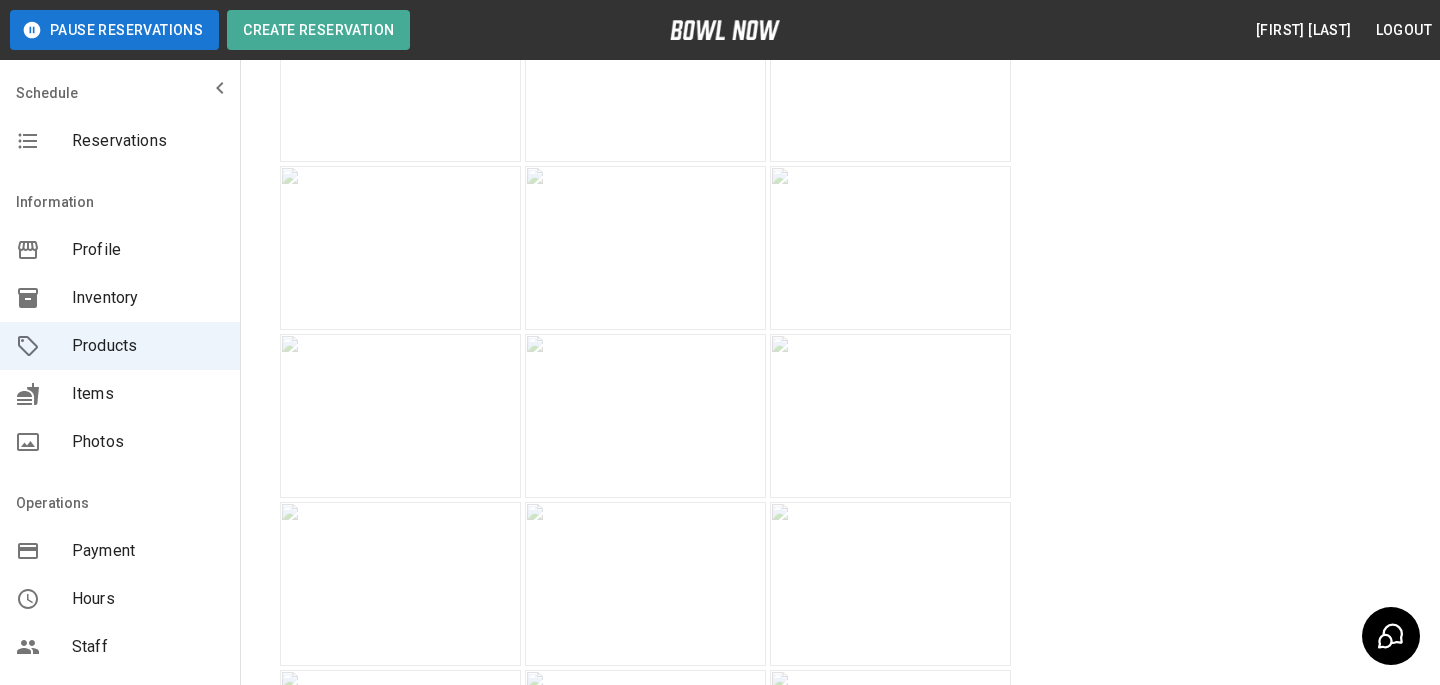 click at bounding box center [400, 248] 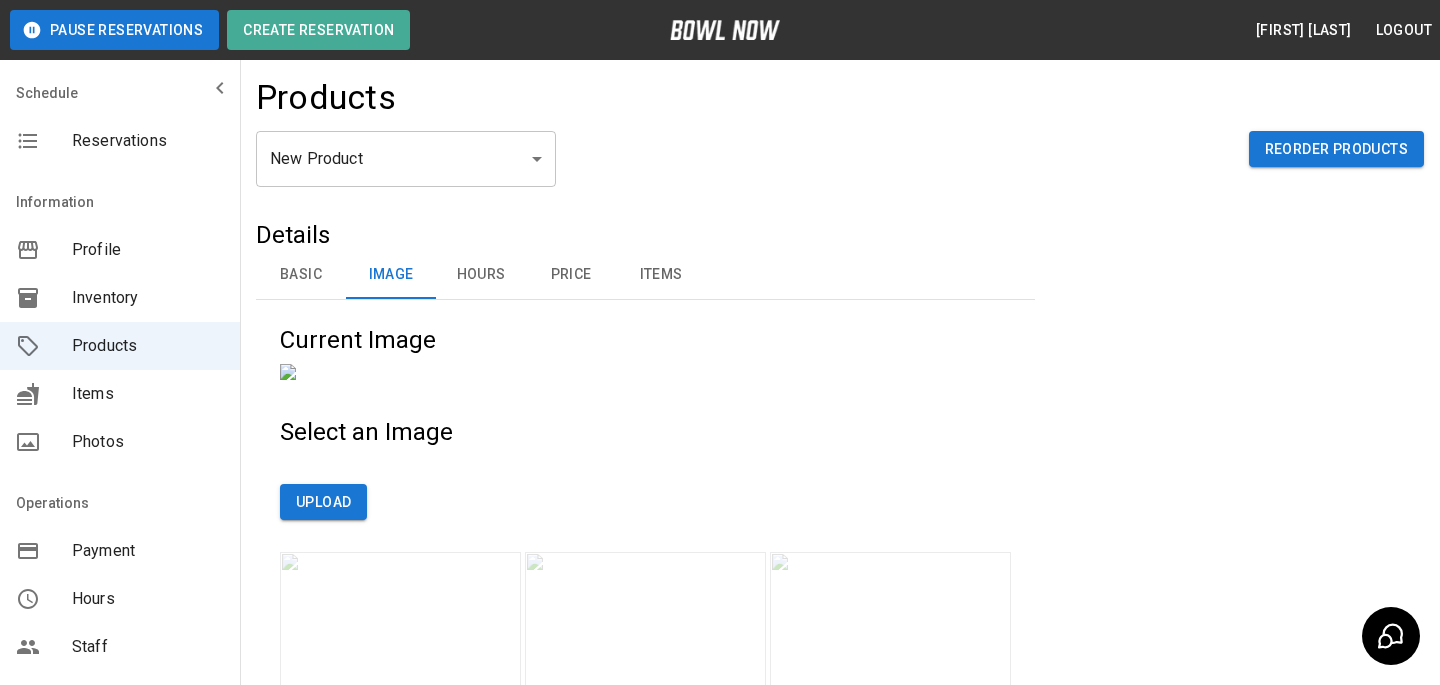 scroll, scrollTop: 0, scrollLeft: 0, axis: both 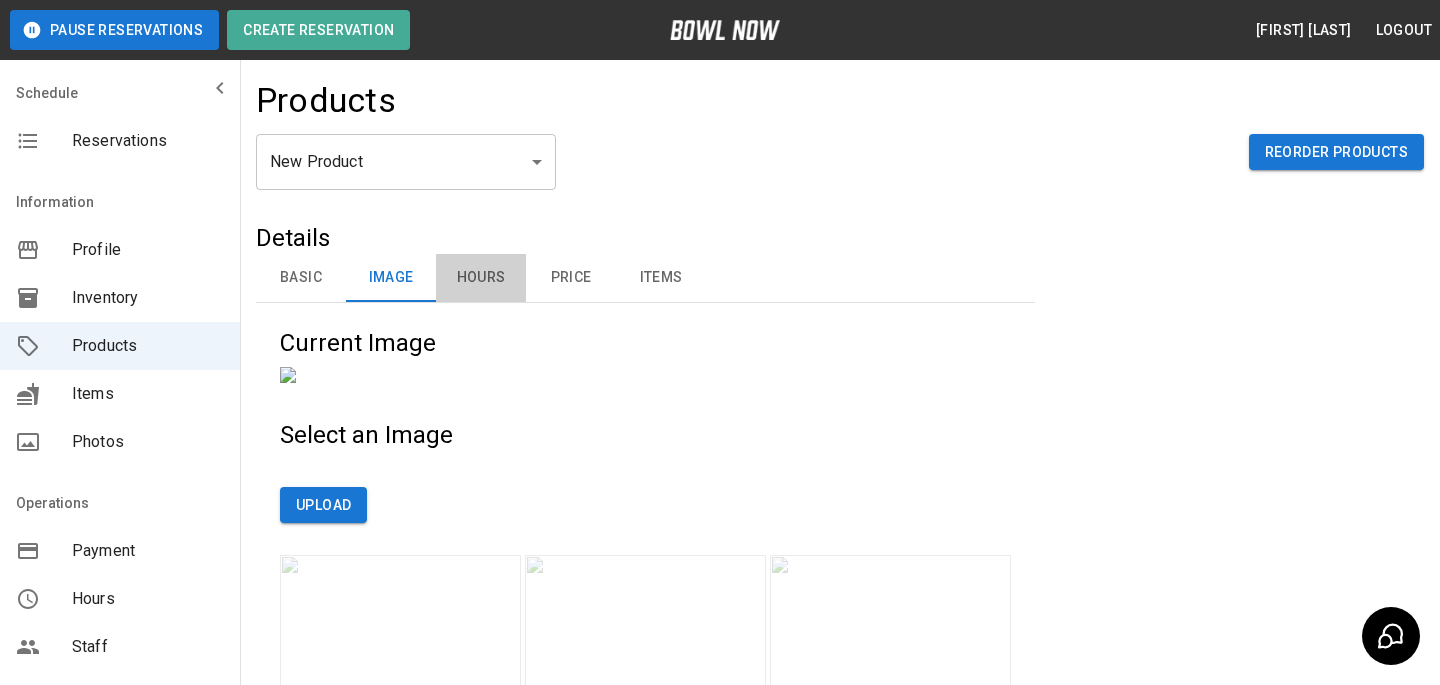 click on "Hours" at bounding box center [481, 278] 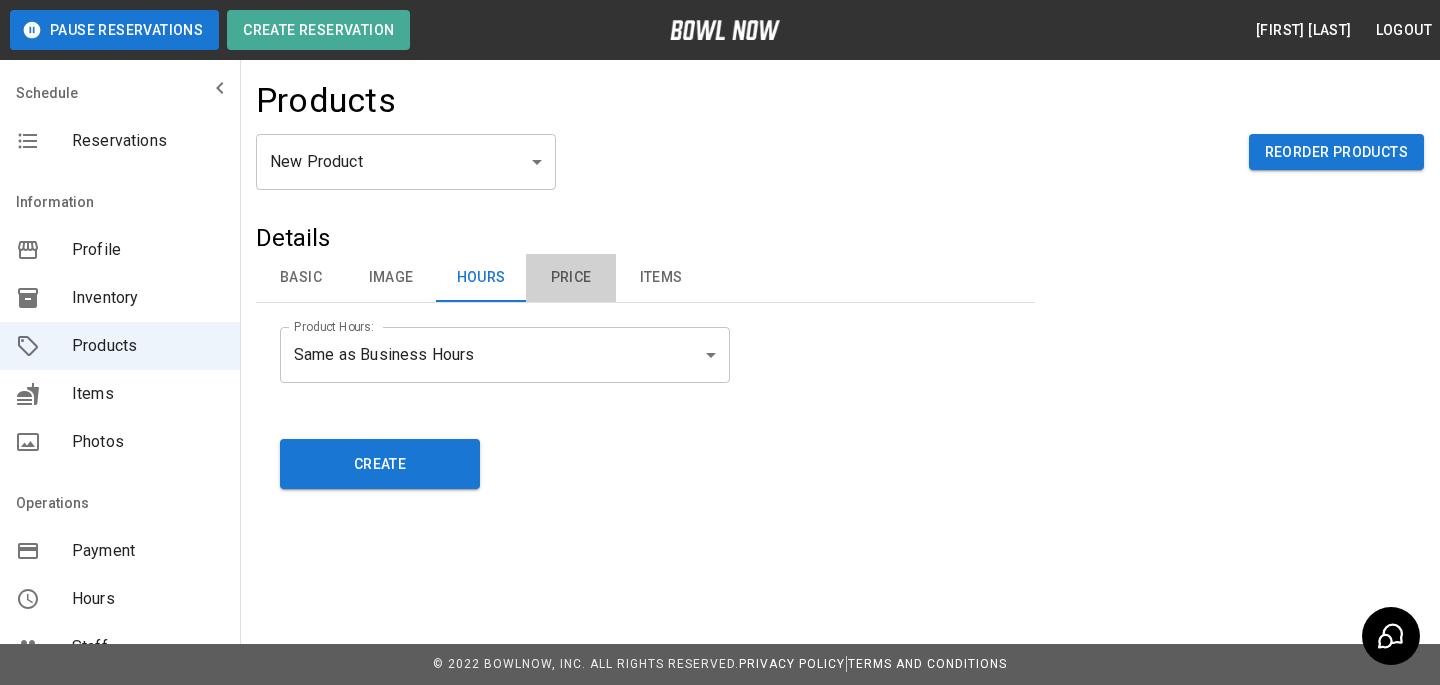 click on "Price" at bounding box center [571, 278] 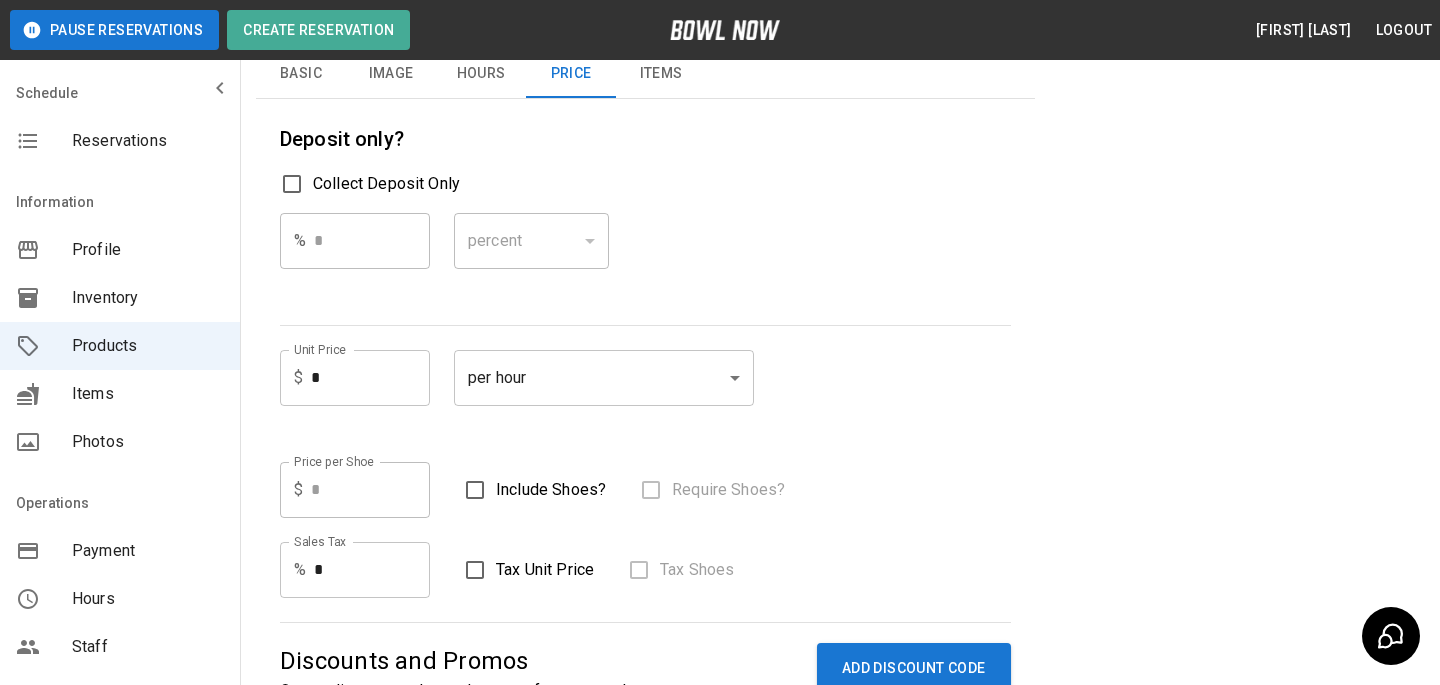 scroll, scrollTop: 230, scrollLeft: 0, axis: vertical 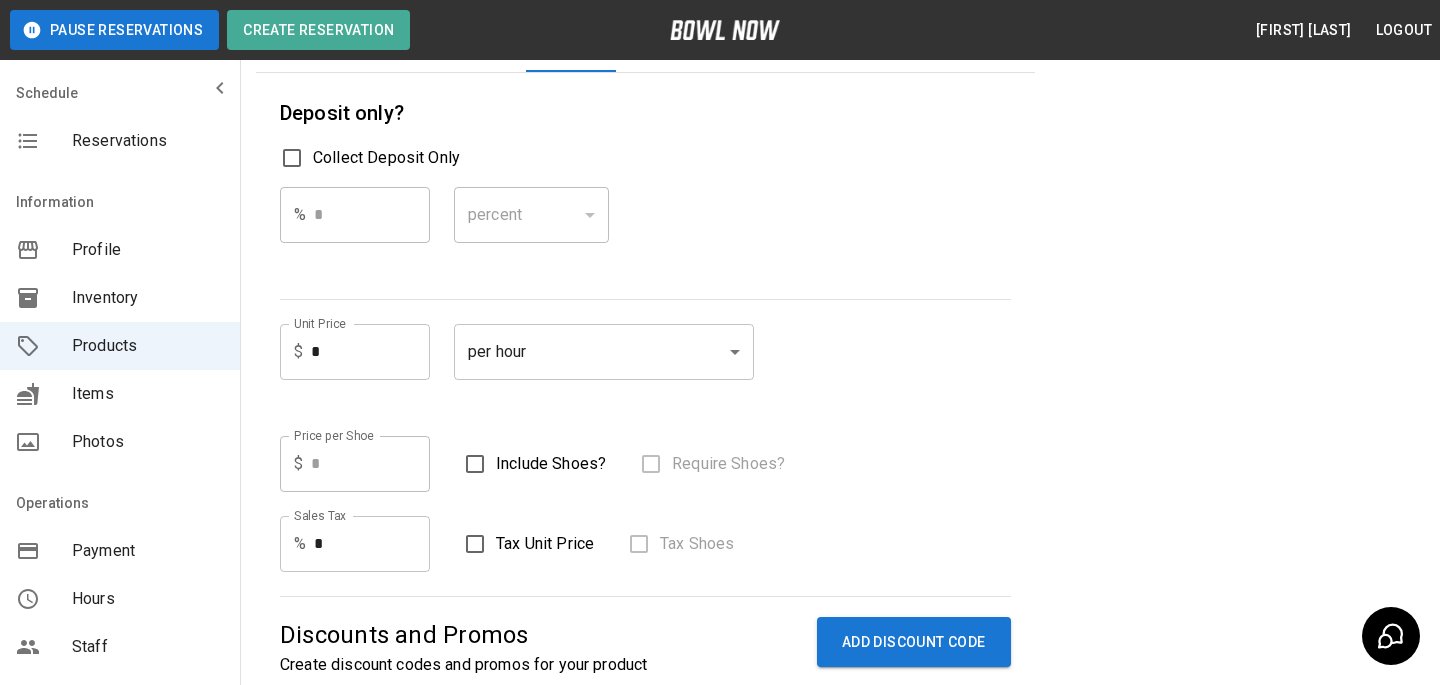click on "*" at bounding box center [370, 352] 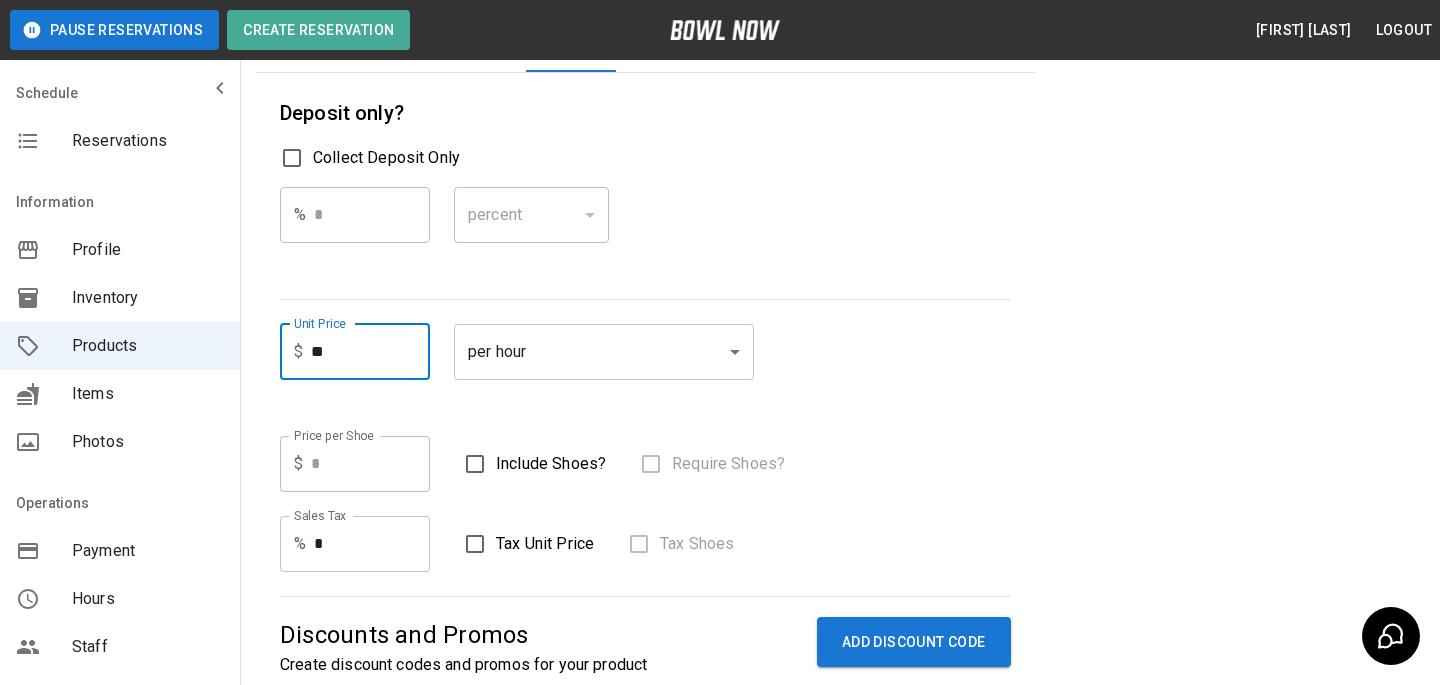 type on "**" 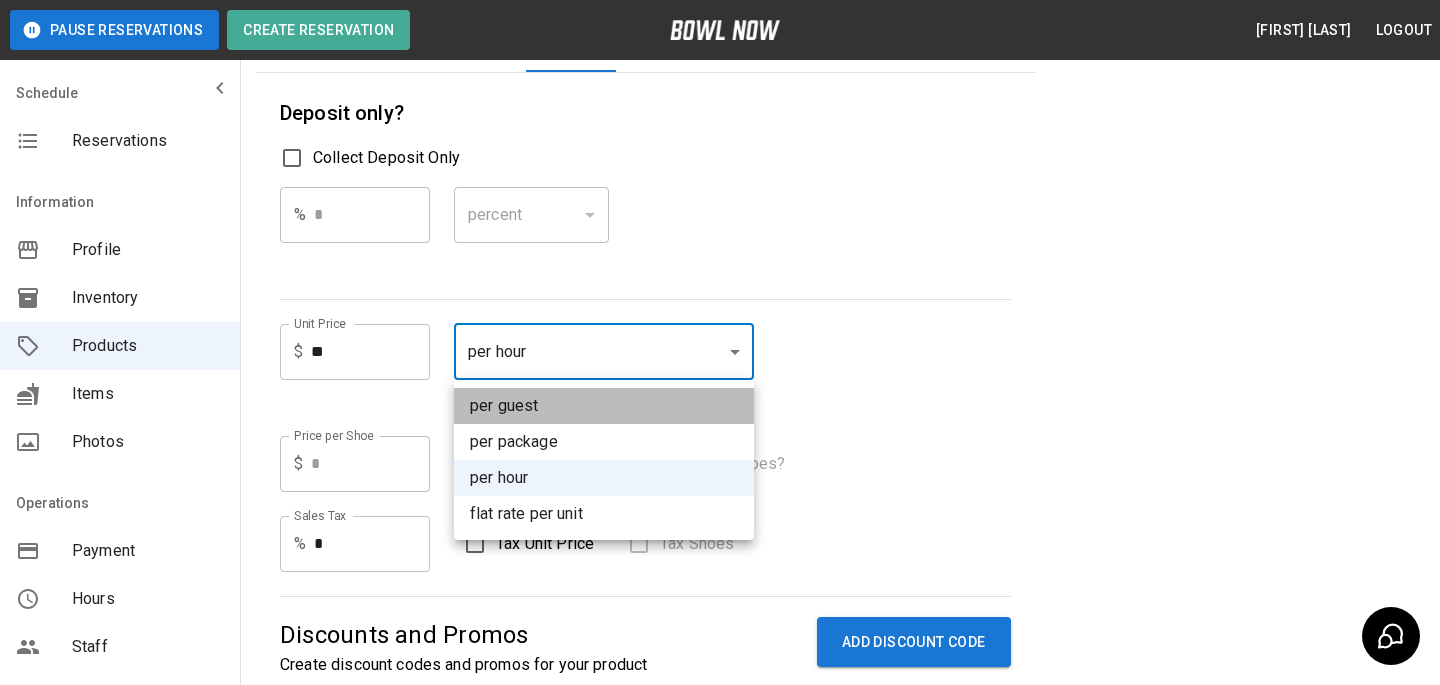 click on "per guest" at bounding box center (604, 406) 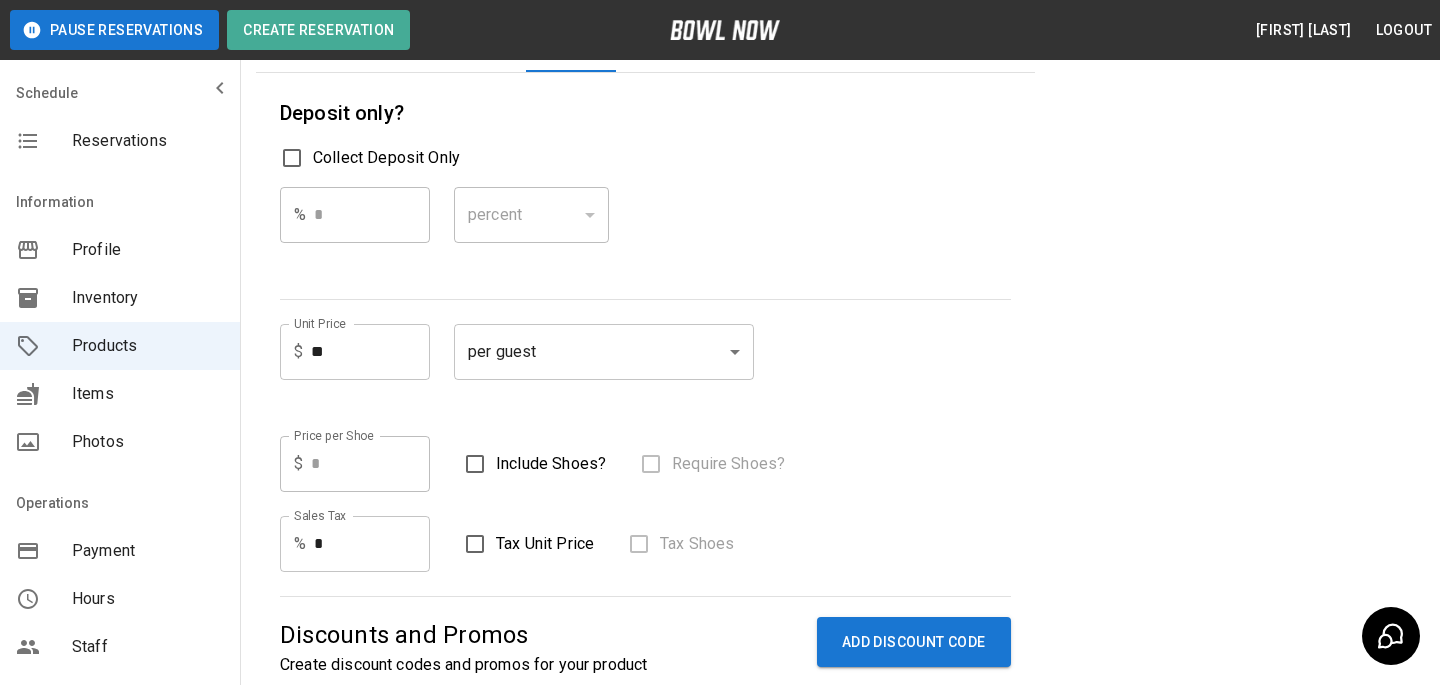 click on "Deposit only? Collect Deposit Only % * ​ percent ******* ​ Unit Price $ ** Unit Price per guest ***** ​ Price per Shoe $ * Price per Shoe Include Shoes? Require Shoes? Sales Tax % * Sales Tax Tax Unit Price Tax Shoes" at bounding box center (645, 334) 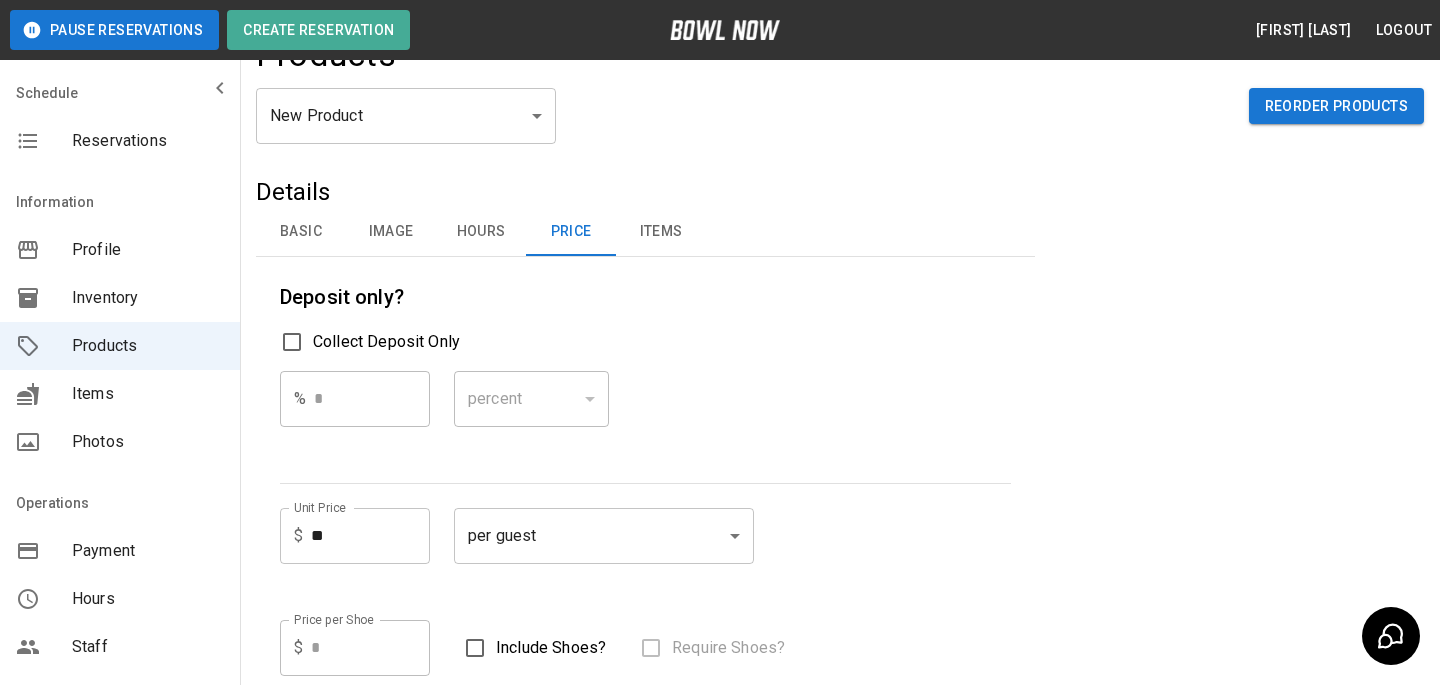 scroll, scrollTop: 0, scrollLeft: 0, axis: both 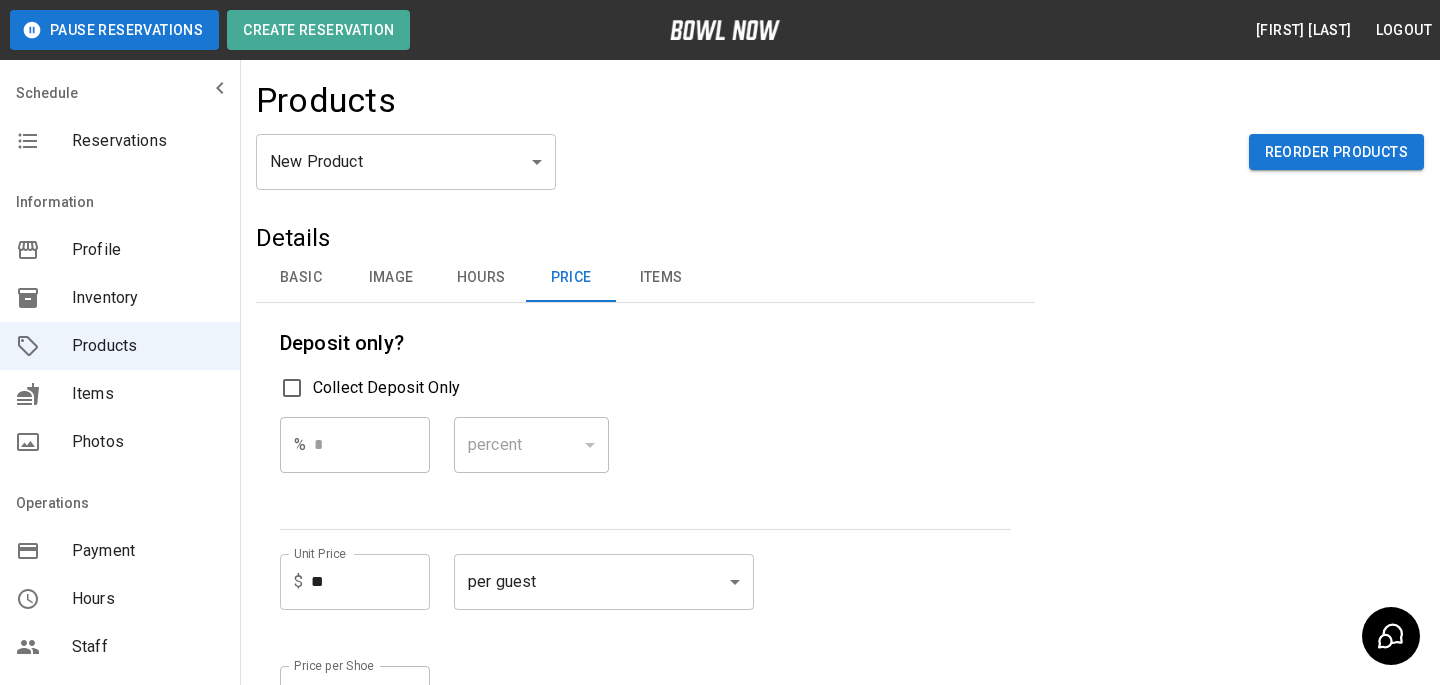 click on "Basic" at bounding box center (301, 278) 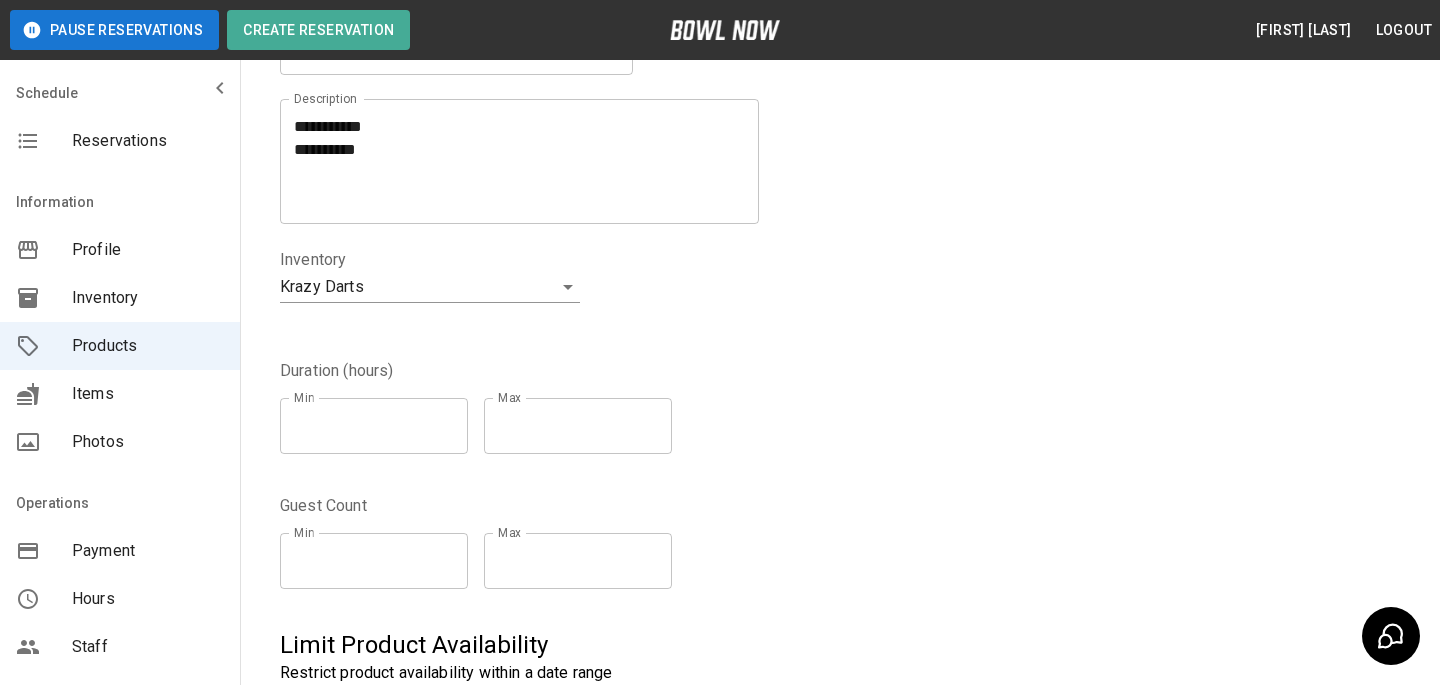 scroll, scrollTop: 312, scrollLeft: 0, axis: vertical 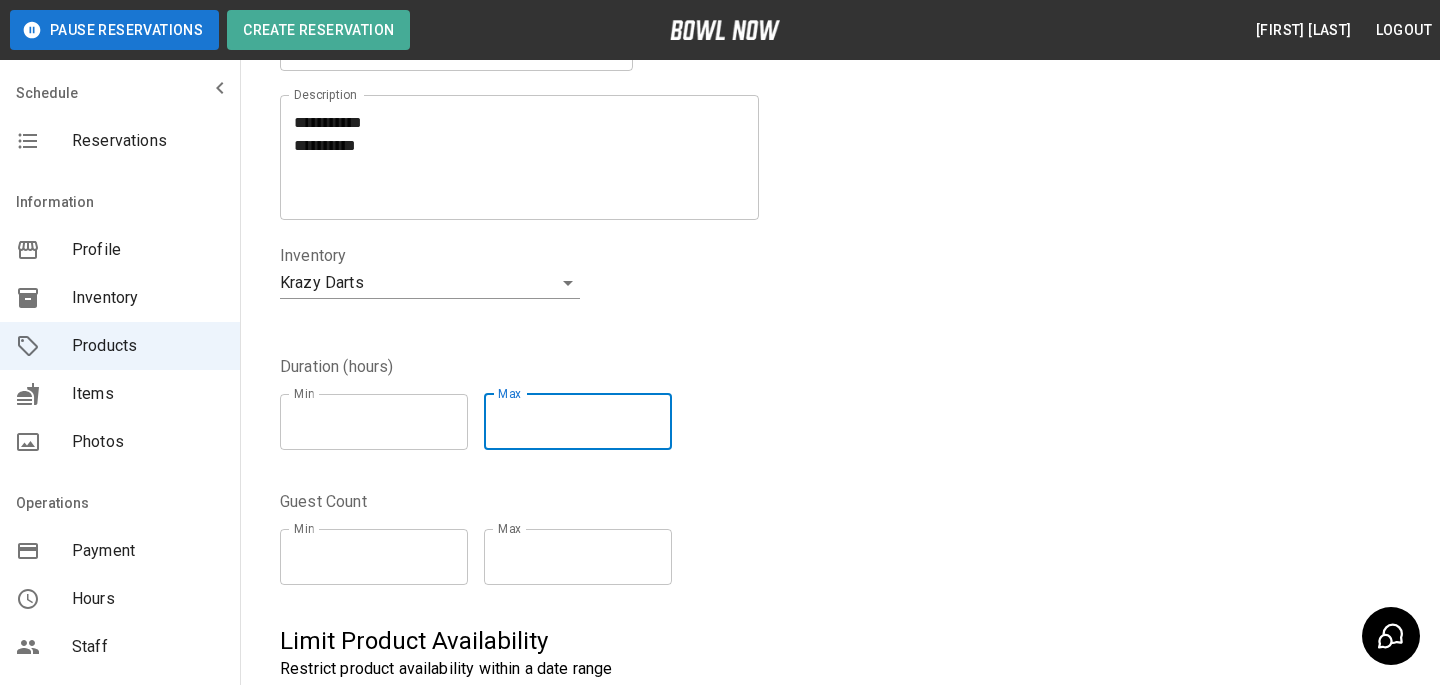 click on "*" at bounding box center [578, 422] 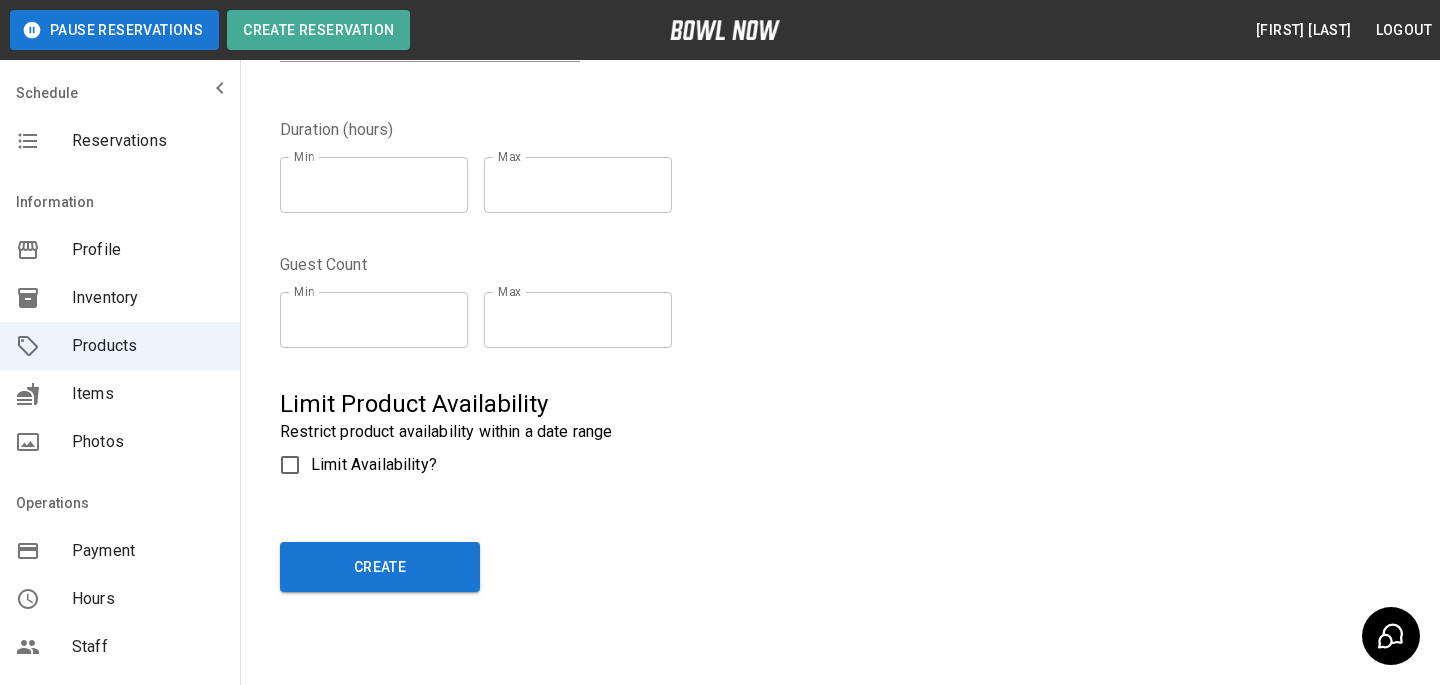 scroll, scrollTop: 604, scrollLeft: 0, axis: vertical 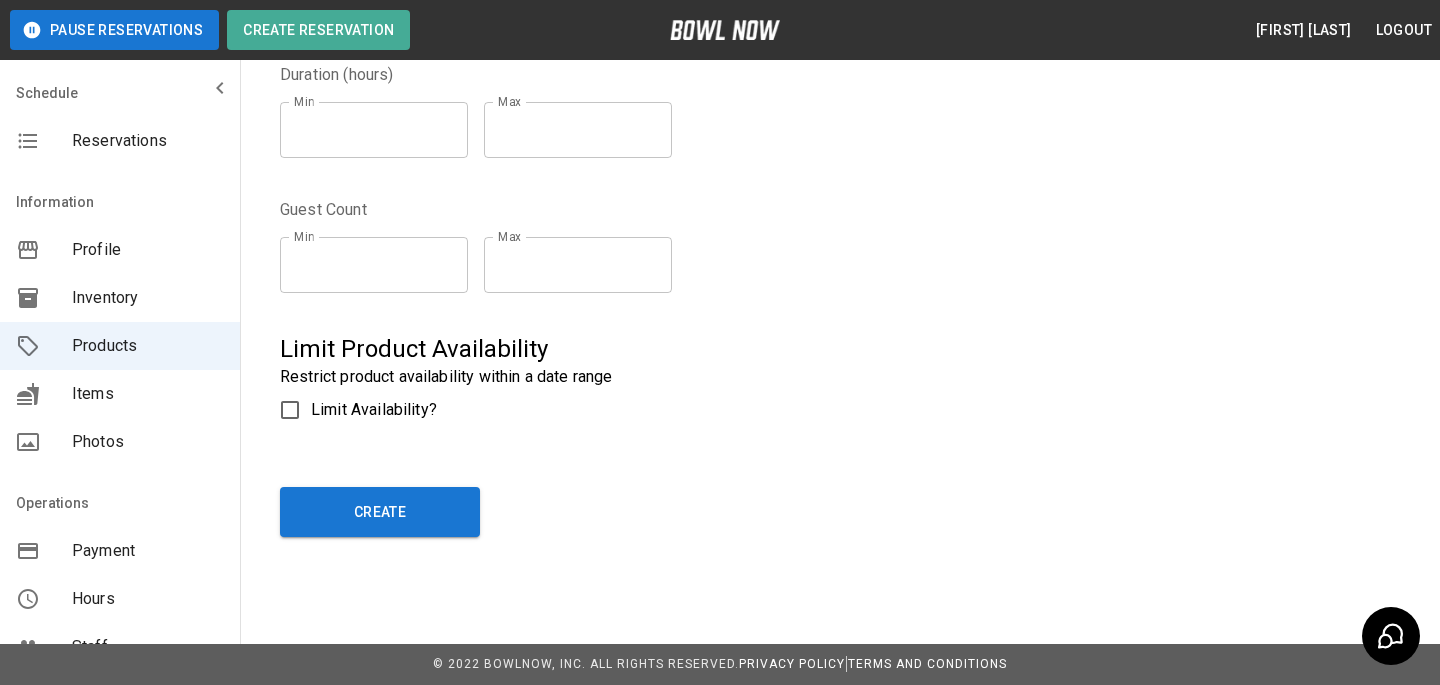 click on "Create" at bounding box center [669, 508] 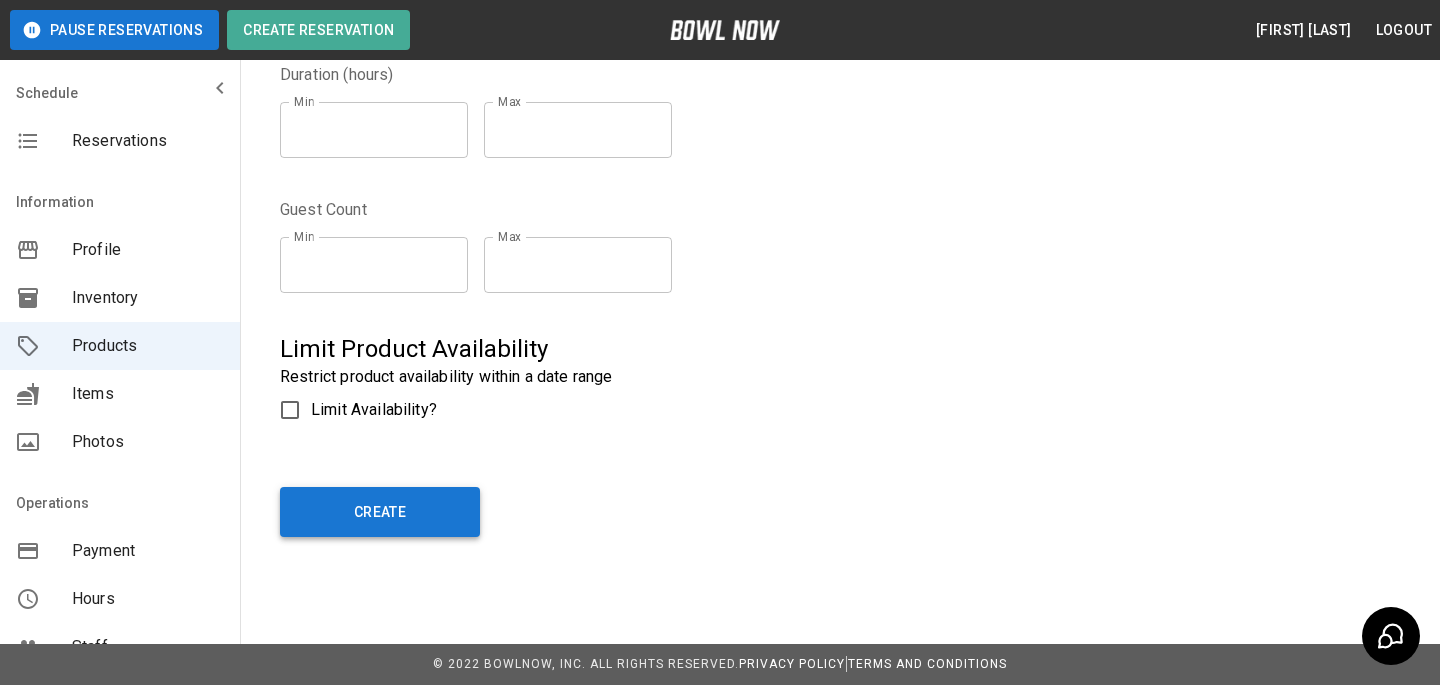 click on "Create" at bounding box center (380, 512) 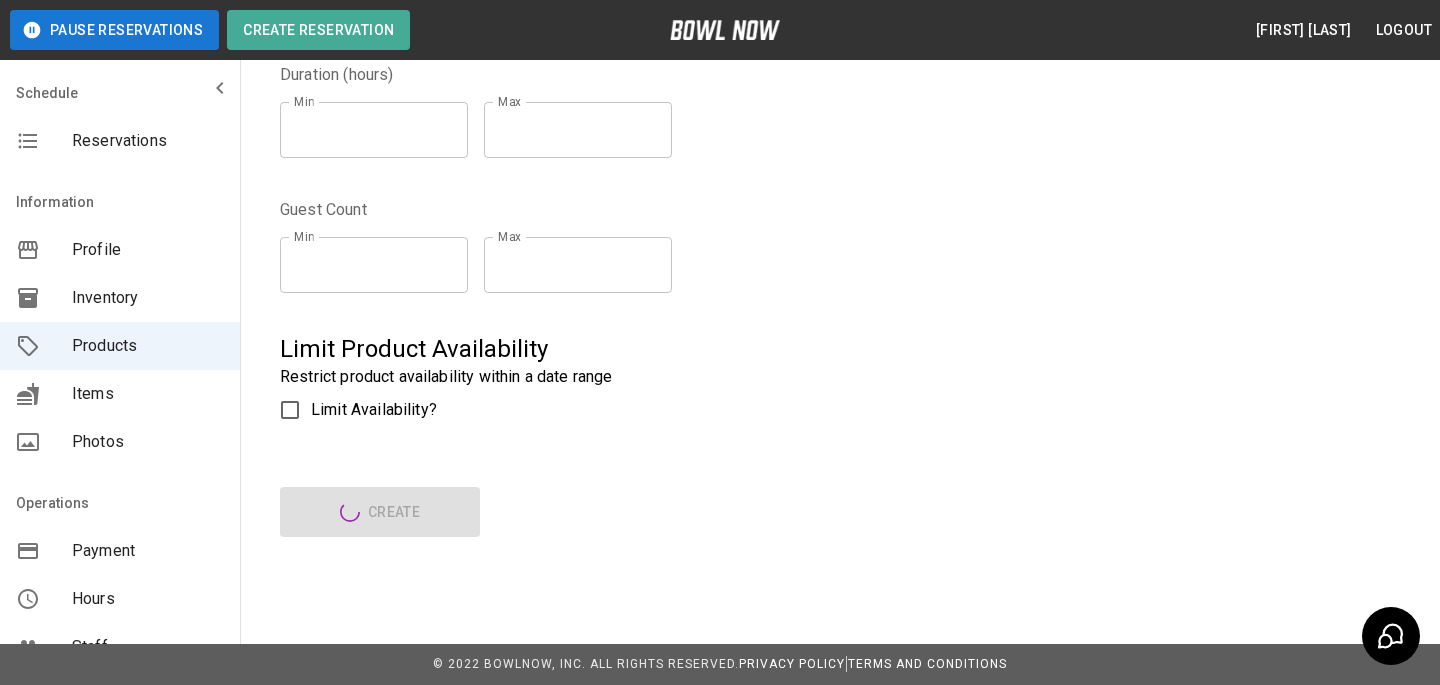 type on "*" 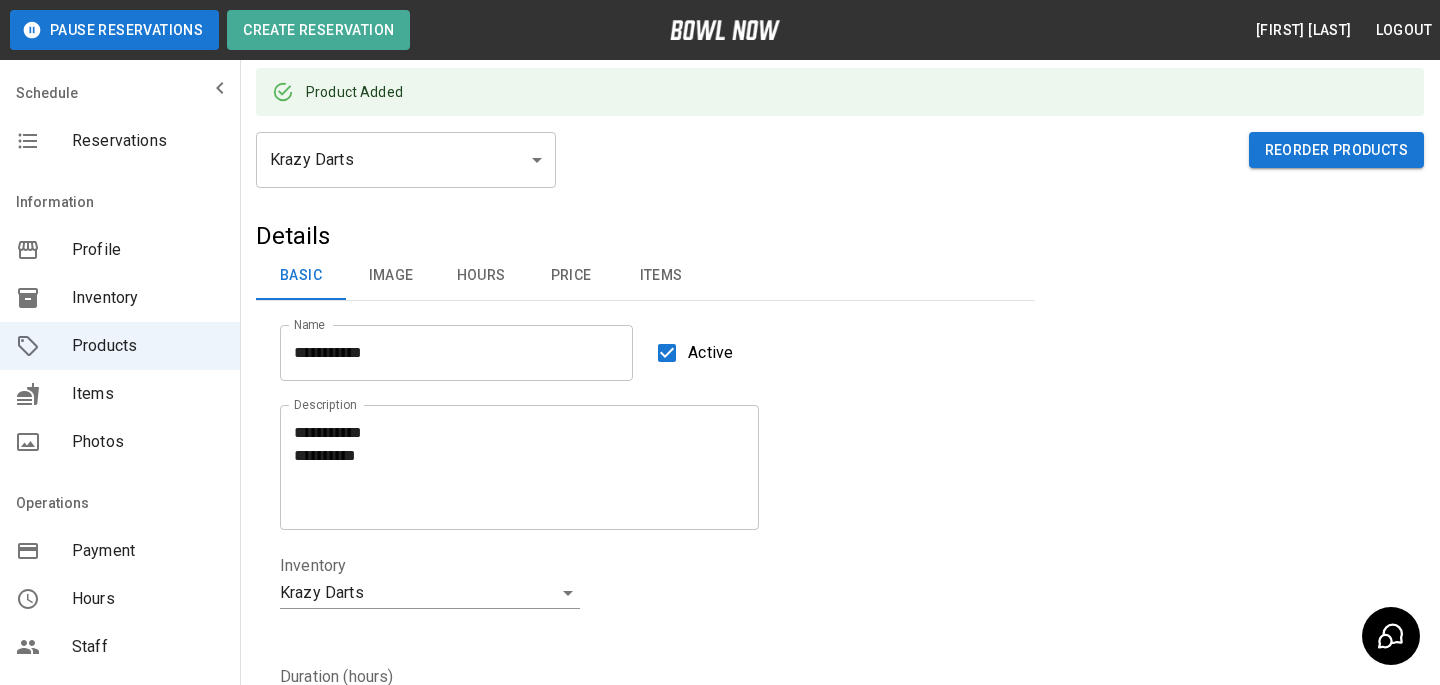 scroll, scrollTop: 0, scrollLeft: 0, axis: both 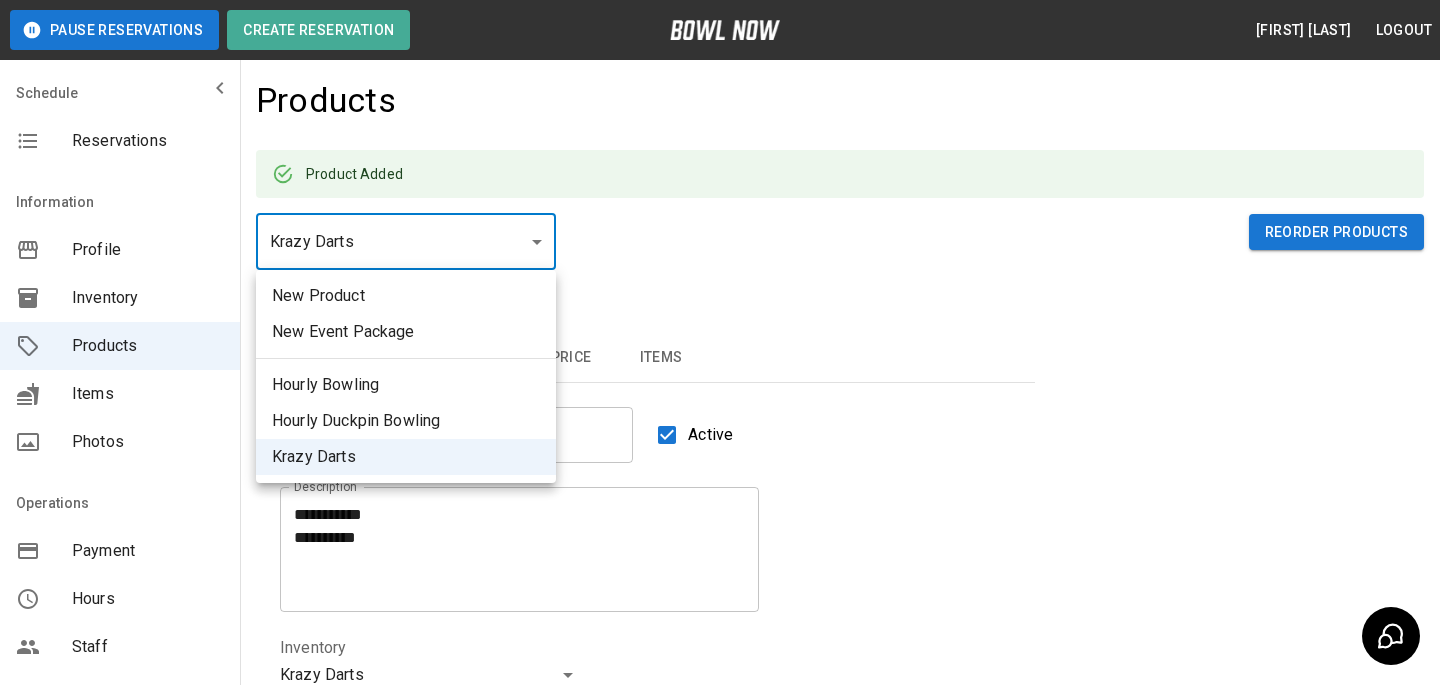 click on "**********" at bounding box center [720, 684] 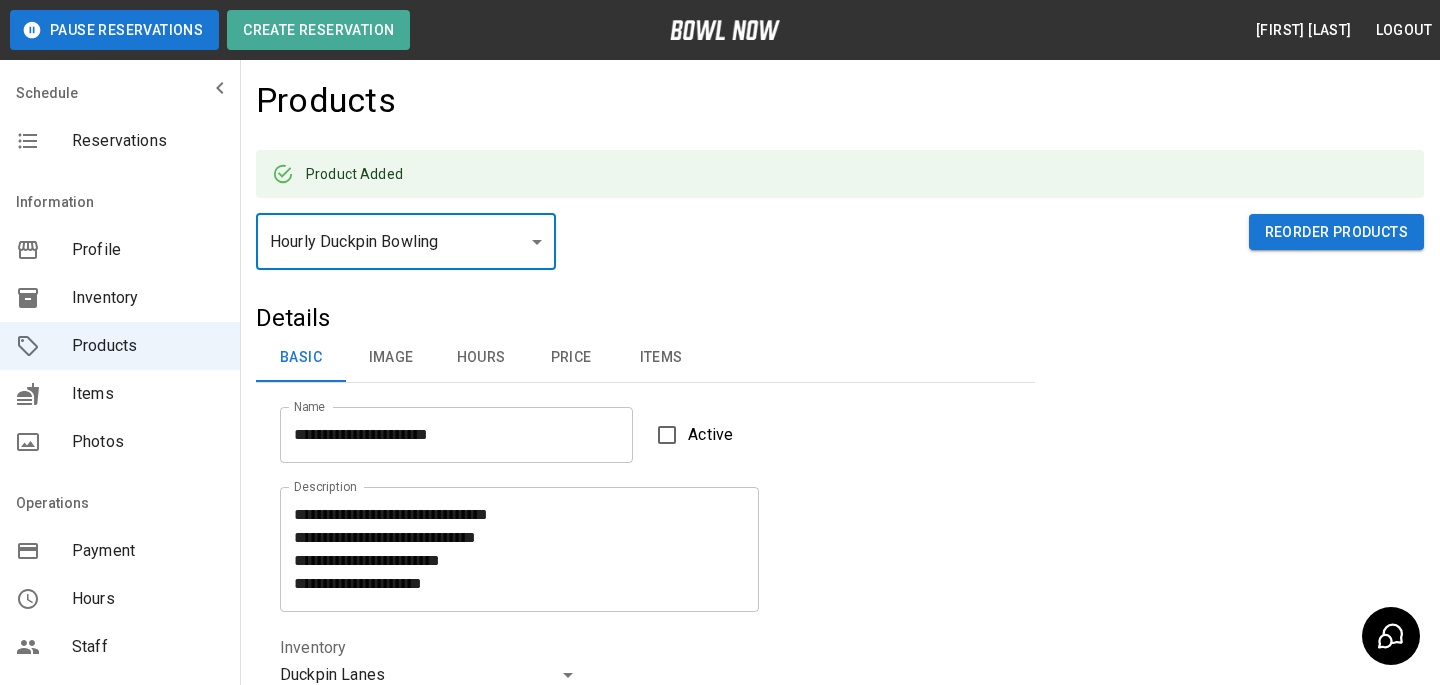 click on "**********" at bounding box center [840, 662] 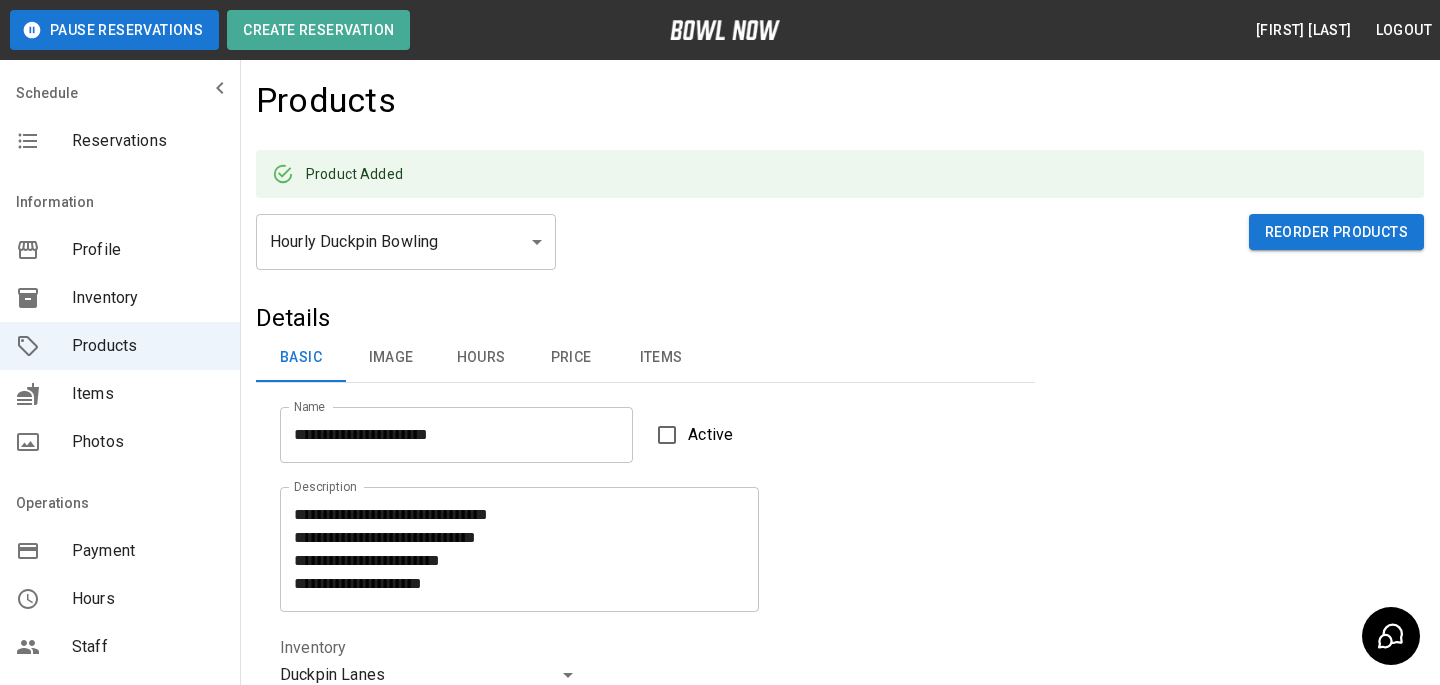 click on "Hourly Duckpin Bowling * ​ Reorder Products" at bounding box center (840, 258) 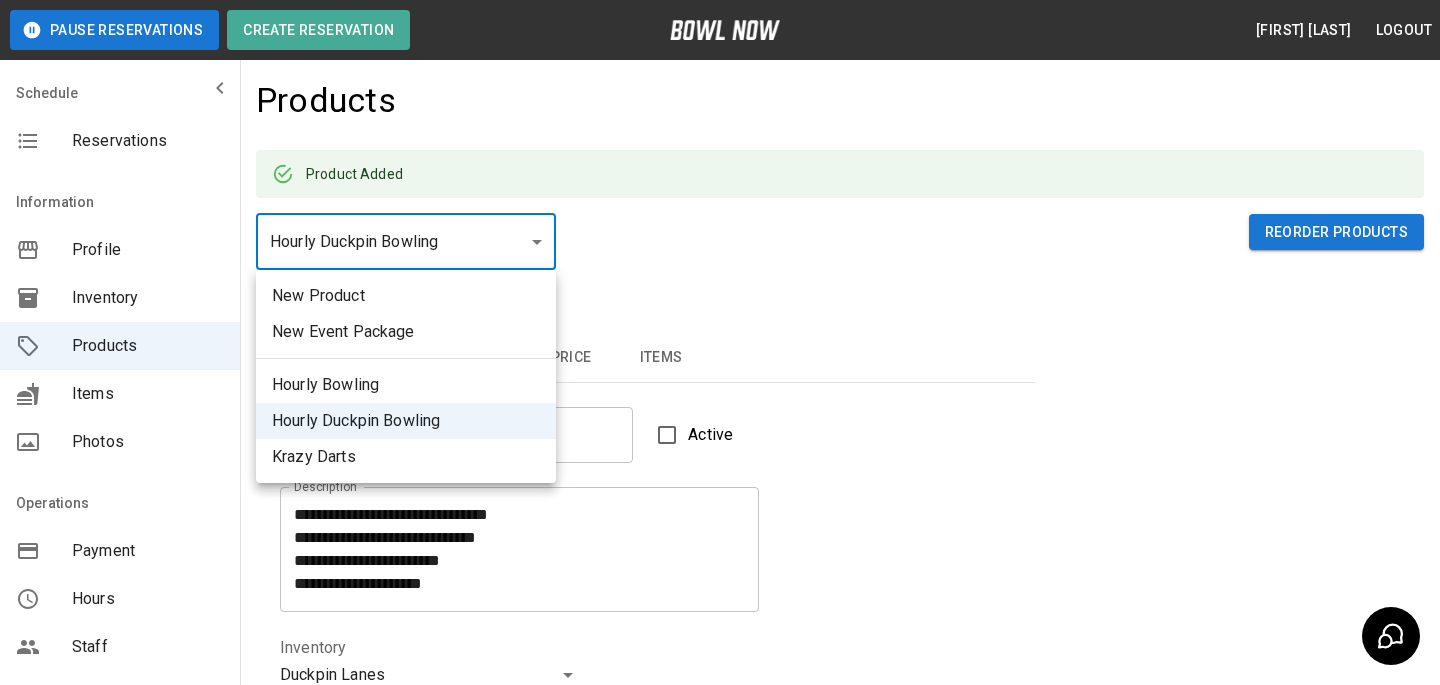 click on "**********" at bounding box center [720, 684] 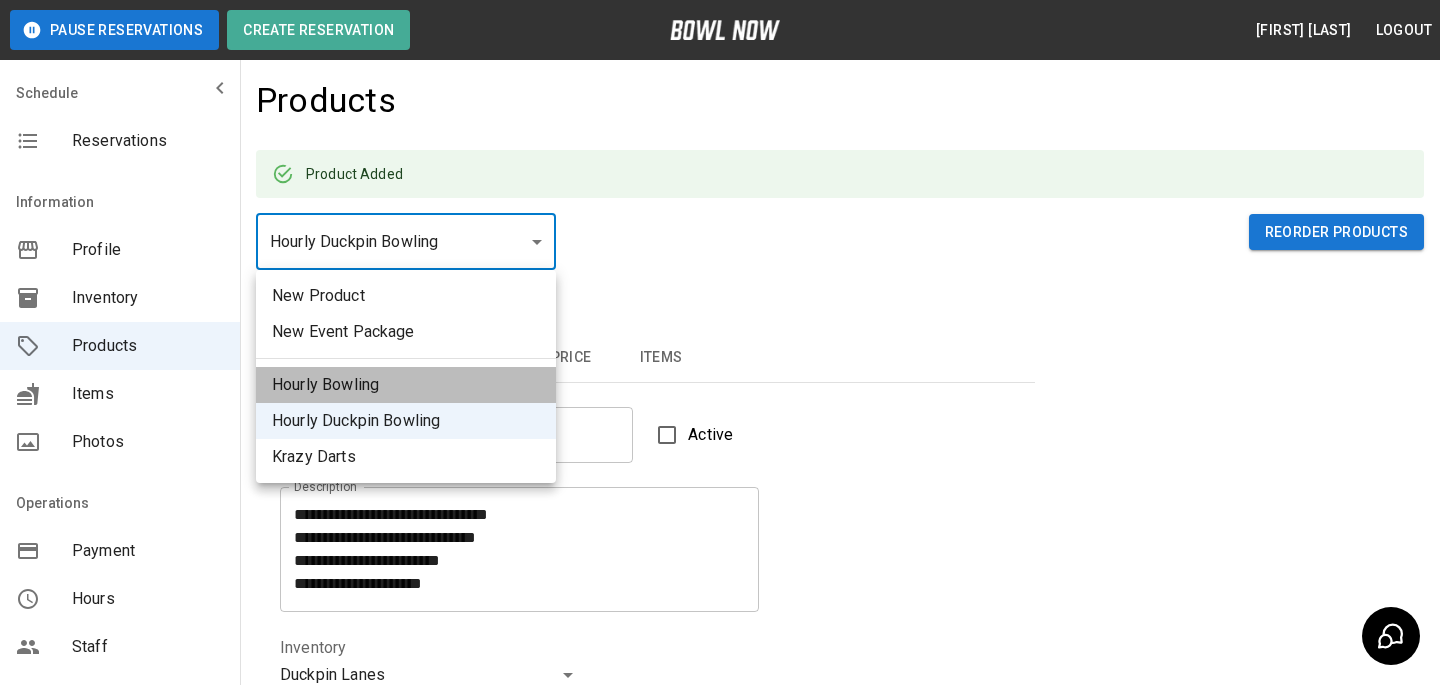 click on "Hourly Bowling" at bounding box center (406, 385) 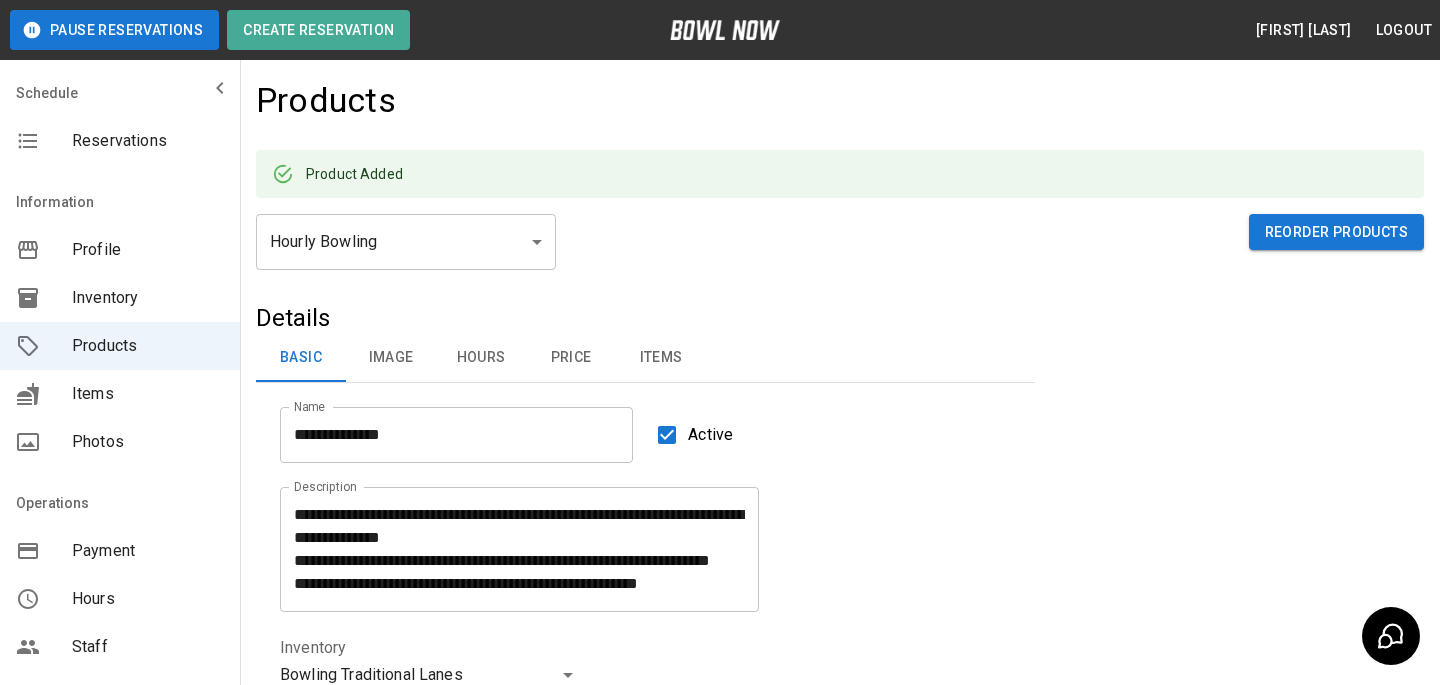 click on "Active" at bounding box center (710, 435) 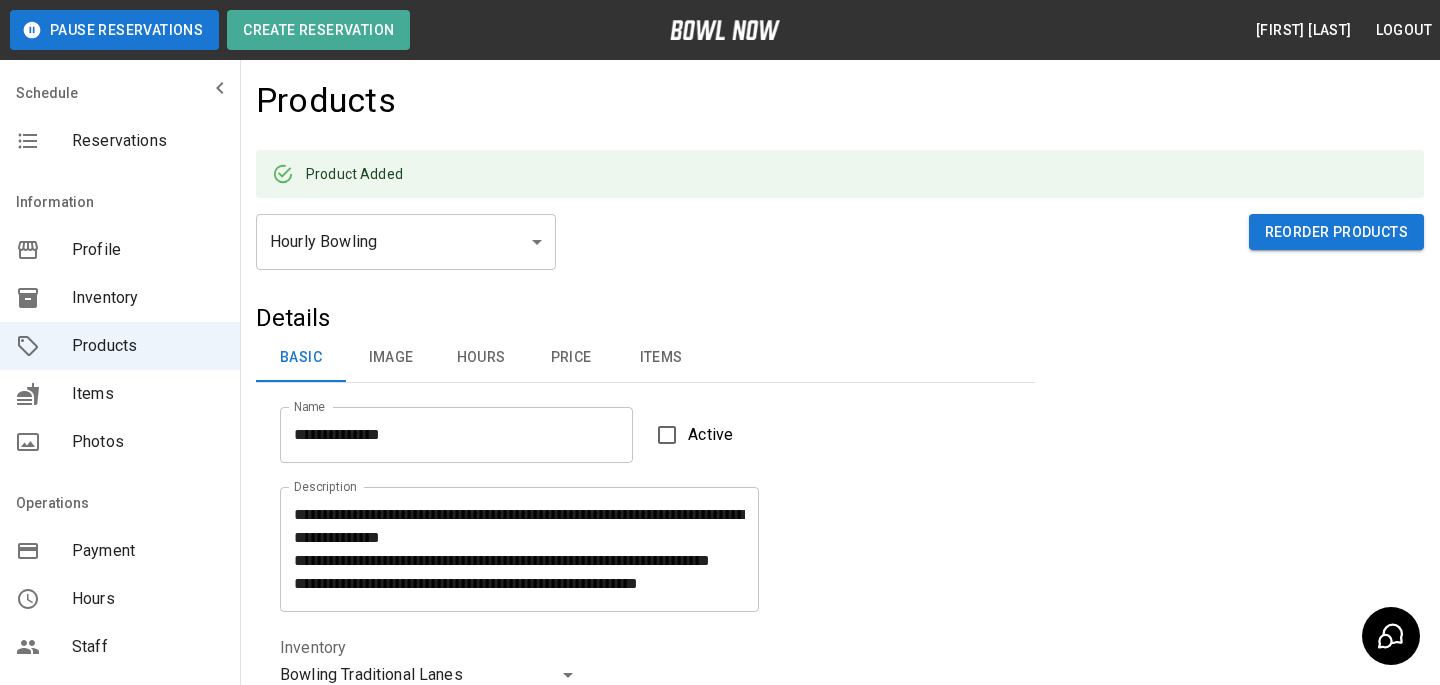 scroll, scrollTop: 109, scrollLeft: 0, axis: vertical 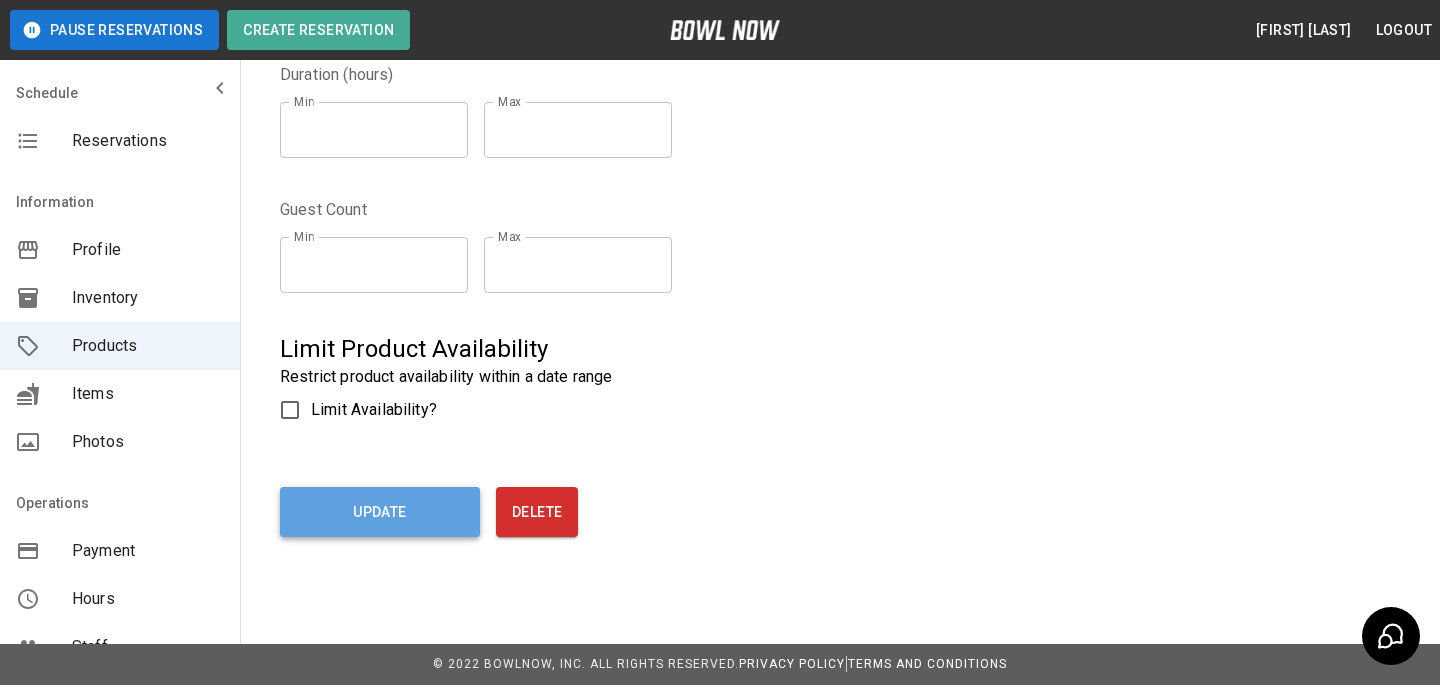 click on "Update" at bounding box center [380, 512] 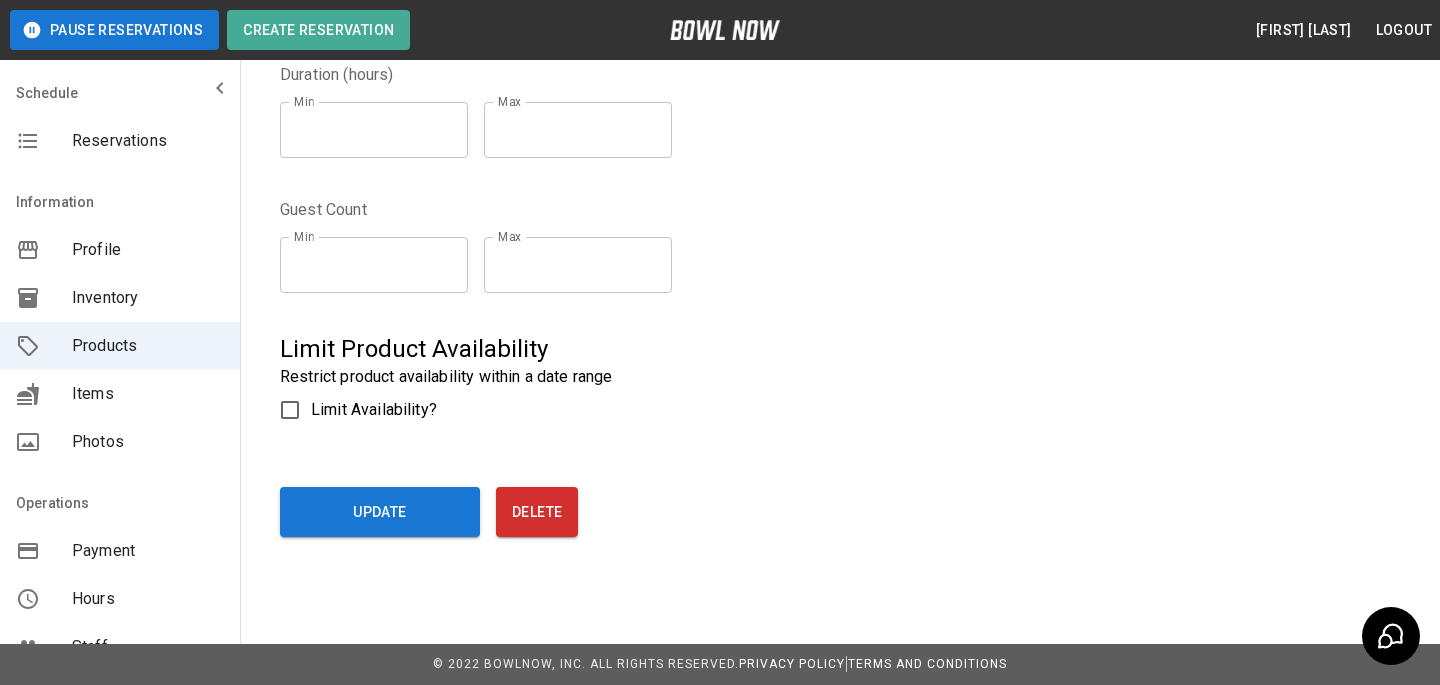 scroll, scrollTop: 0, scrollLeft: 0, axis: both 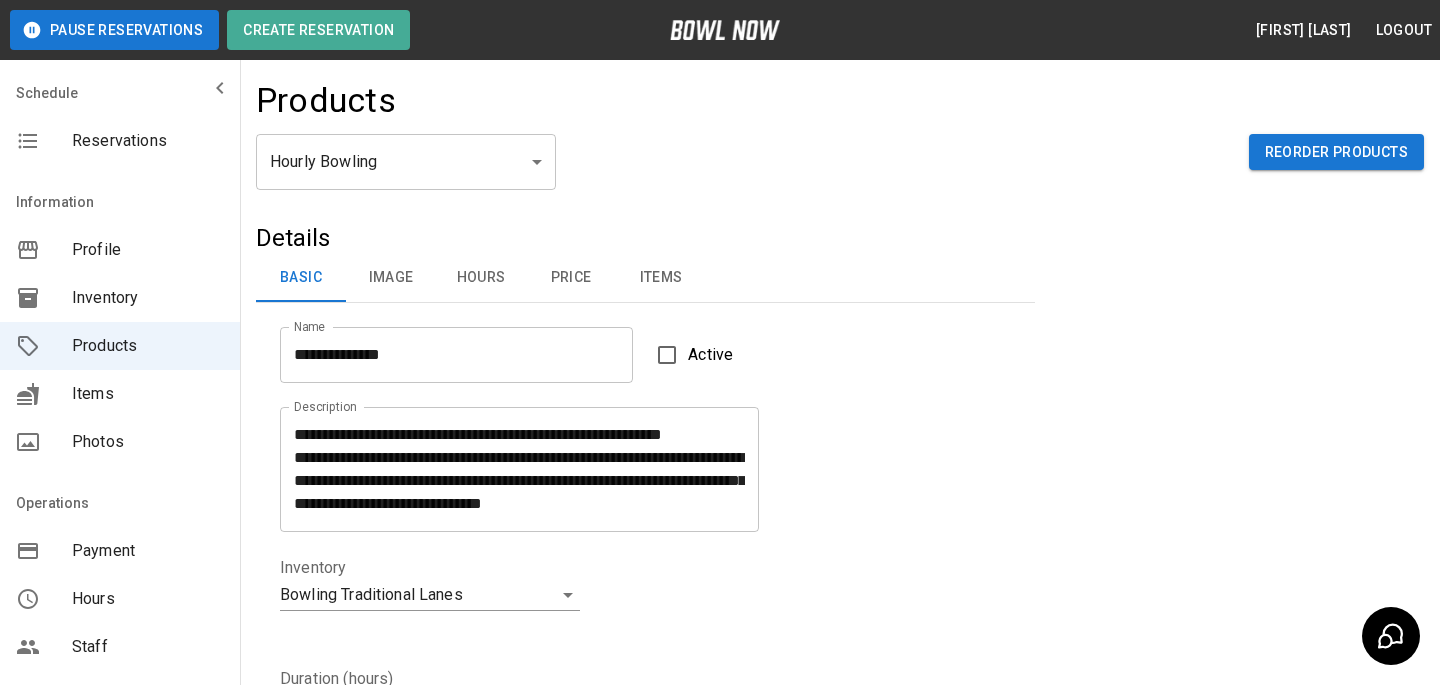 click on "**********" at bounding box center [720, 644] 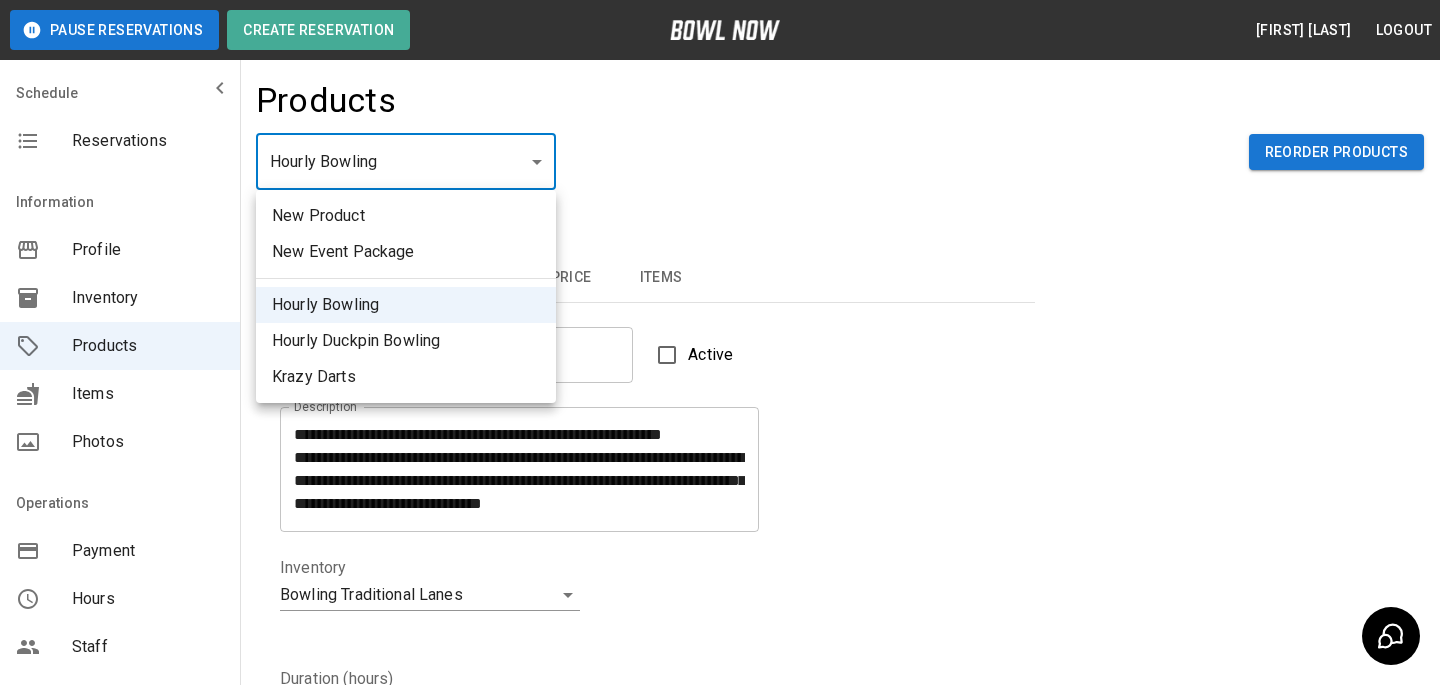 click on "Hourly Duckpin Bowling" at bounding box center (406, 341) 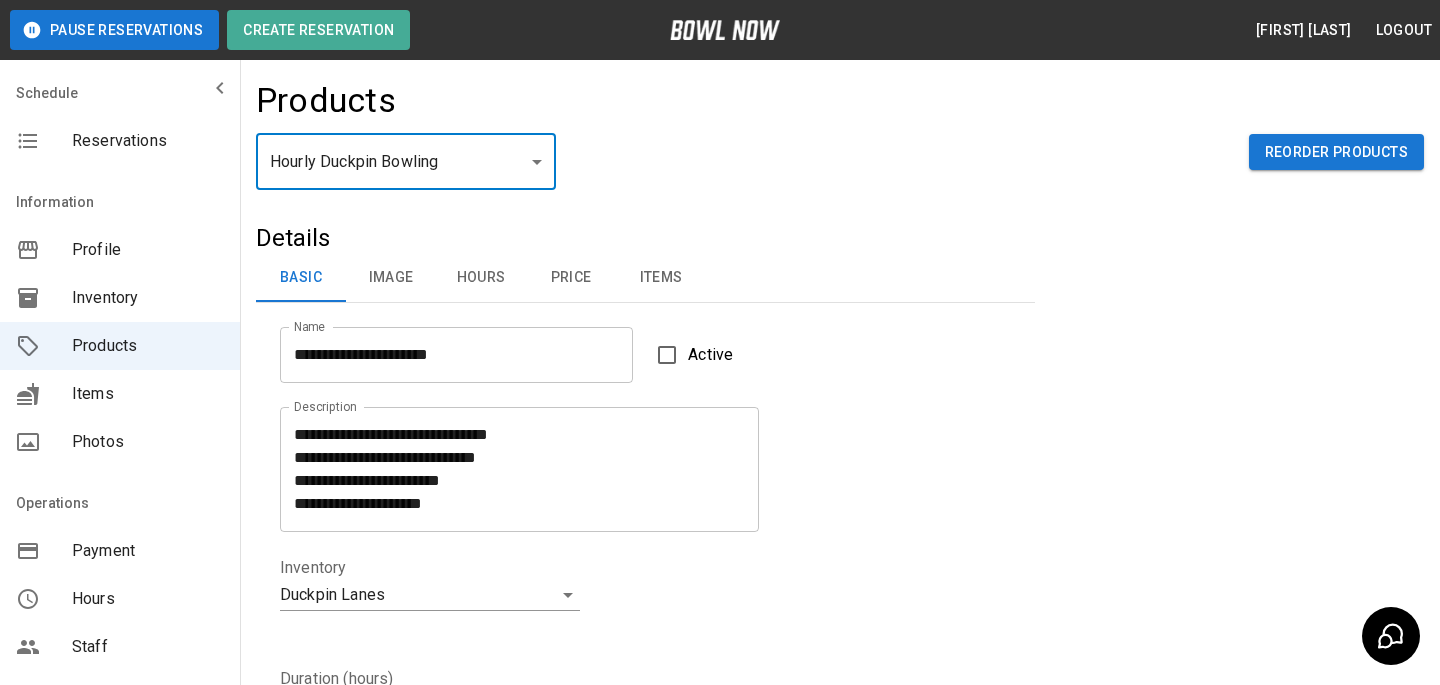 scroll, scrollTop: 0, scrollLeft: 0, axis: both 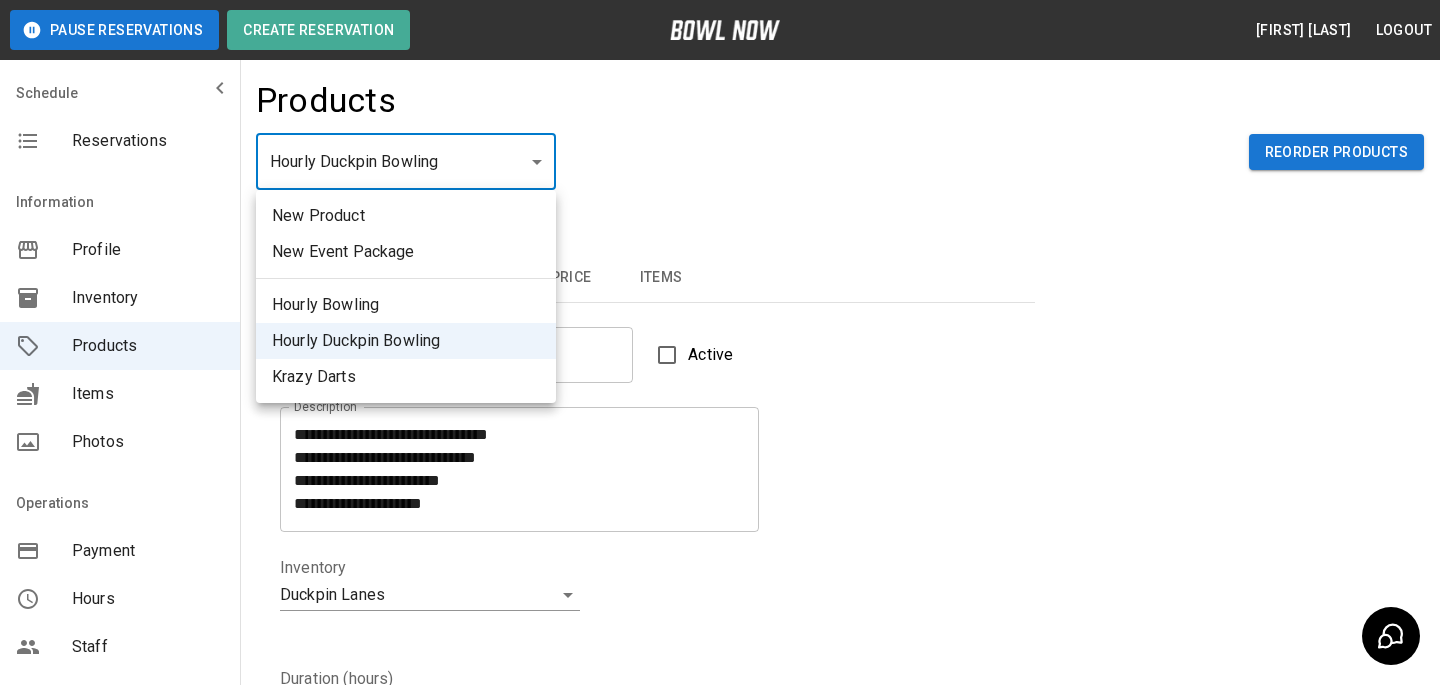 click on "Krazy Darts" at bounding box center [406, 377] 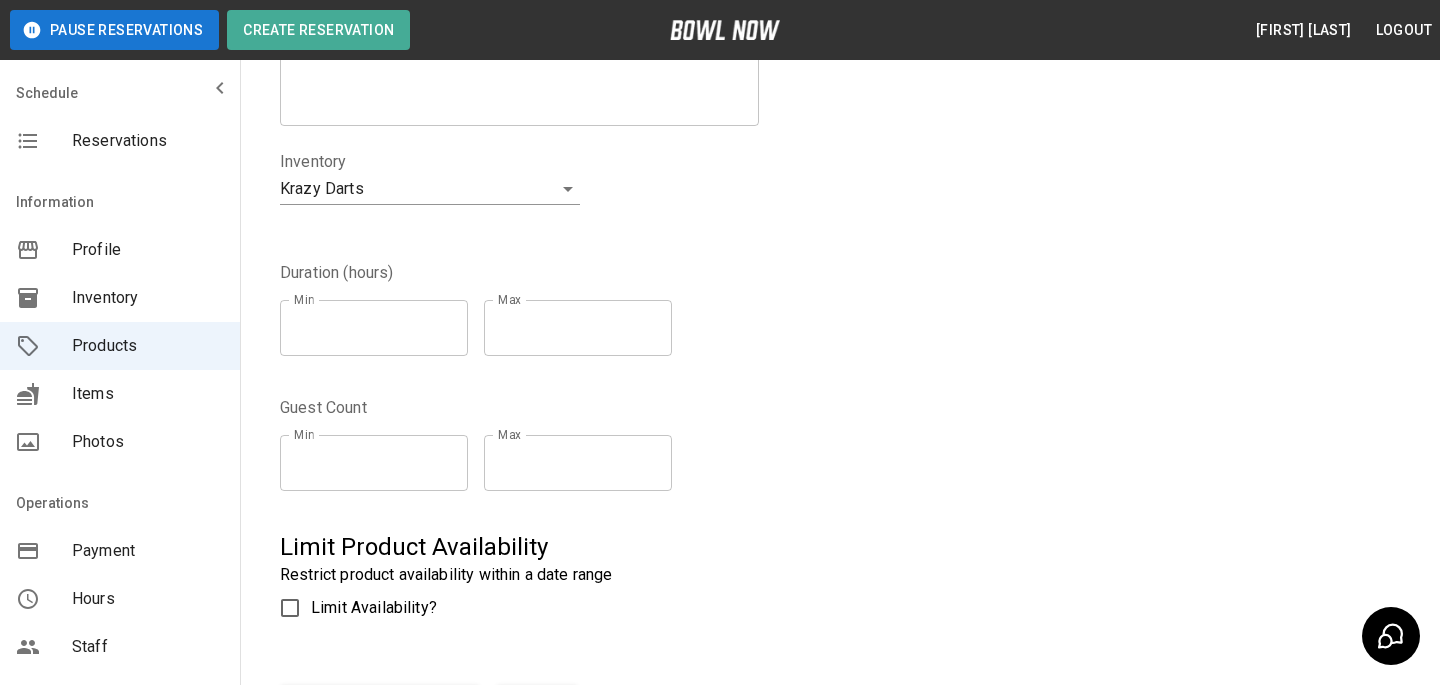 scroll, scrollTop: 523, scrollLeft: 0, axis: vertical 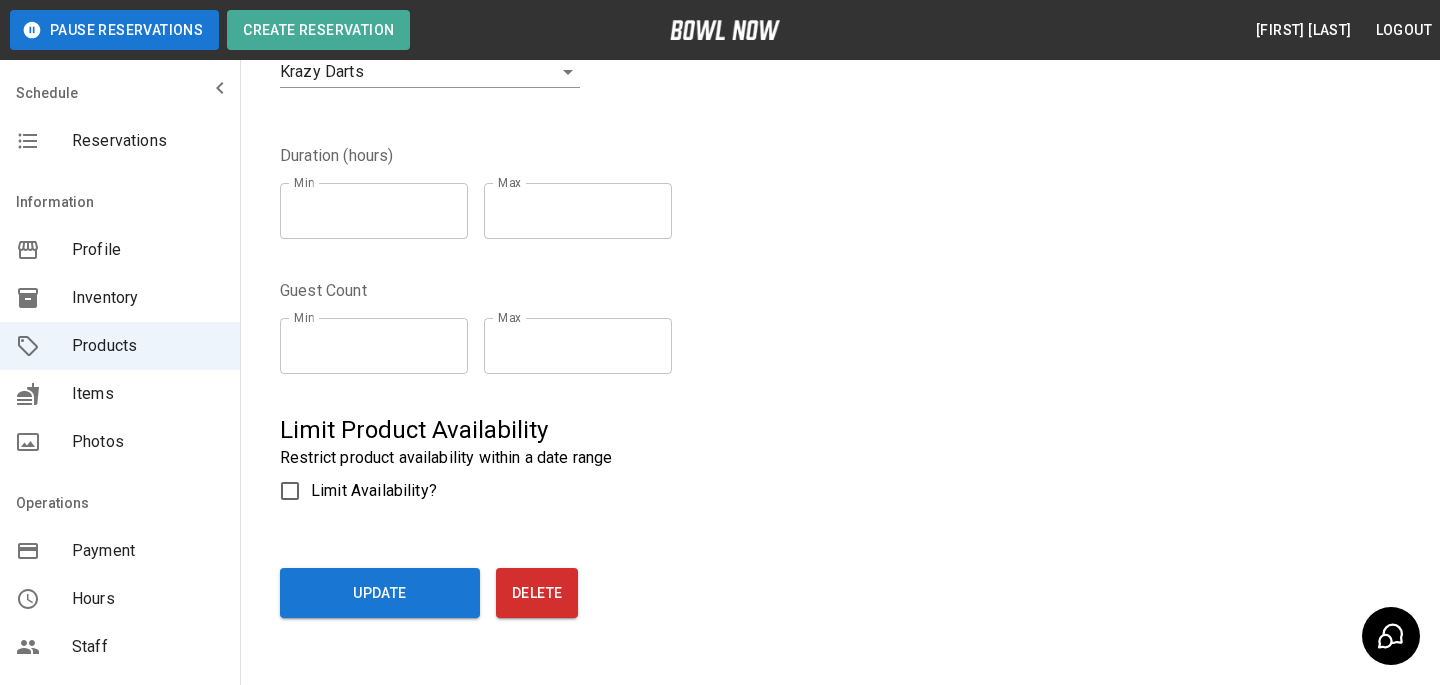 click on "Update" at bounding box center (380, 593) 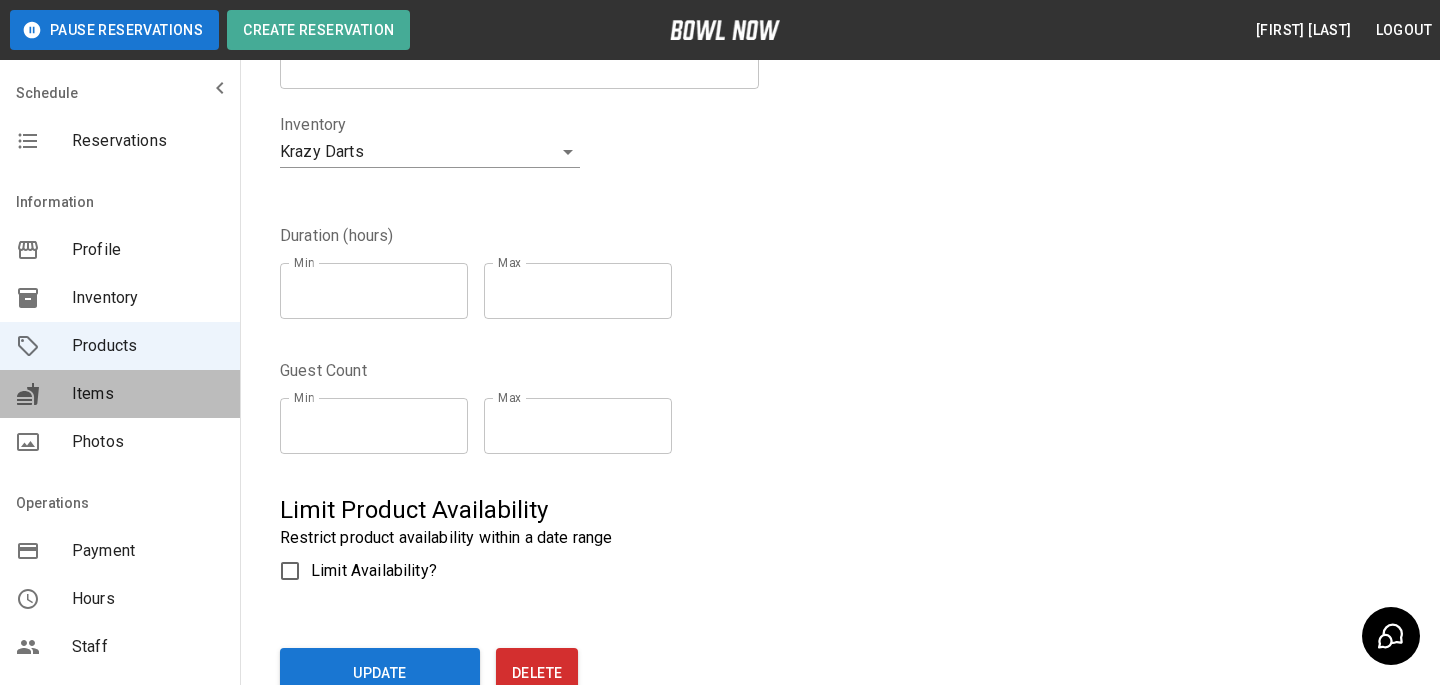 click on "Items" at bounding box center [120, 394] 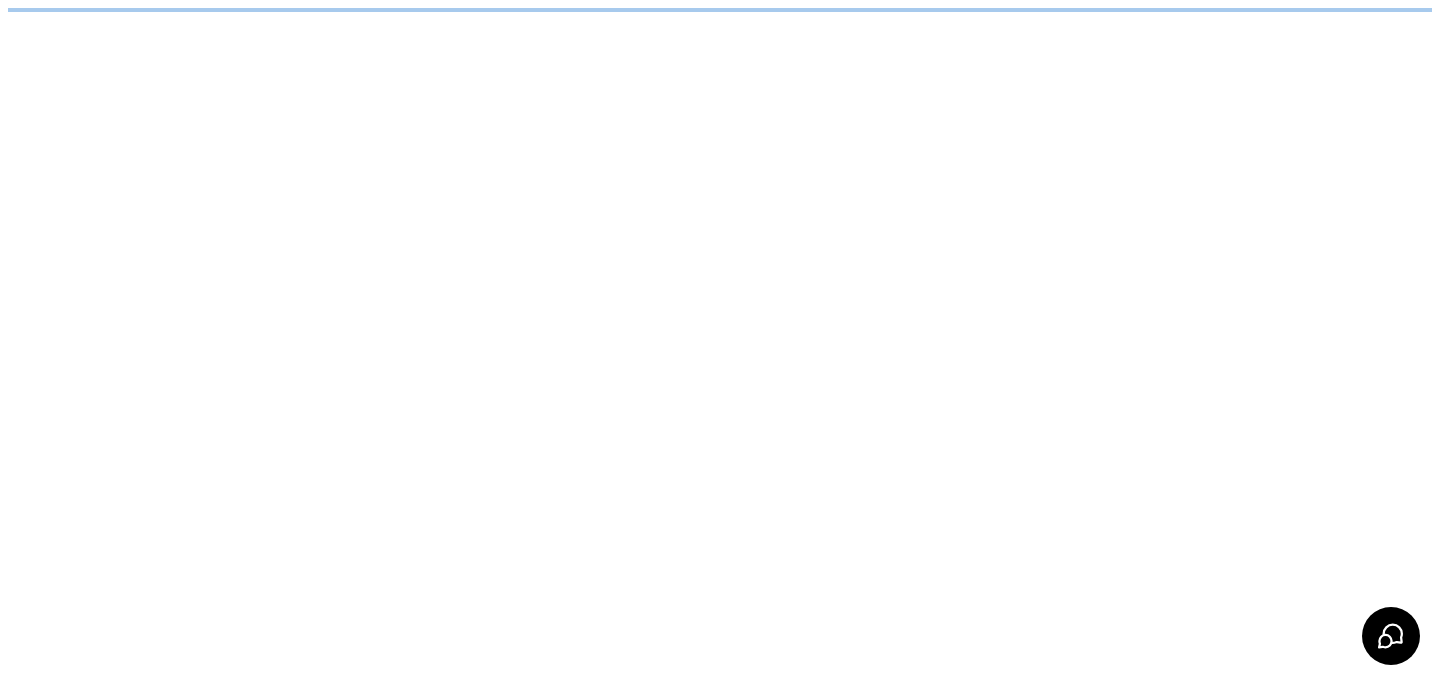 scroll, scrollTop: 0, scrollLeft: 0, axis: both 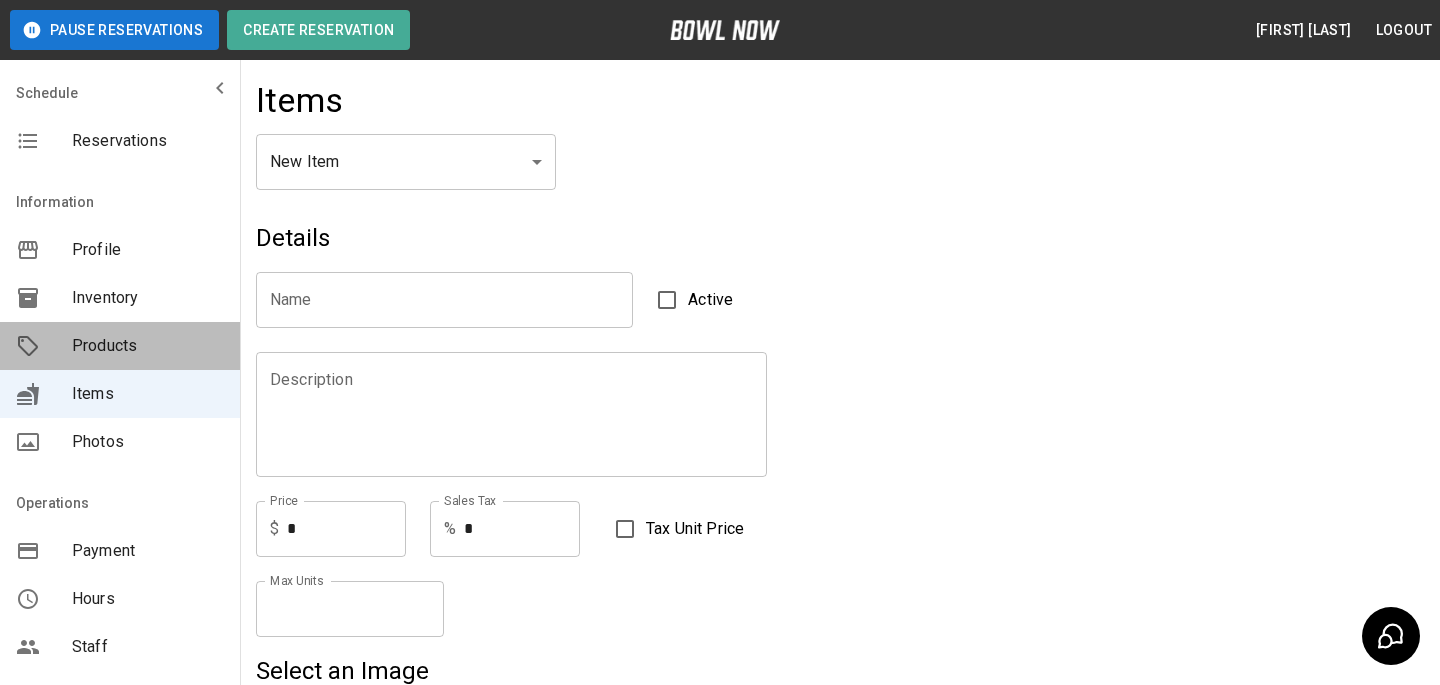 click on "Products" at bounding box center (148, 346) 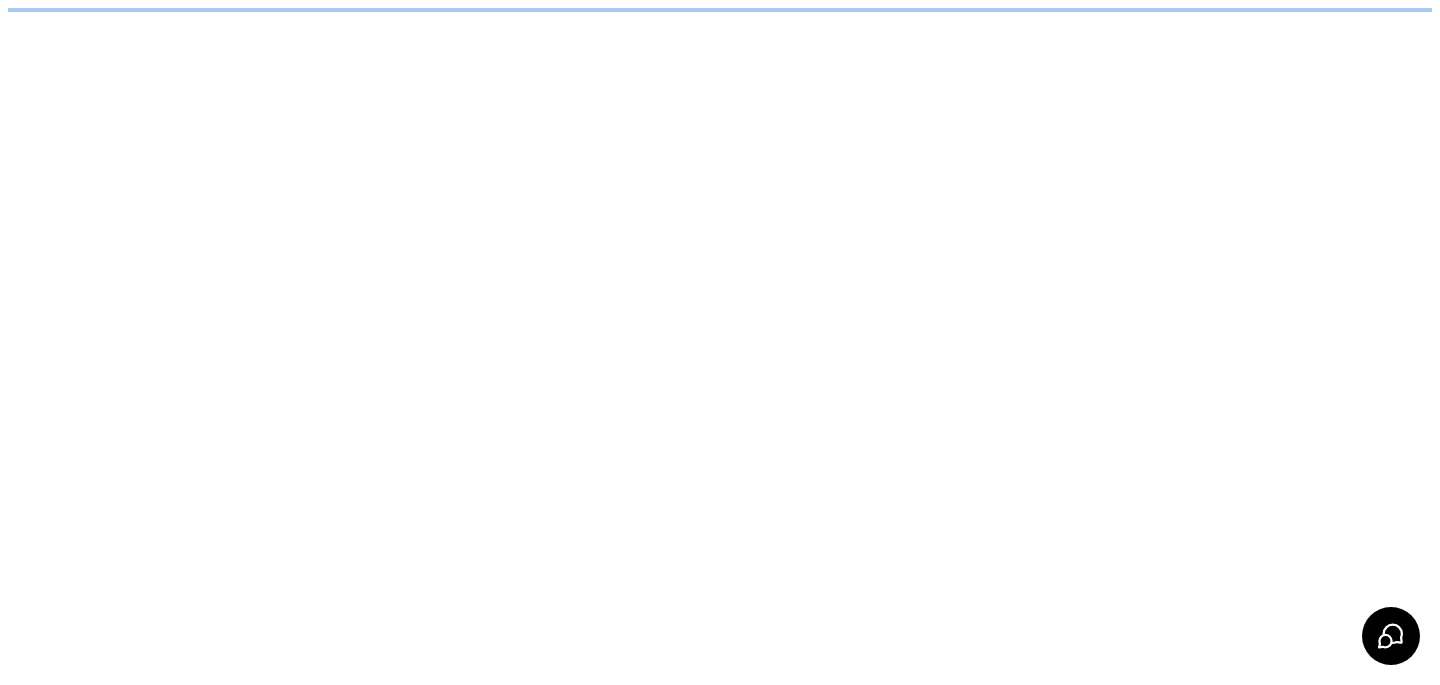click on "/businesses/UCKaLWYoLOIqQGWPng4f/products" at bounding box center [720, 10] 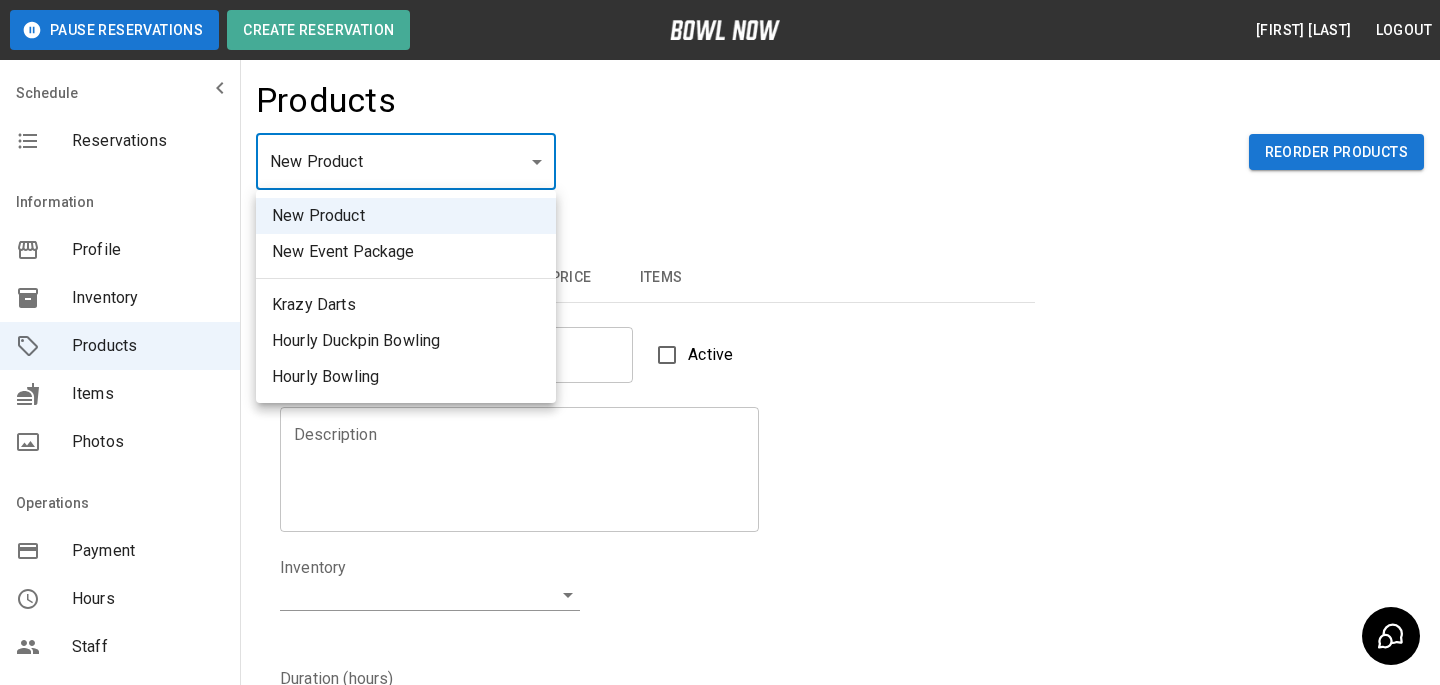 click on "Pause Reservations Create Reservation Bradey Powell Logout Schedule Reservations Information Profile Inventory Products Items Photos Operations Payment Hours Staff Help Reports Integrations Contacts User Account Products New Product ** ​ Reorder Products Details Basic Image Hours Price Items Name Name Active Description Description Inventory ​ Duration (hours) Min * Min Max * Max Guest Count Min * Min Max * Max Limit Product Availability Restrict product availability within a date range Limit Availability? Current Image Select an Image Upload   Product Hours: Same as Business Hours ******* Product Hours: Deposit only? Collect Deposit Only % * ​ percent ******* ​ Unit Price $ * Unit Price per hour **** ​ Price per Shoe $ * Price per Shoe Include Shoes? Require Shoes? Sales Tax % * Sales Tax Tax Unit Price Tax Shoes Discounts and Promos Create discount codes and promos for your product ADD DISCOUNT CODE Select Items For This Product Allow customers to edit or cancel their reservation? Yes Create   |" at bounding box center [720, 644] 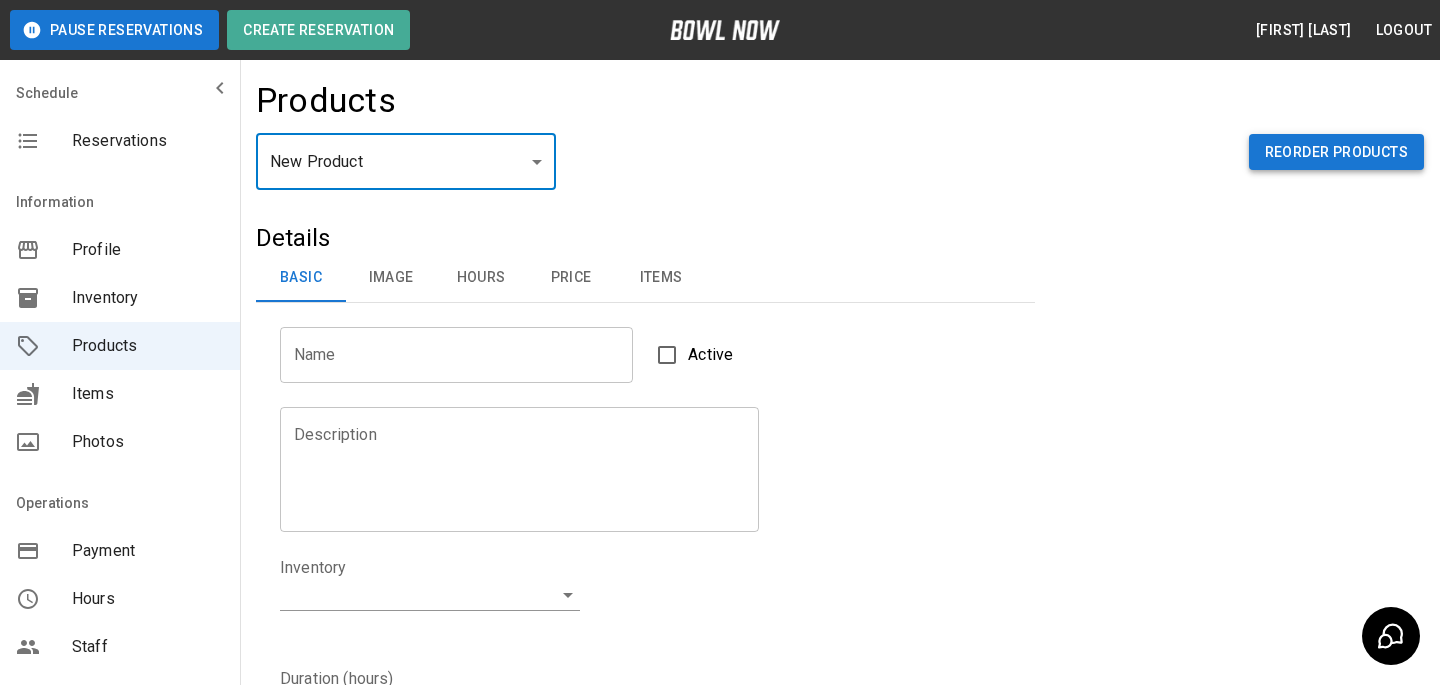 click on "Reorder Products" at bounding box center [1336, 152] 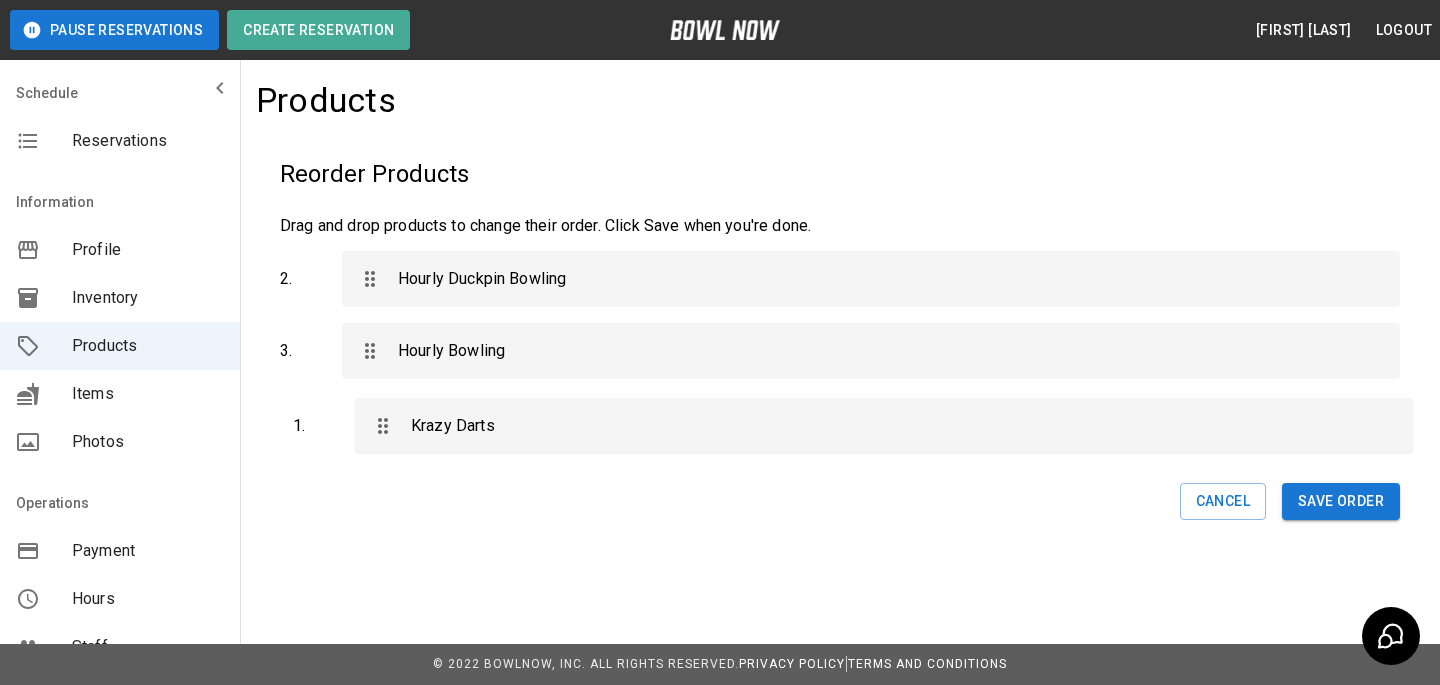 drag, startPoint x: 361, startPoint y: 289, endPoint x: 374, endPoint y: 442, distance: 153.5513 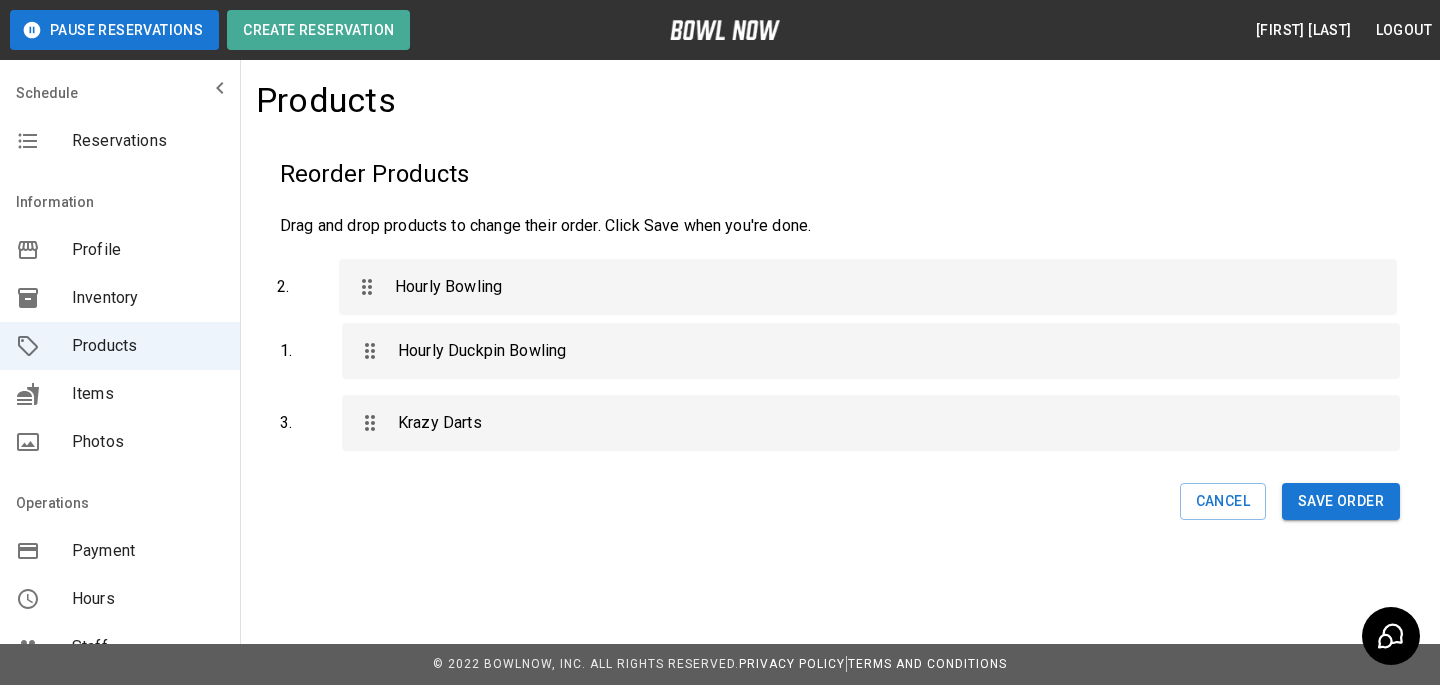 drag, startPoint x: 385, startPoint y: 360, endPoint x: 382, endPoint y: 291, distance: 69.065186 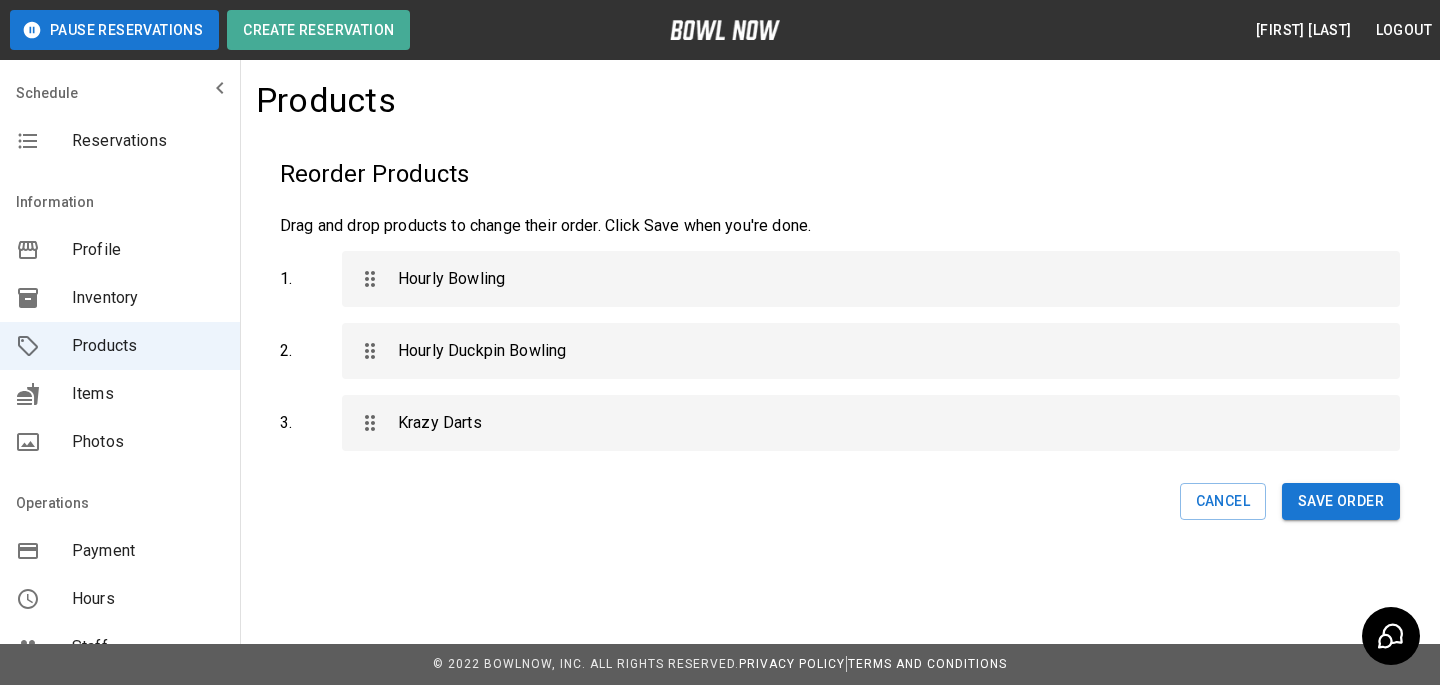 click on "Reorder Products Drag and drop products to change their order. Click Save when you're done. 1 . Hourly Bowling   2 . Hourly Duckpin Bowling   3 . Krazy Darts   Cancel Save Order" at bounding box center [840, 339] 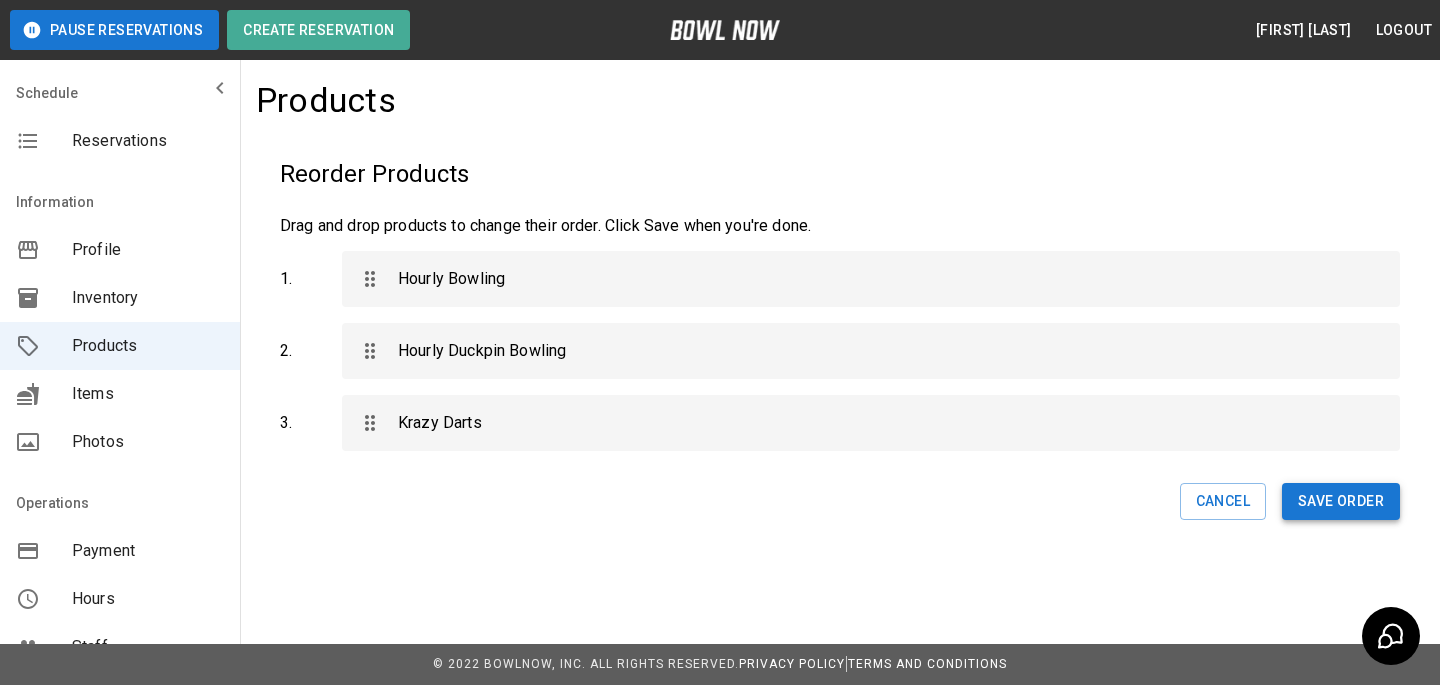 click on "Save Order" at bounding box center (1341, 501) 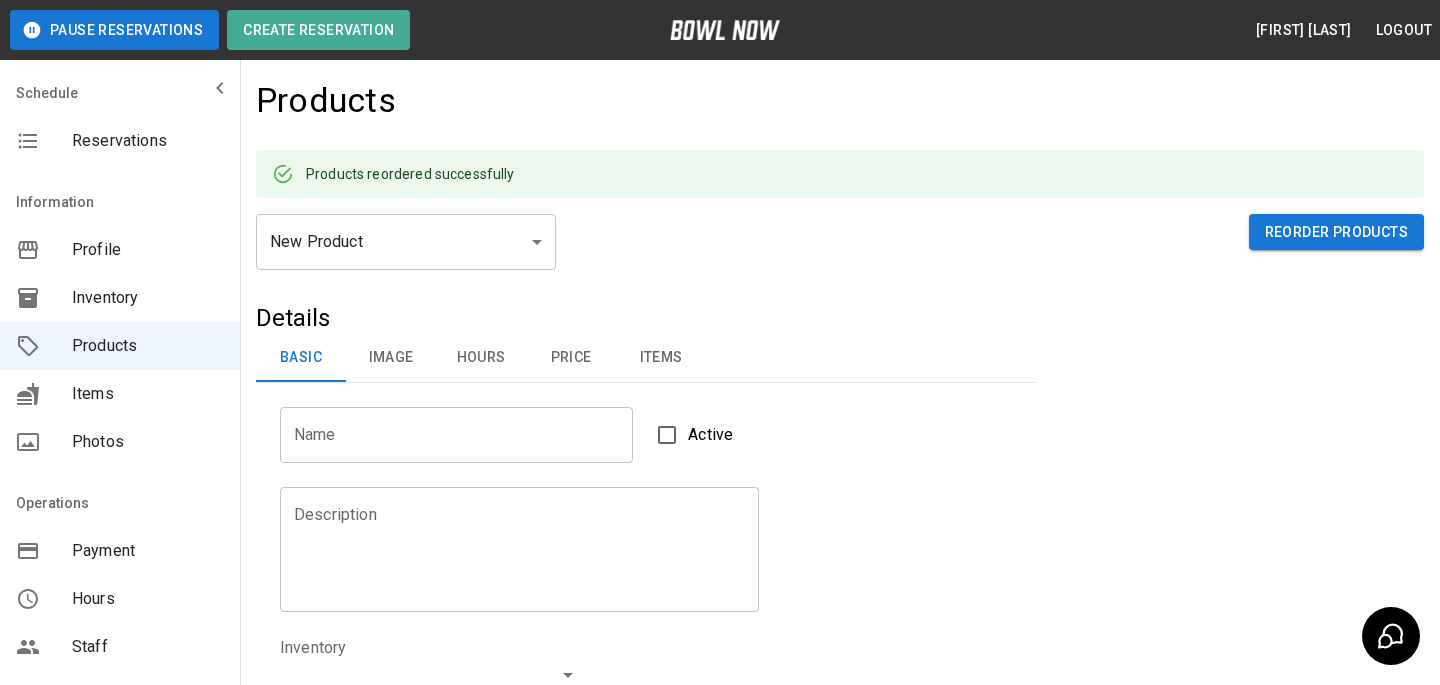 click on "Inventory" at bounding box center [120, 298] 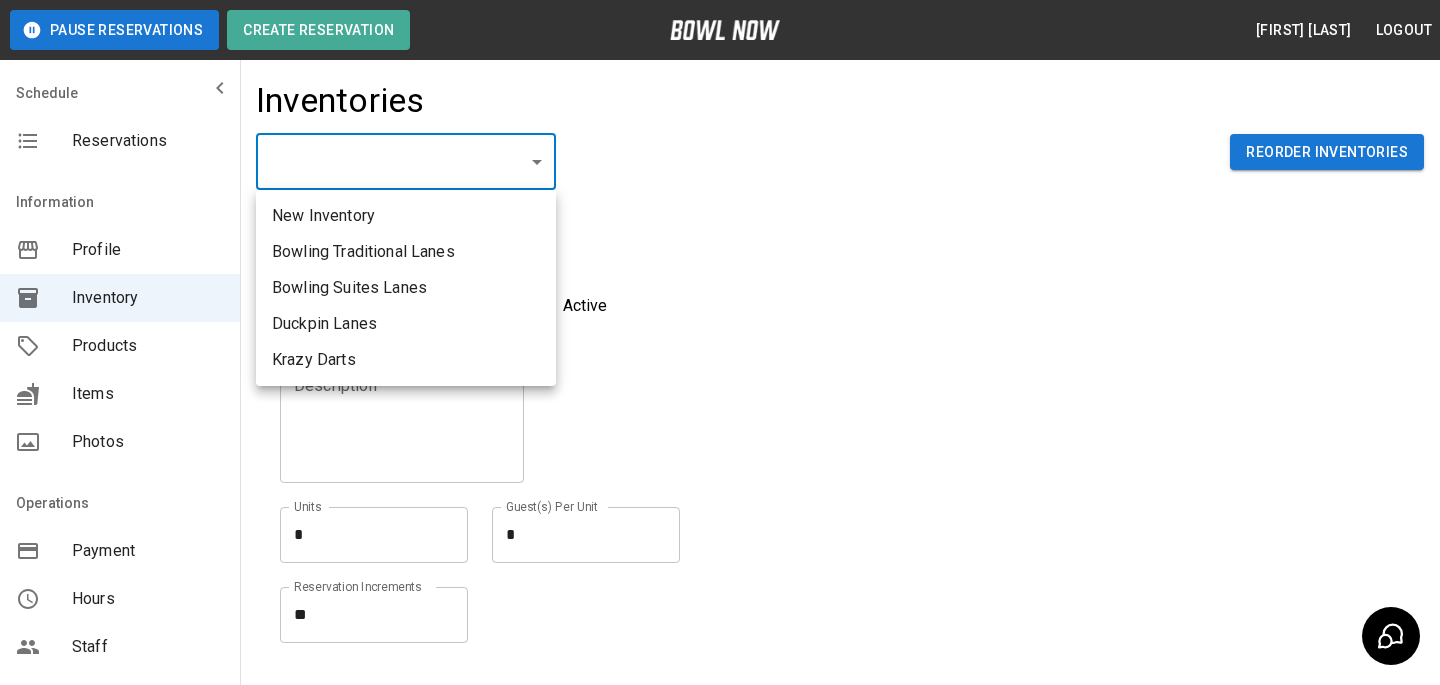 click on "Pause Reservations Create Reservation [FIRST] [LAST] Logout Schedule Reservations Information Profile Inventory Products Items Photos Payment Hours Staff Help Reports Integrations Contacts Account New Inventory Bowling Traditional Lanes Bowling Suites Lanes Duckpin Lanes Krazy Darts" at bounding box center (720, 440) 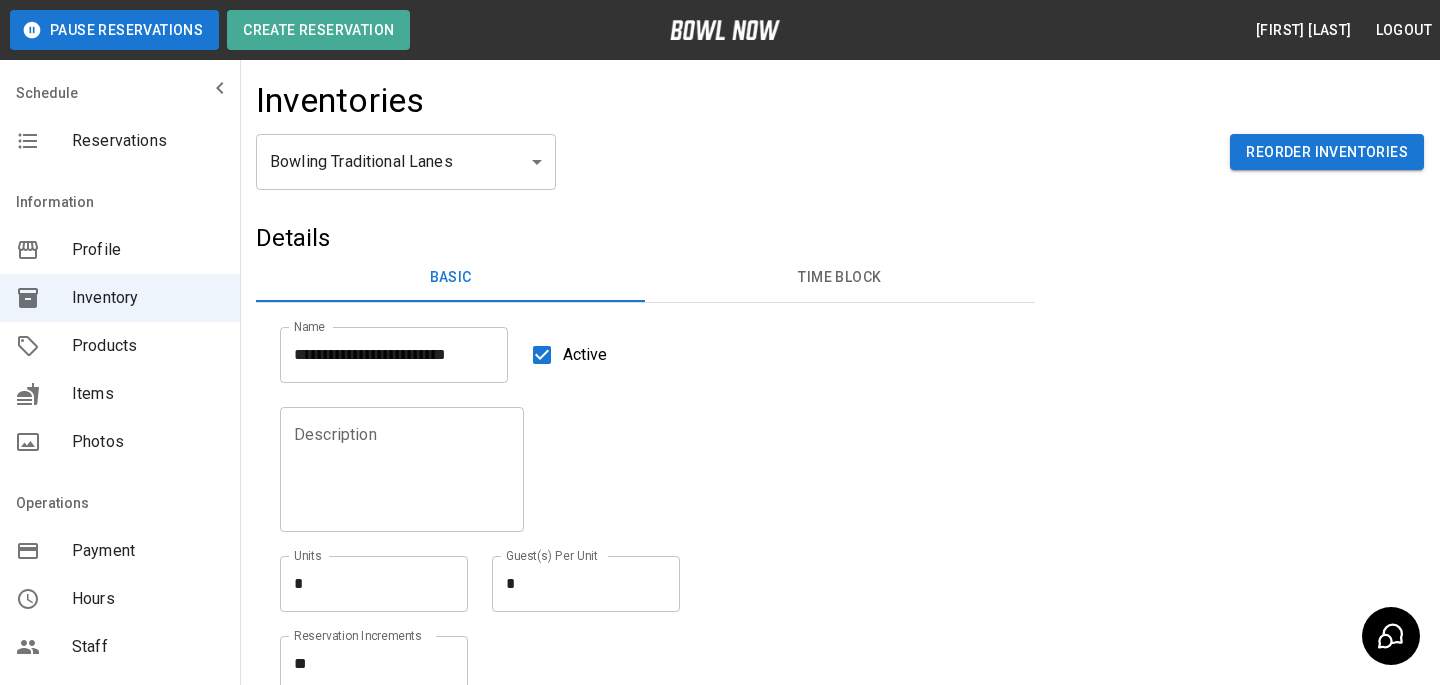 click on "**********" at bounding box center (633, 343) 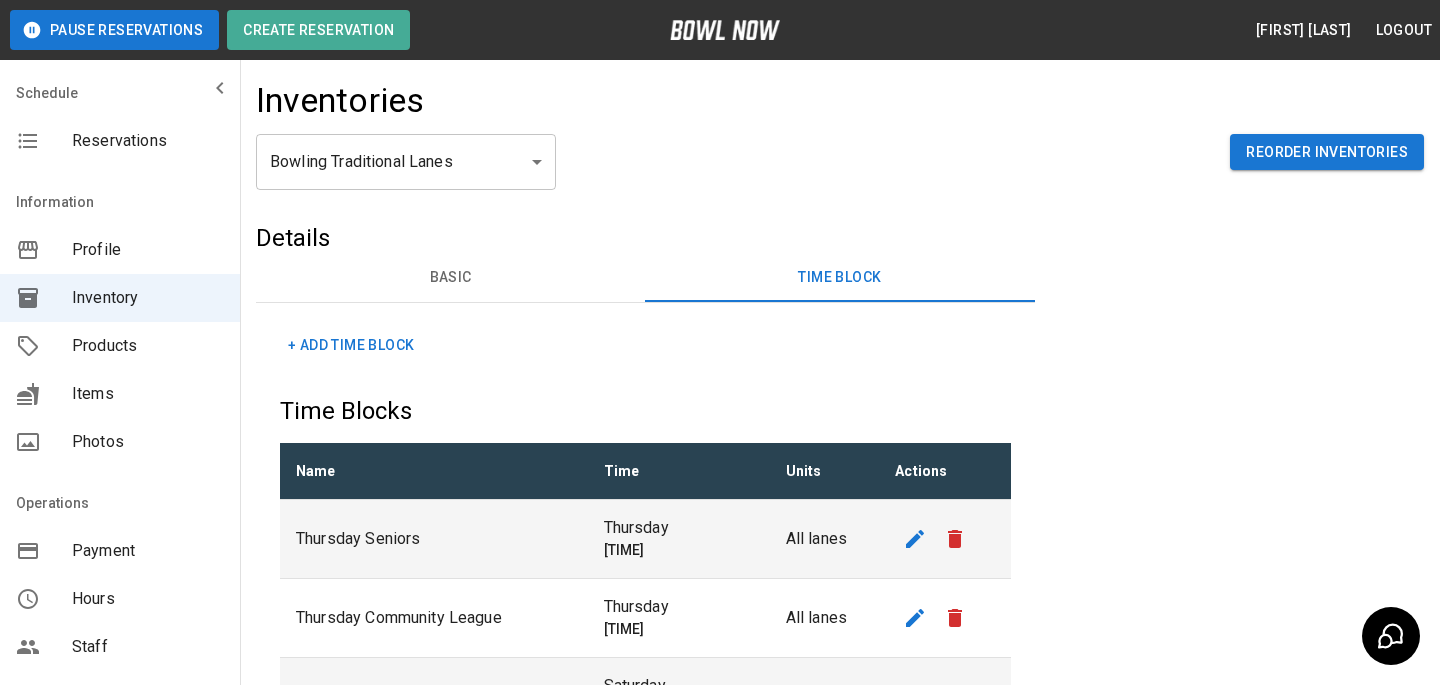 click on "+ Add Time Block Time Blocks Name Time Units Actions Thursday Seniors Thursday 10:00AM-12:30PM All lanes Thursday Community League Thursday 6:30PM-9:30PM All lanes Youth Bowling Saturday 9:00AM-11:00AM All lanes Monday/Tuesday Mixed League Monday, Tuesday 5:00PM-7:30PM All lanes Wednesday Leagues Wednesday 5:30PM-10:00PM All lanes Adaptive Sunday Sunday 2:00PM-4:00PM All lanes" at bounding box center (645, 650) 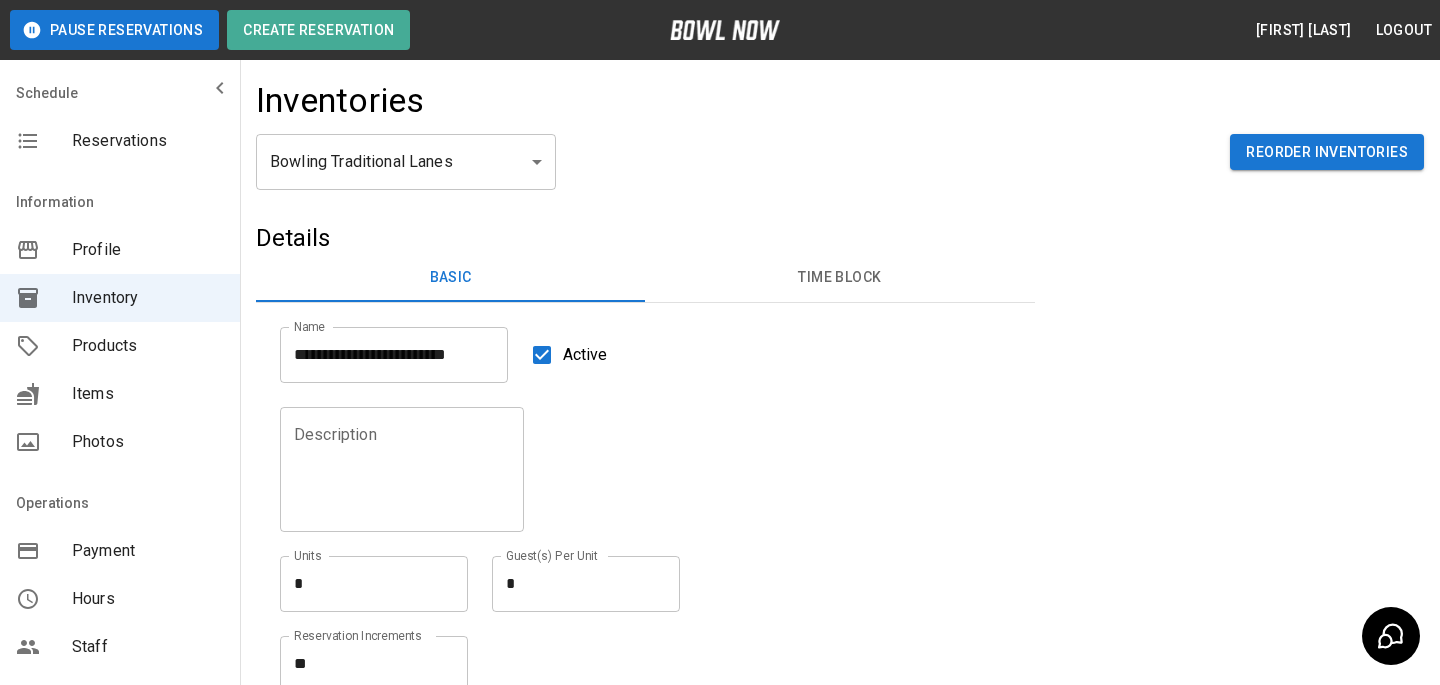 click on "**********" at bounding box center (840, 178) 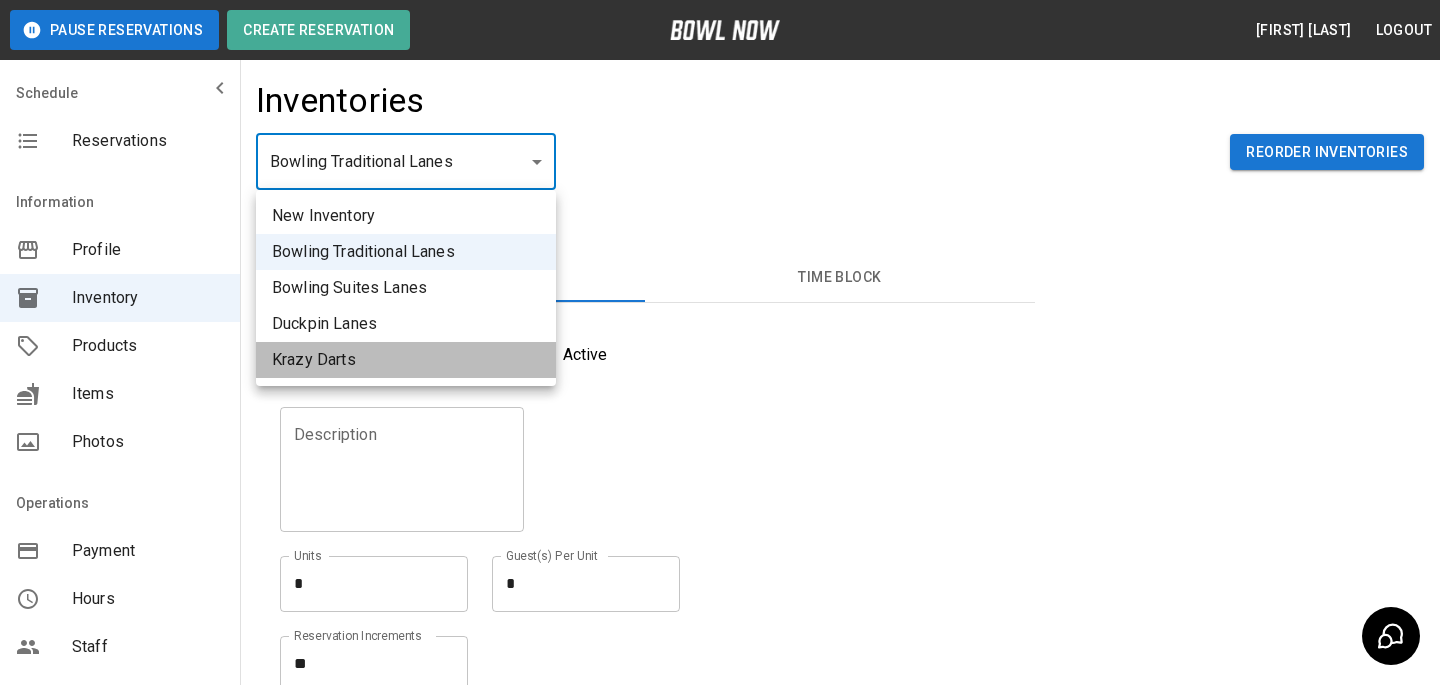 click on "Krazy Darts" at bounding box center (406, 360) 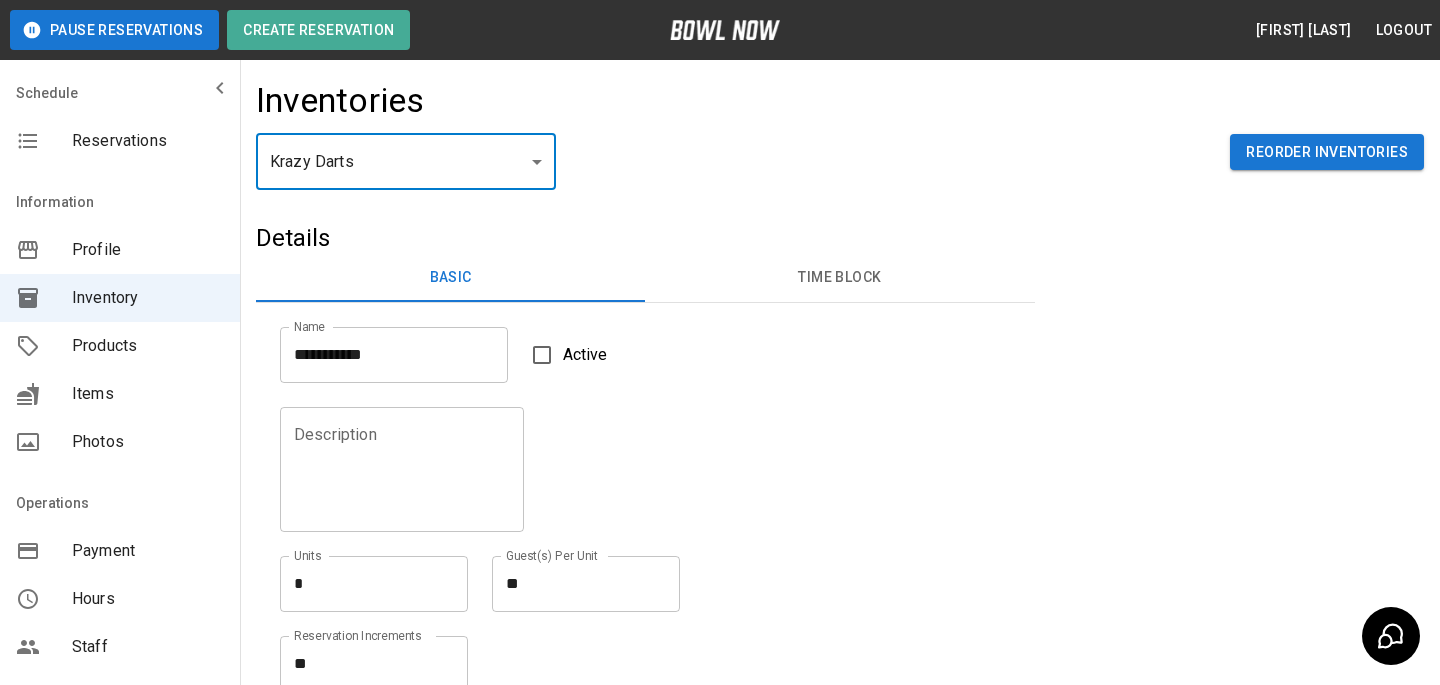 click on "**" at bounding box center (586, 583) 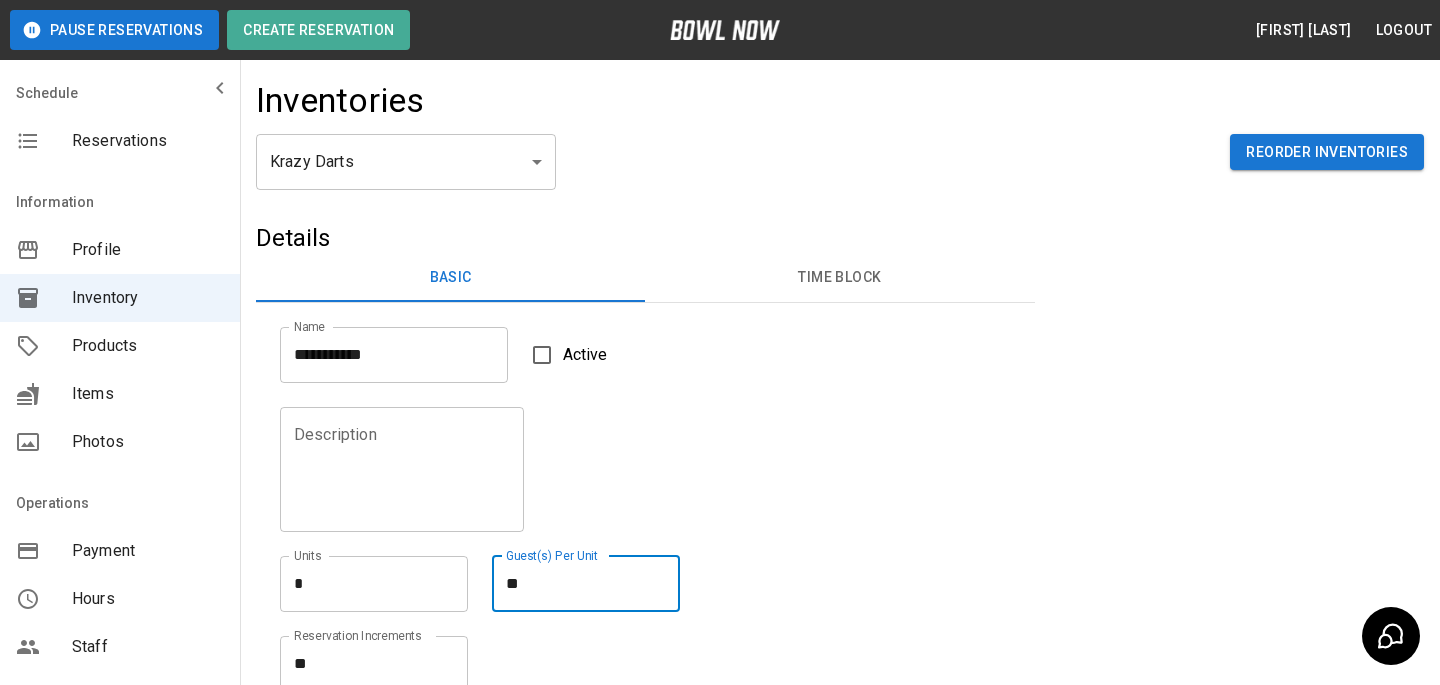 click on "**" at bounding box center (586, 583) 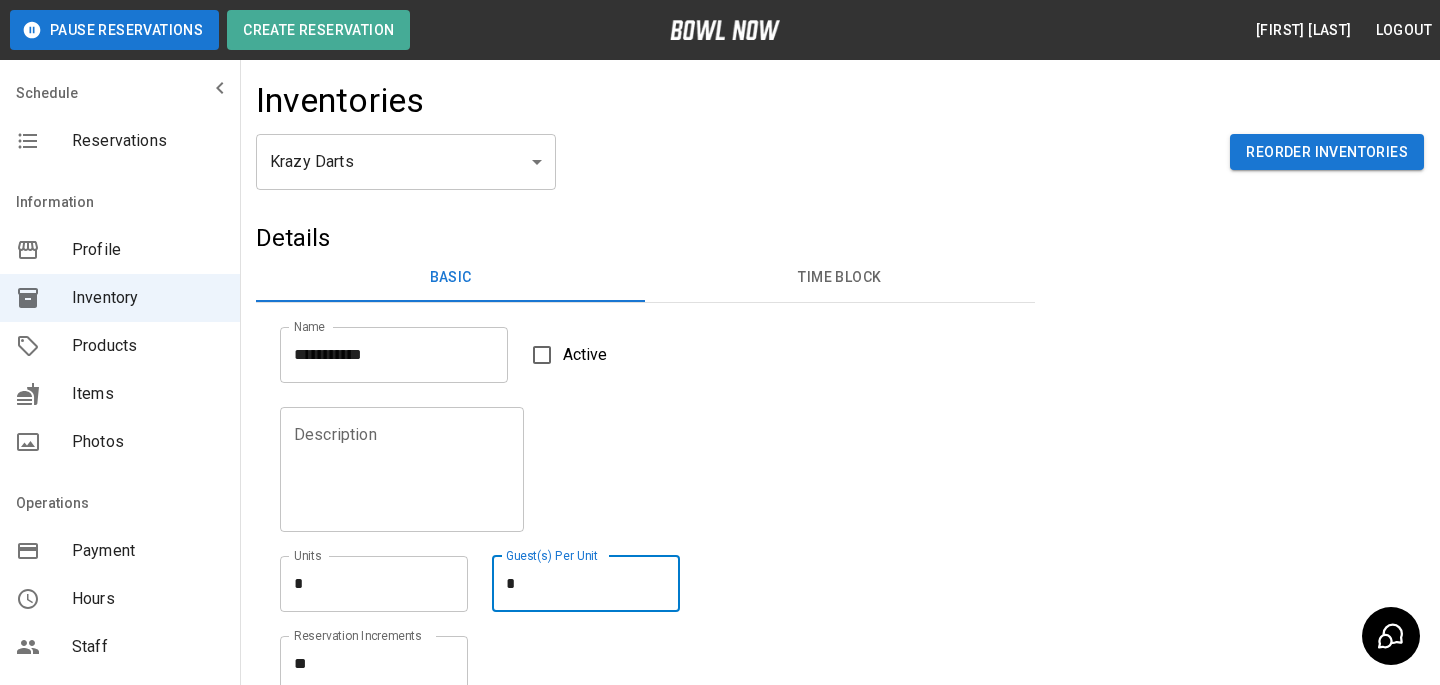 type on "*" 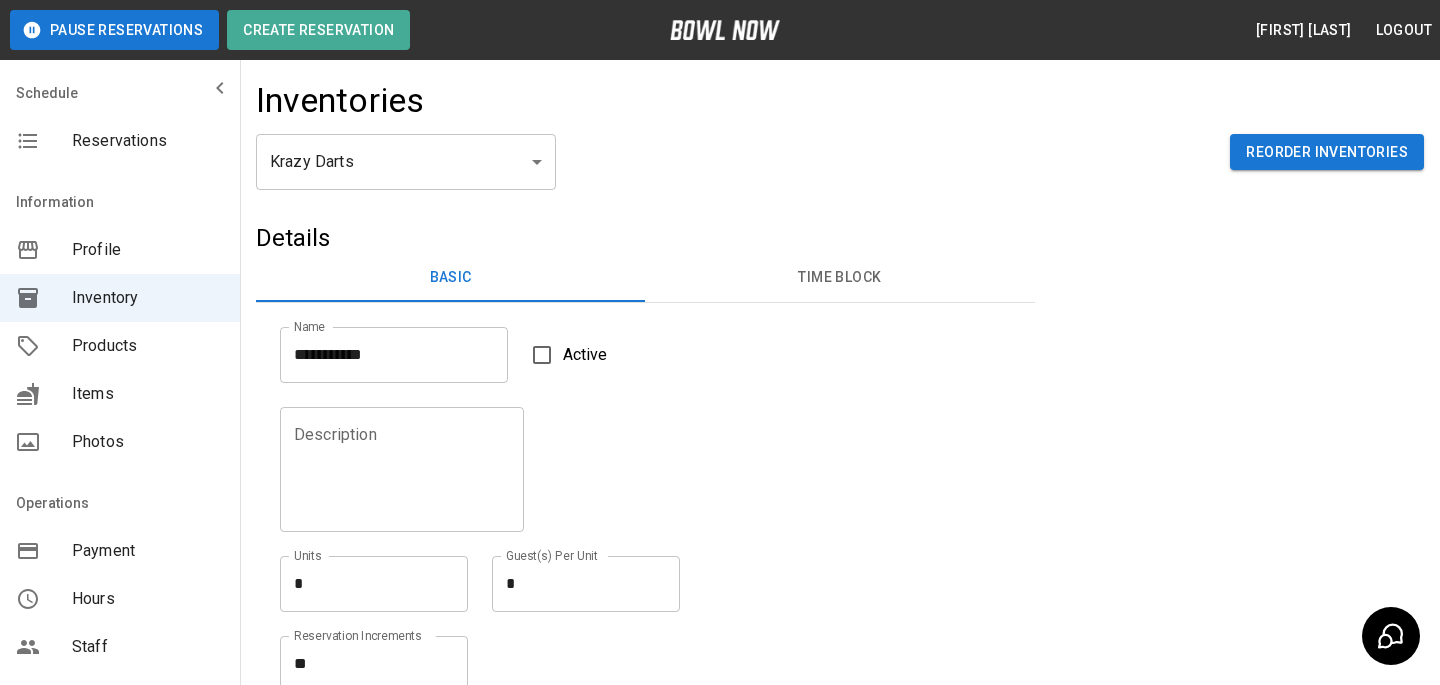 click on "Reservation Increments ** * Reservation Increments" at bounding box center (633, 652) 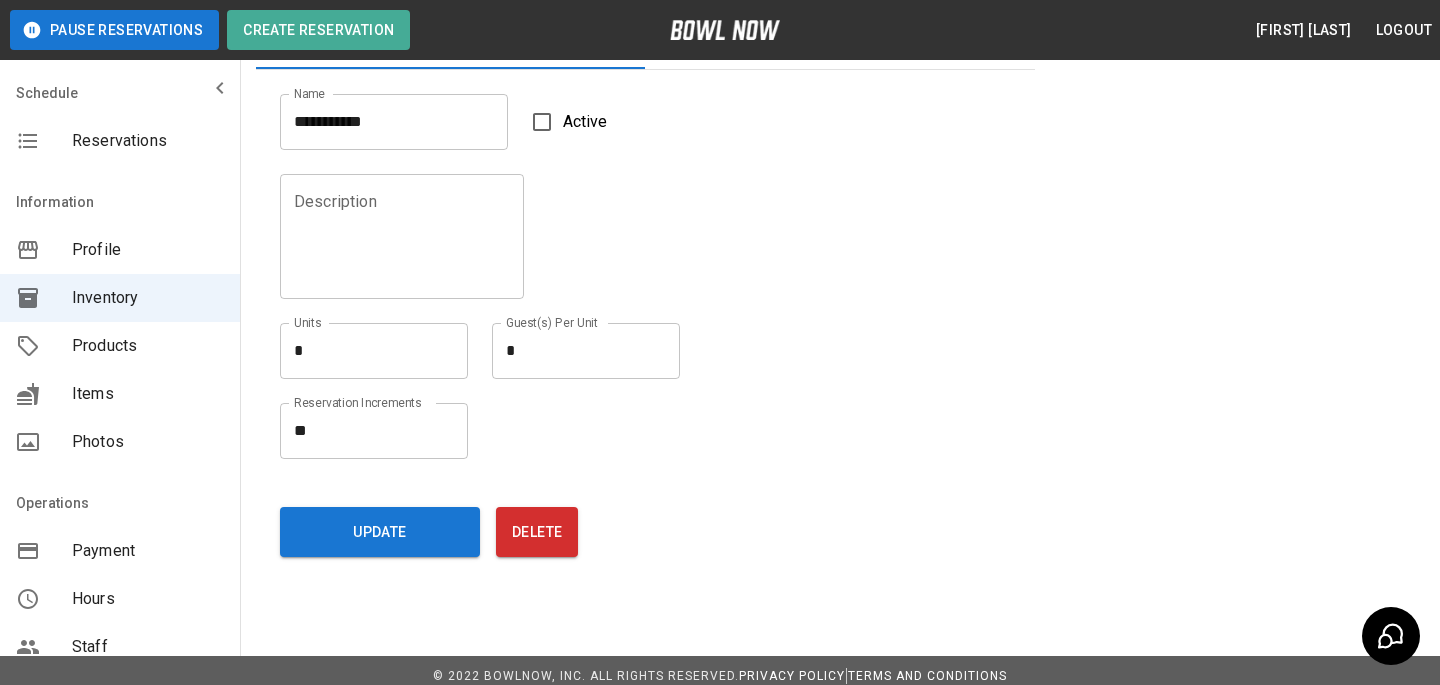 scroll, scrollTop: 245, scrollLeft: 0, axis: vertical 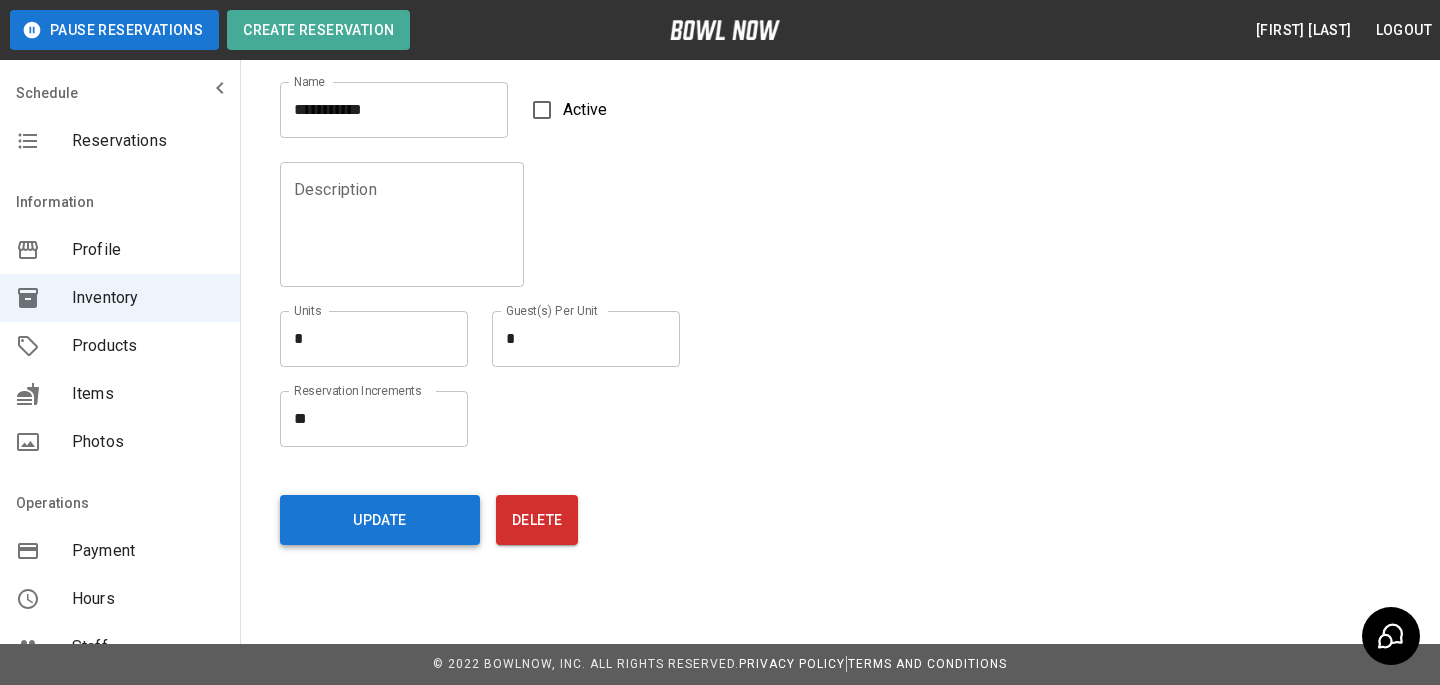 click on "Update" at bounding box center (380, 520) 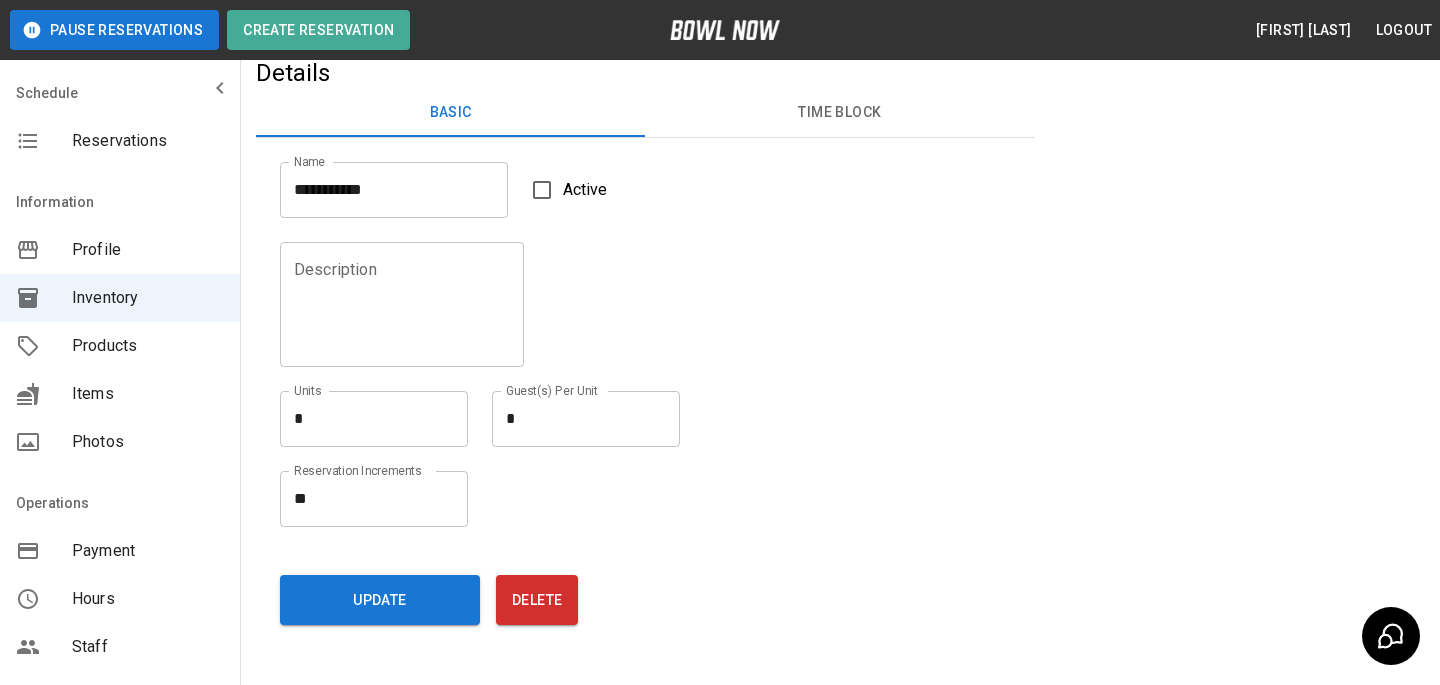 click on "**" at bounding box center [374, 498] 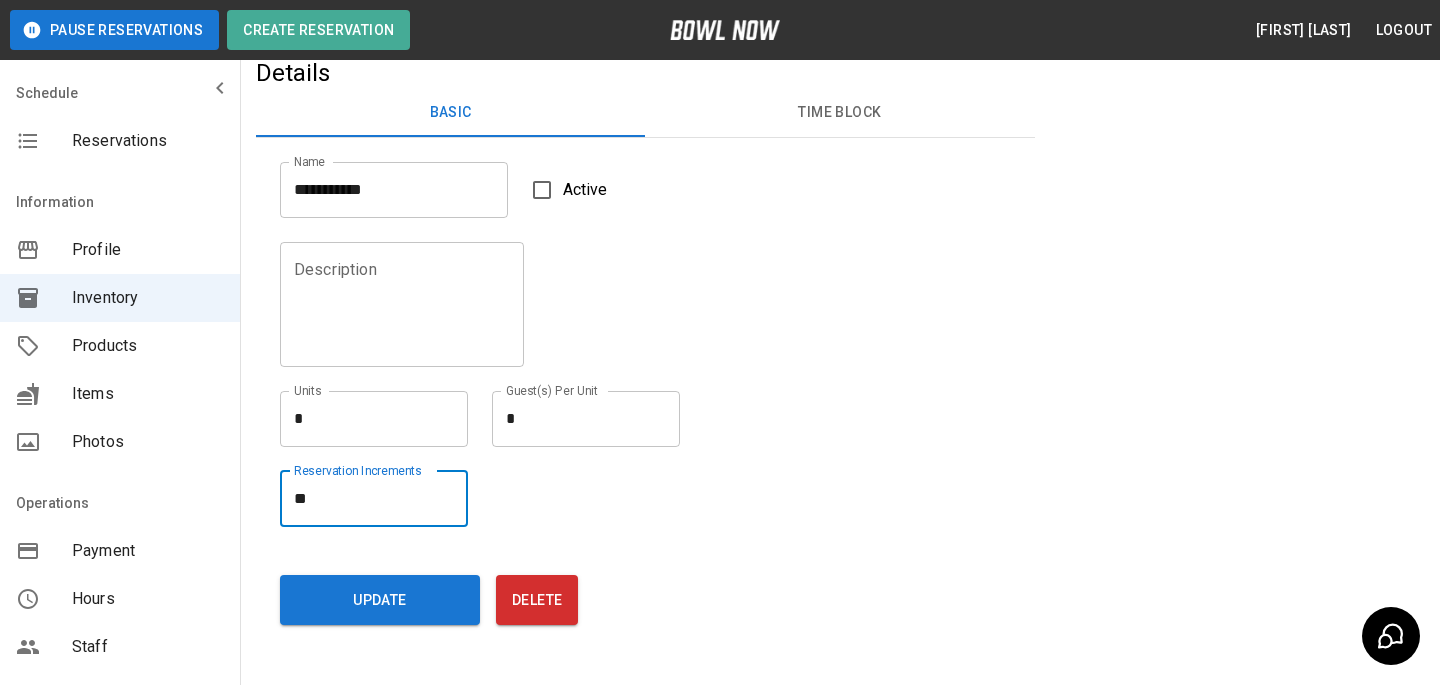 click on "**" at bounding box center (374, 498) 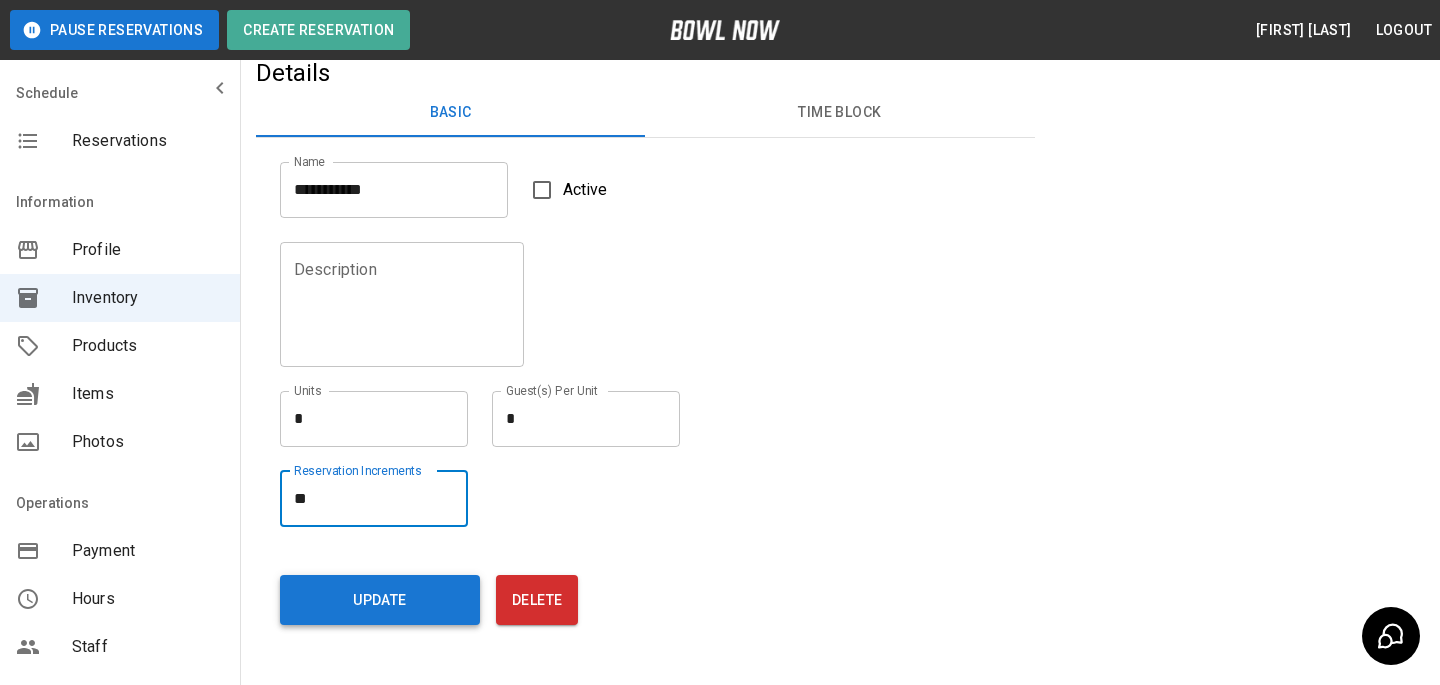 type on "**" 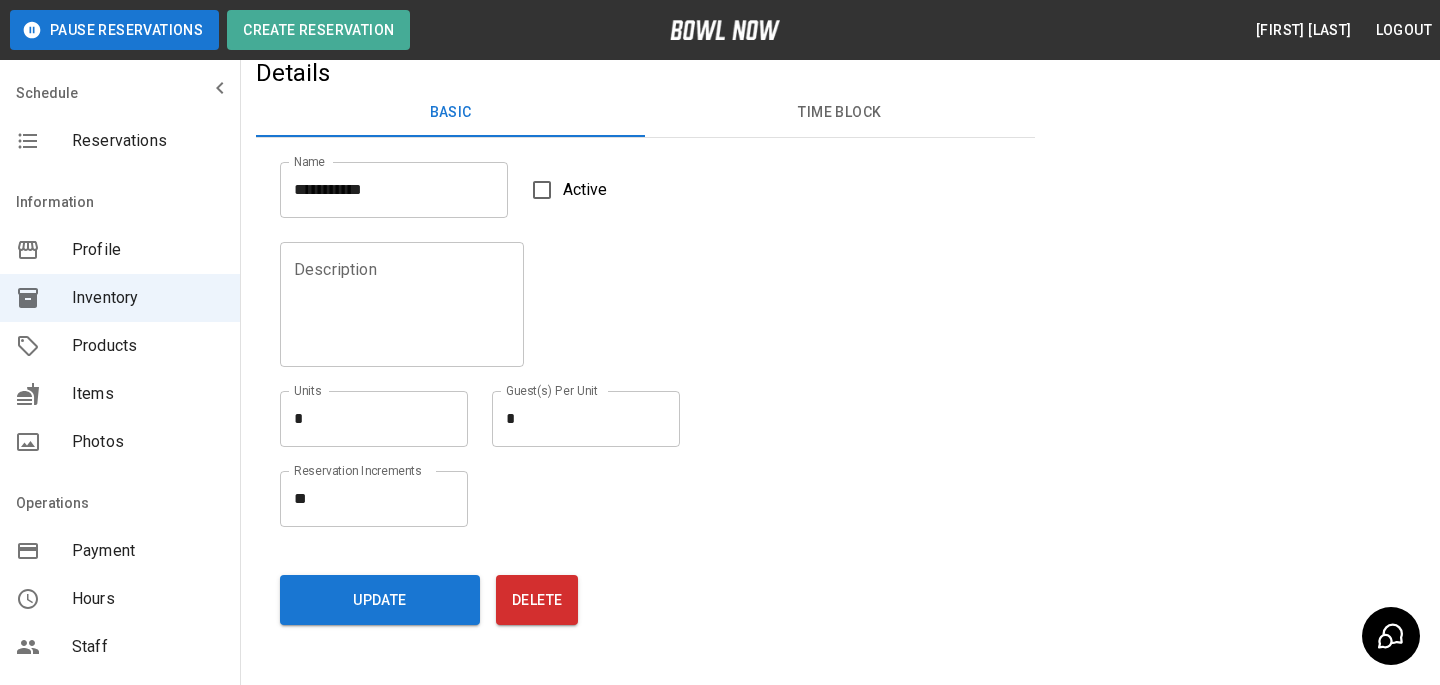 scroll, scrollTop: 90, scrollLeft: 0, axis: vertical 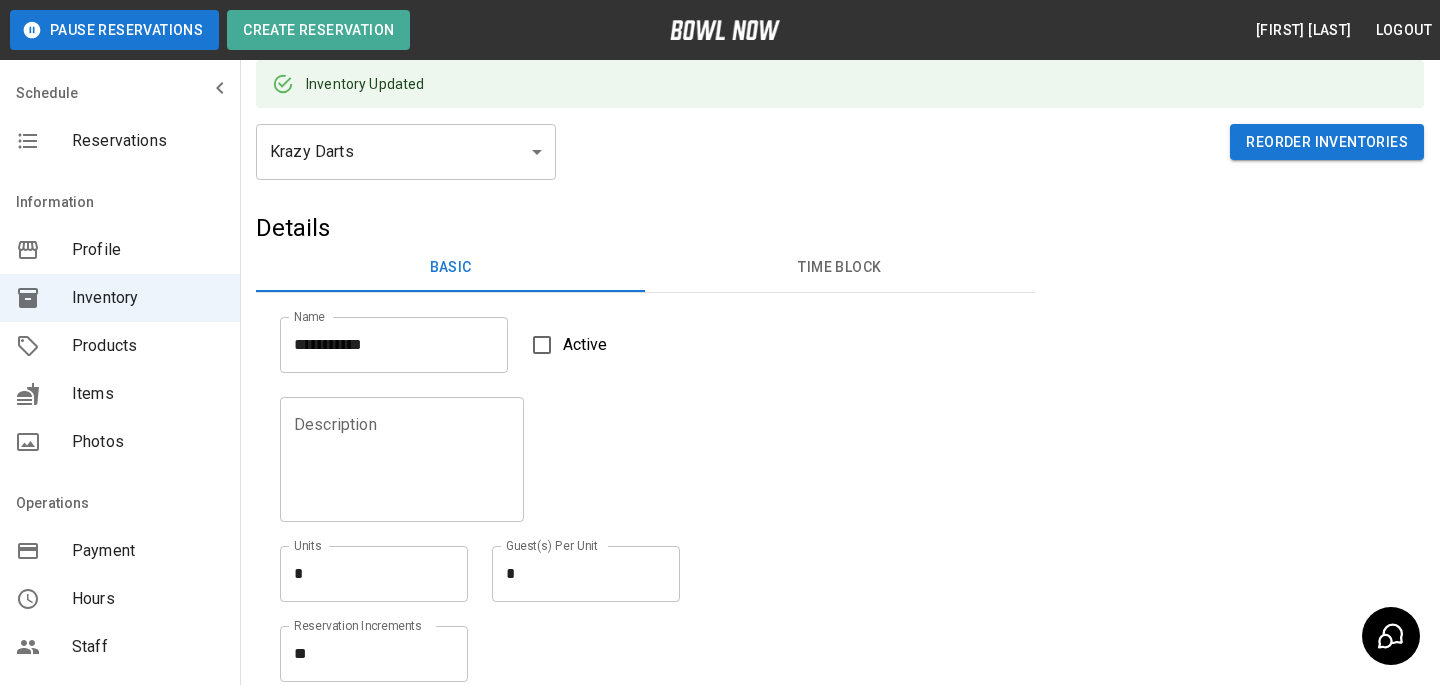 click on "**********" at bounding box center (720, 415) 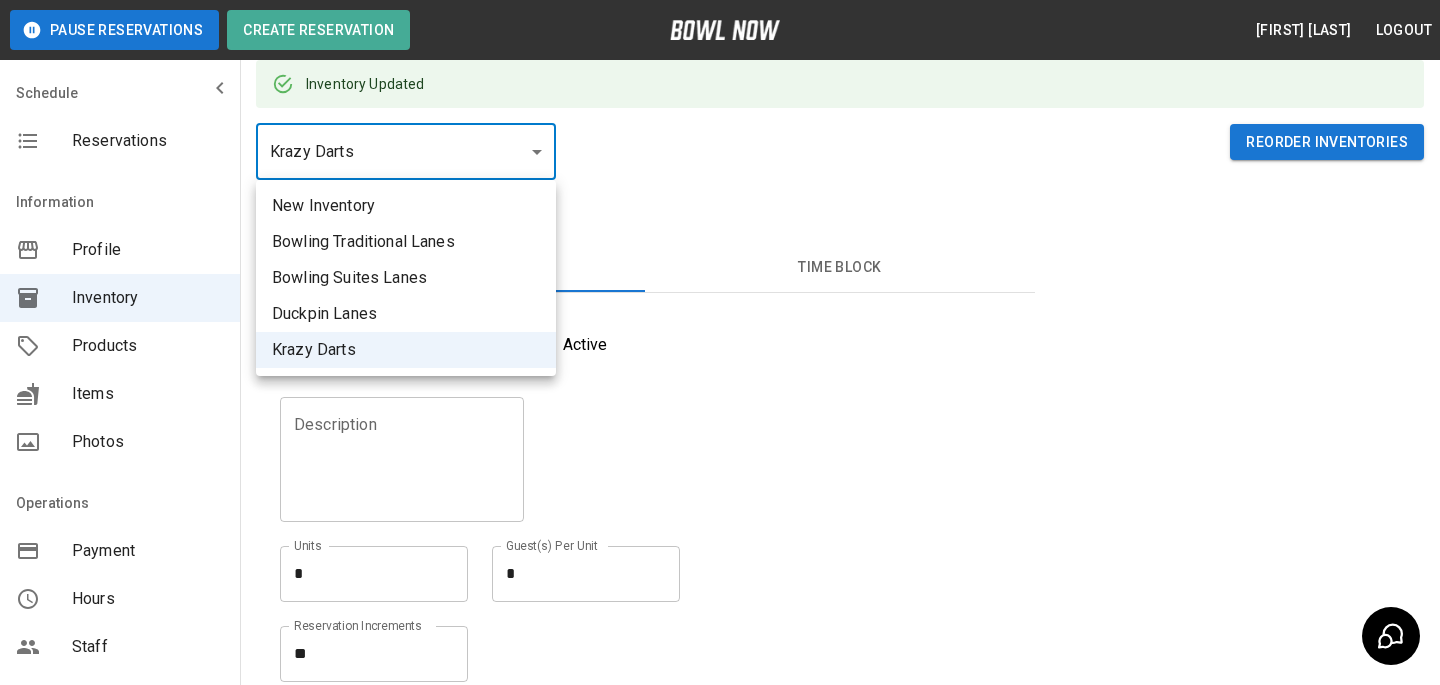 click at bounding box center [720, 342] 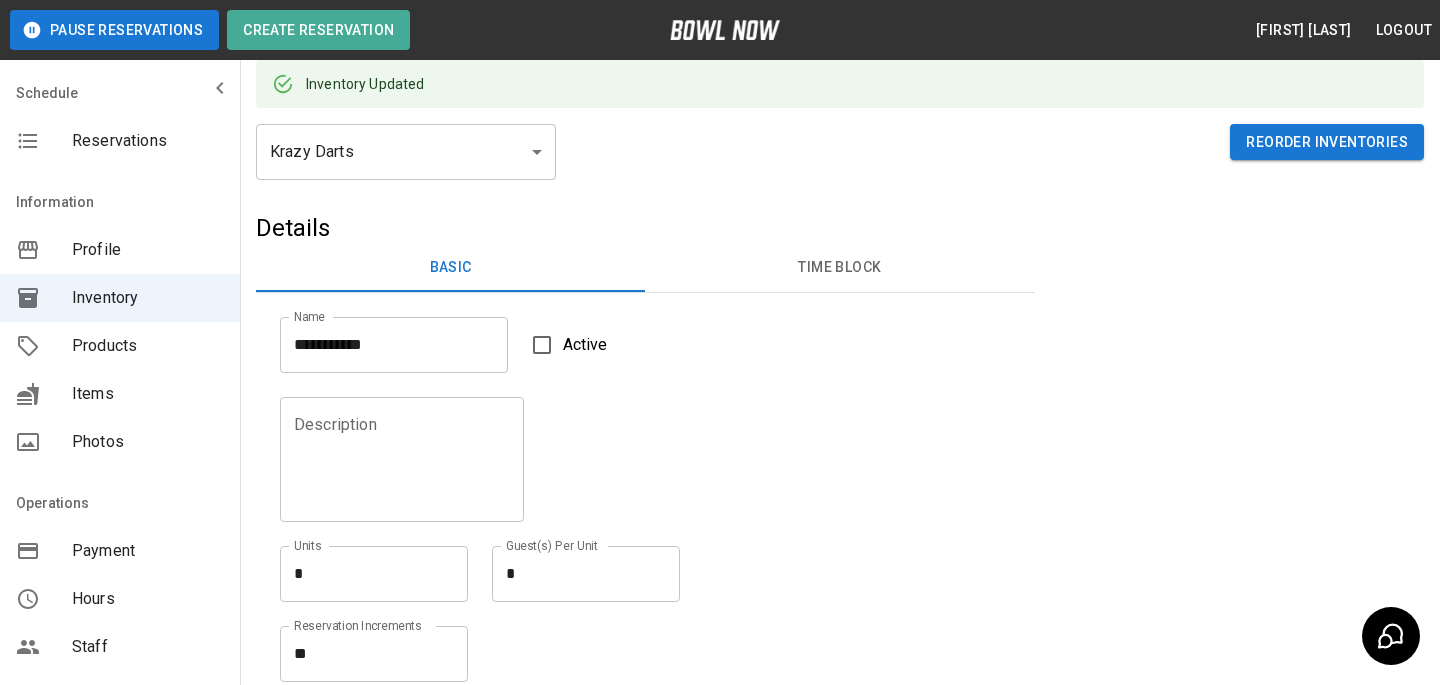 click on "Active" at bounding box center [564, 345] 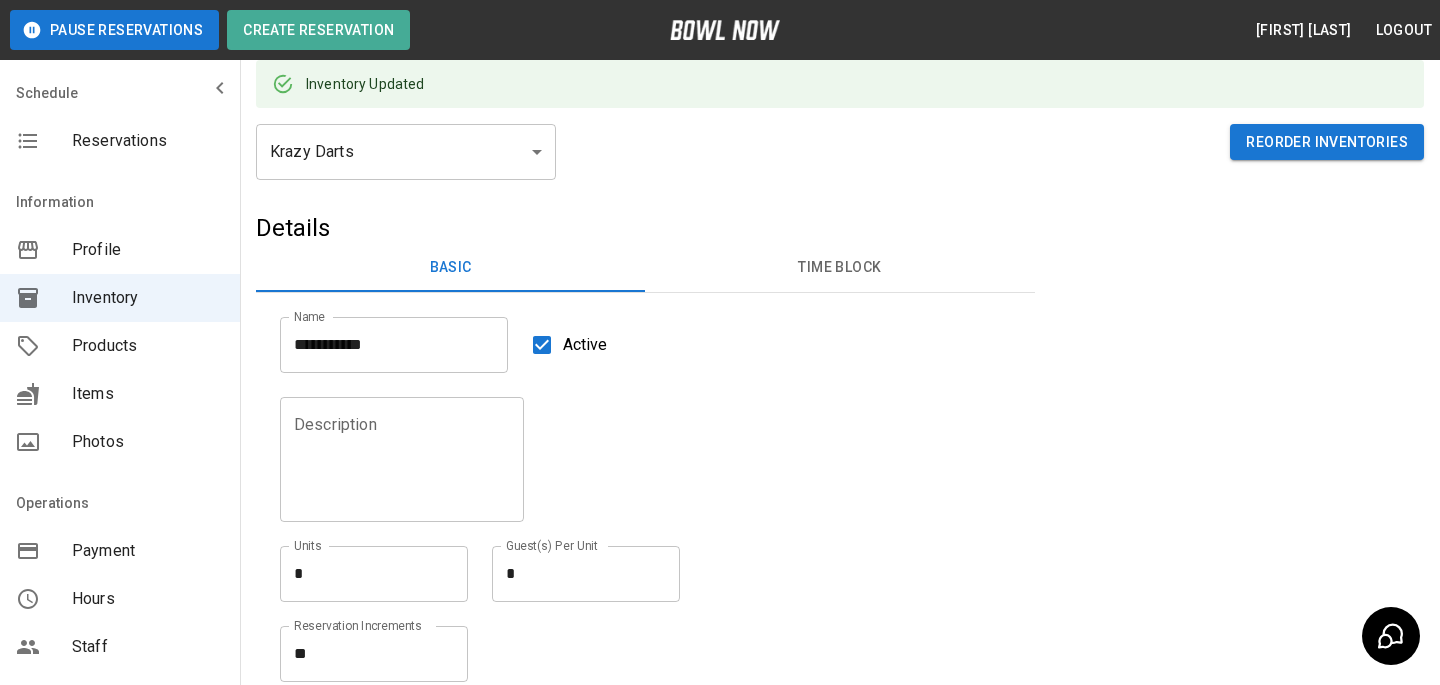 scroll, scrollTop: 253, scrollLeft: 0, axis: vertical 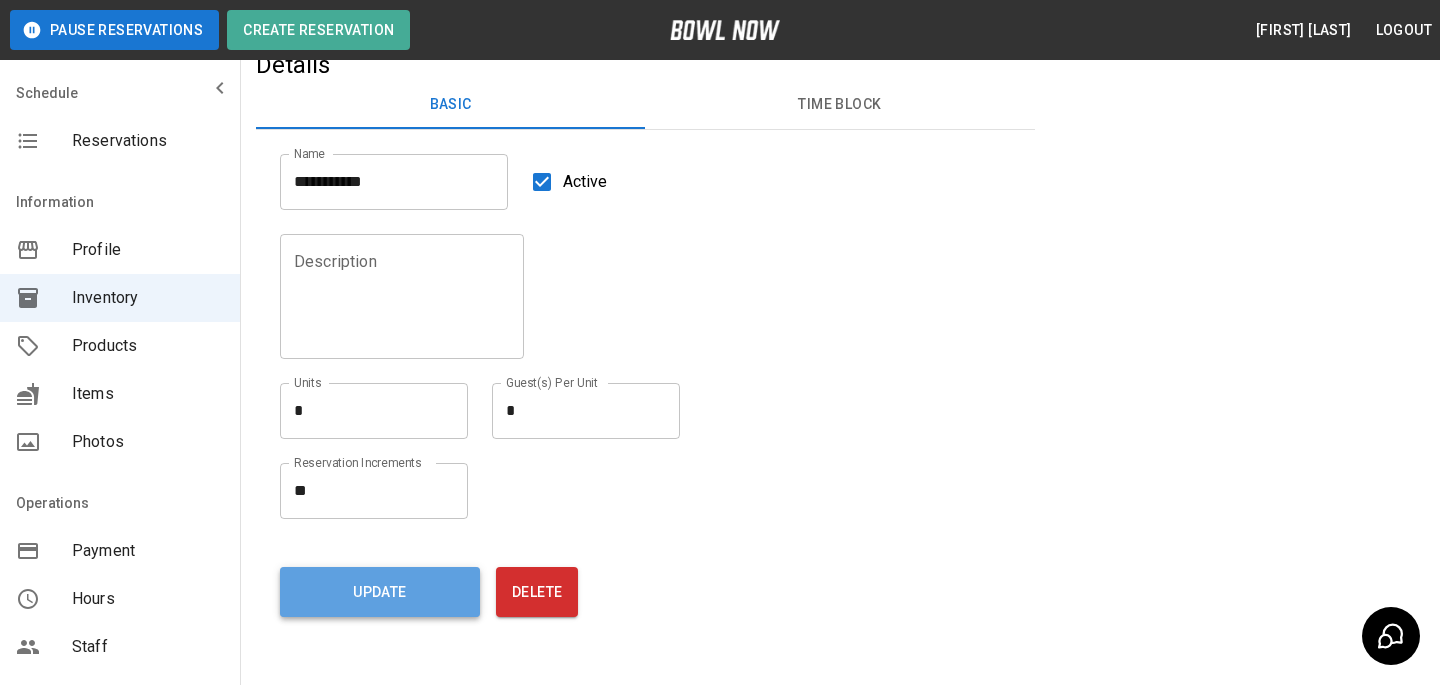 click on "Update" at bounding box center (380, 592) 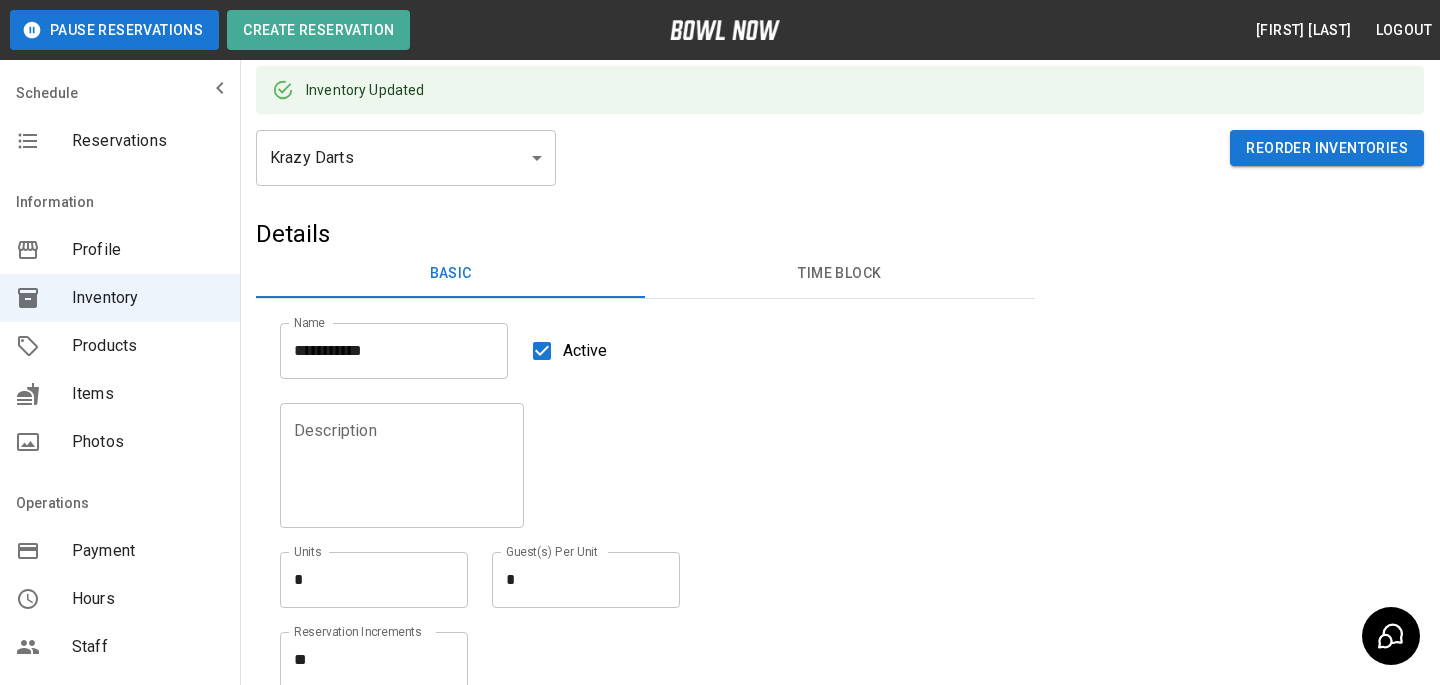 scroll, scrollTop: 0, scrollLeft: 0, axis: both 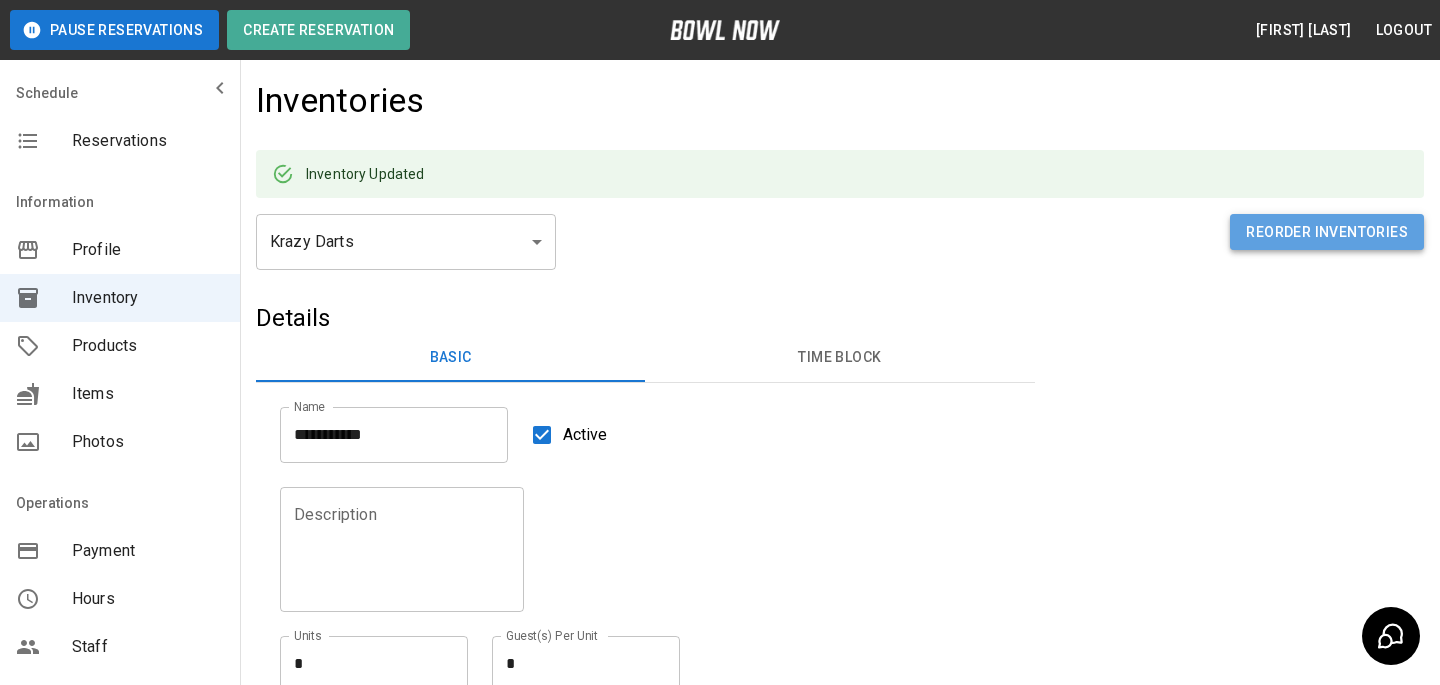 click on "Reorder Inventories" at bounding box center (1327, 232) 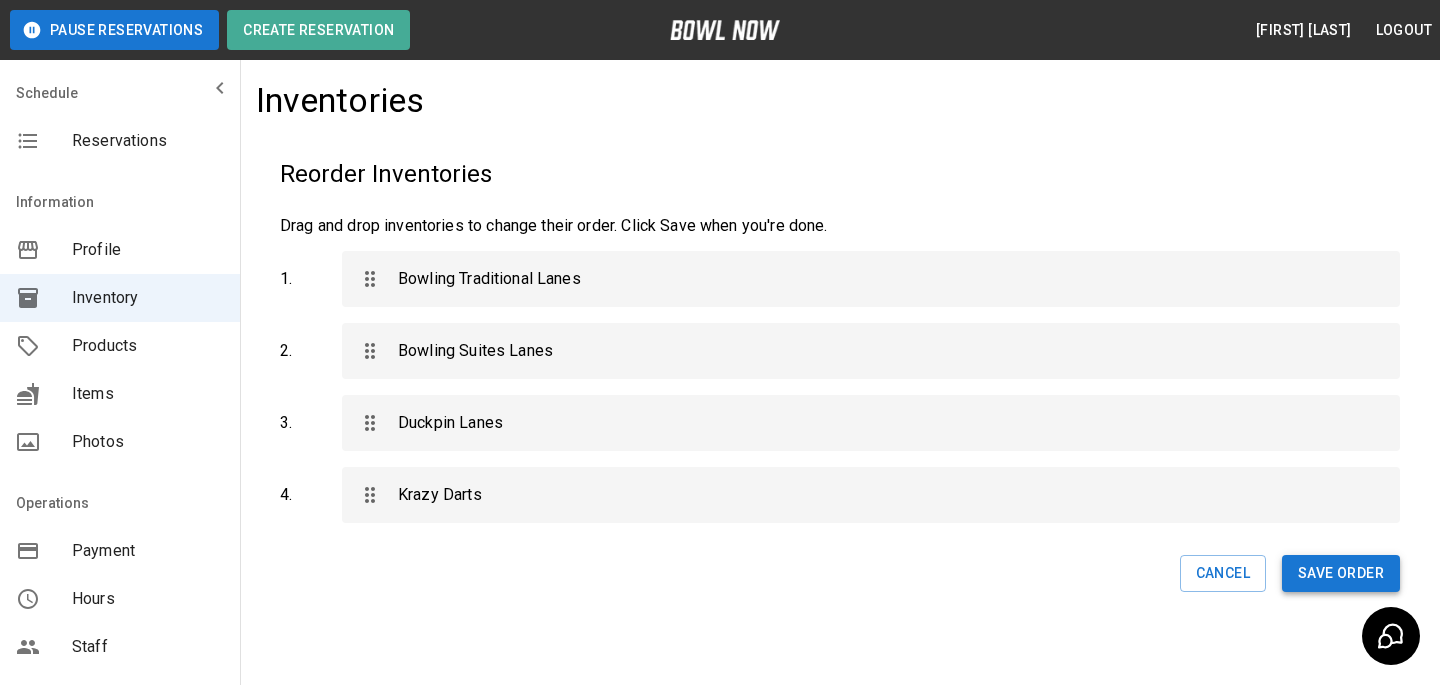 click on "Save Order" at bounding box center (1341, 573) 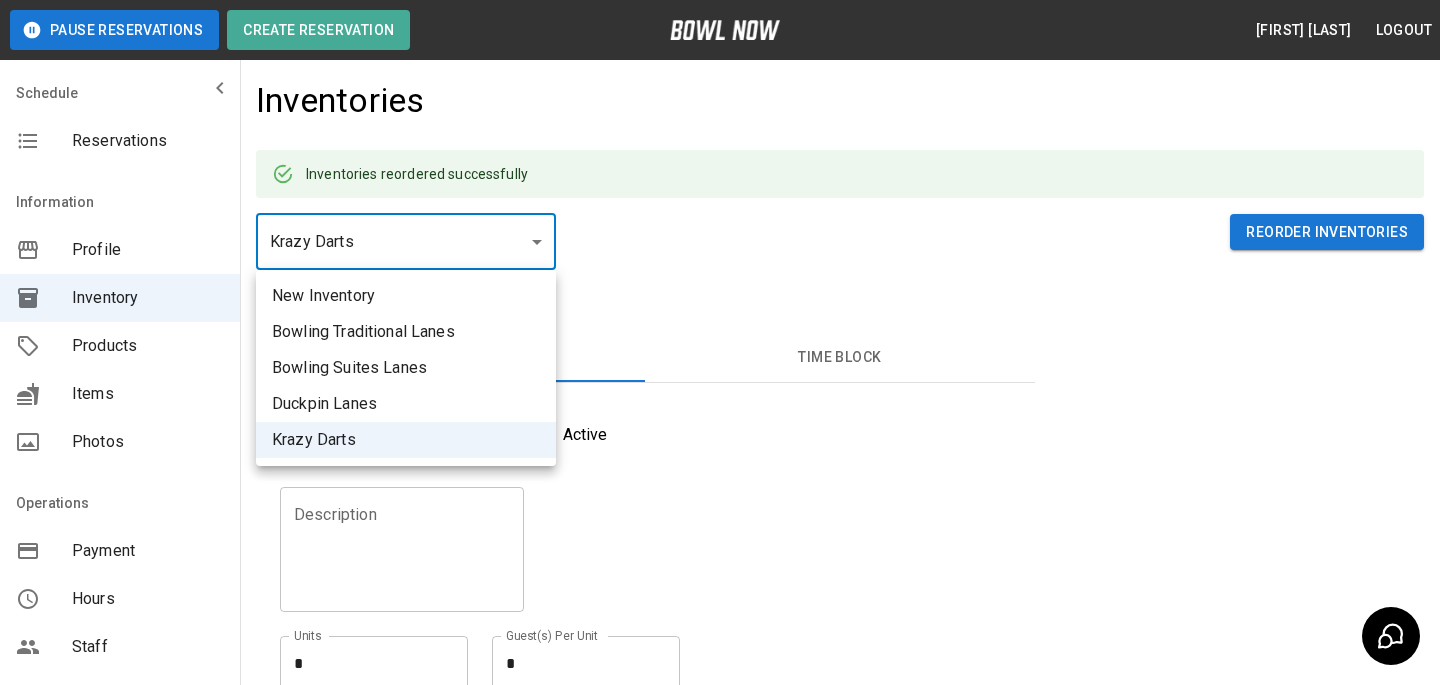 click on "**********" at bounding box center [720, 505] 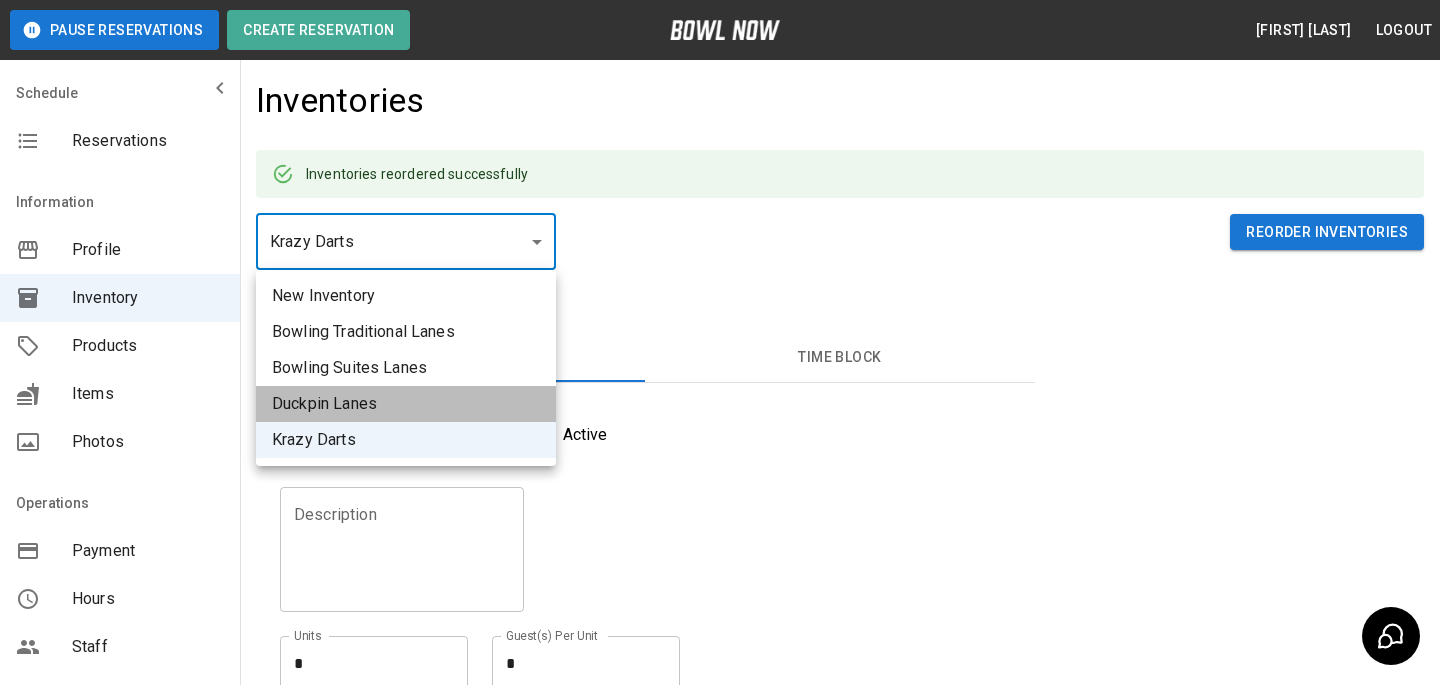 click on "Duckpin Lanes" at bounding box center (406, 404) 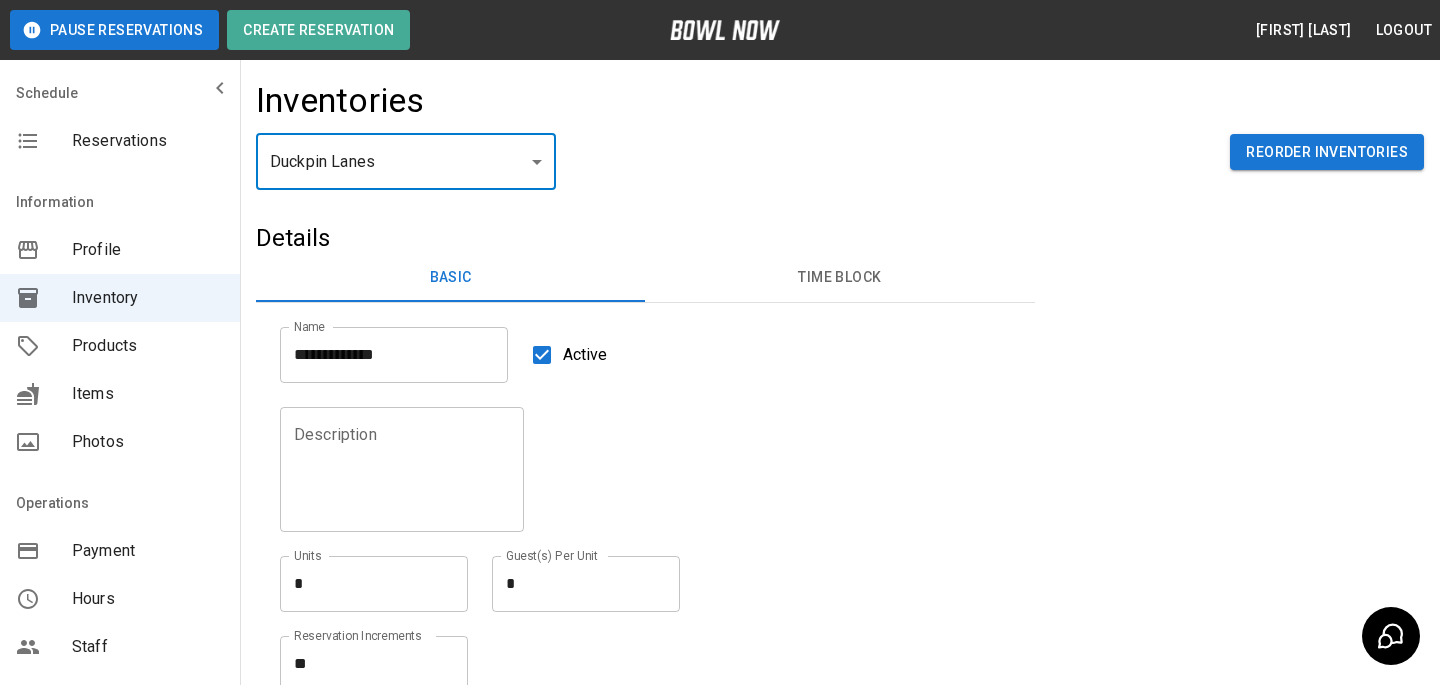 click on "**********" at bounding box center (720, 465) 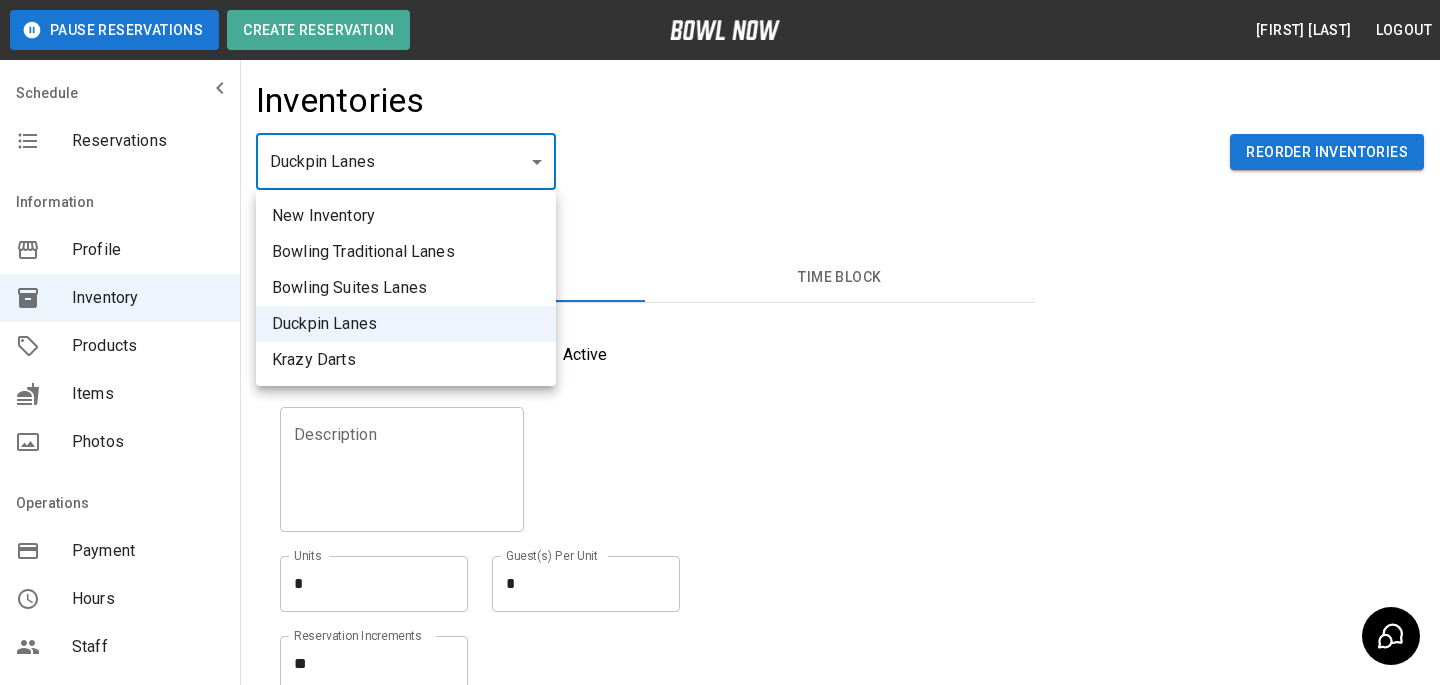 click on "Bowling Suites Lanes" at bounding box center [406, 288] 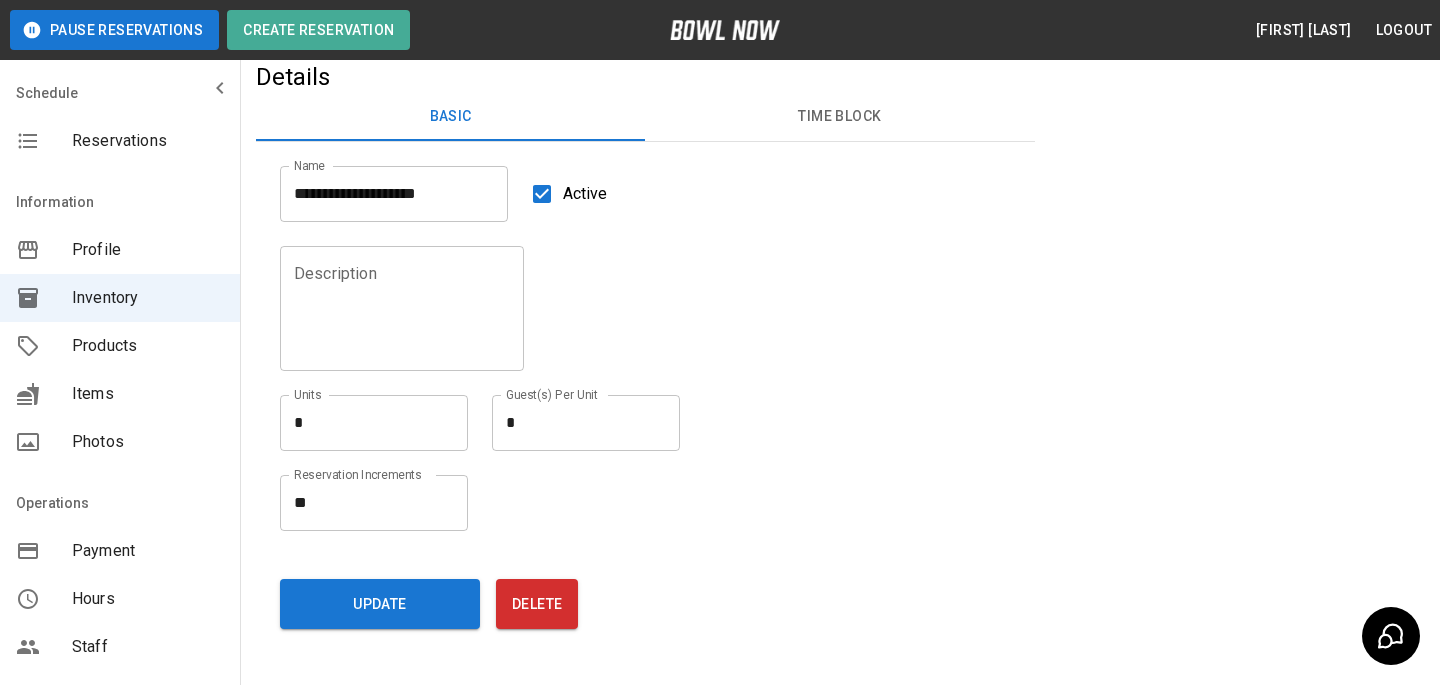 scroll, scrollTop: 195, scrollLeft: 0, axis: vertical 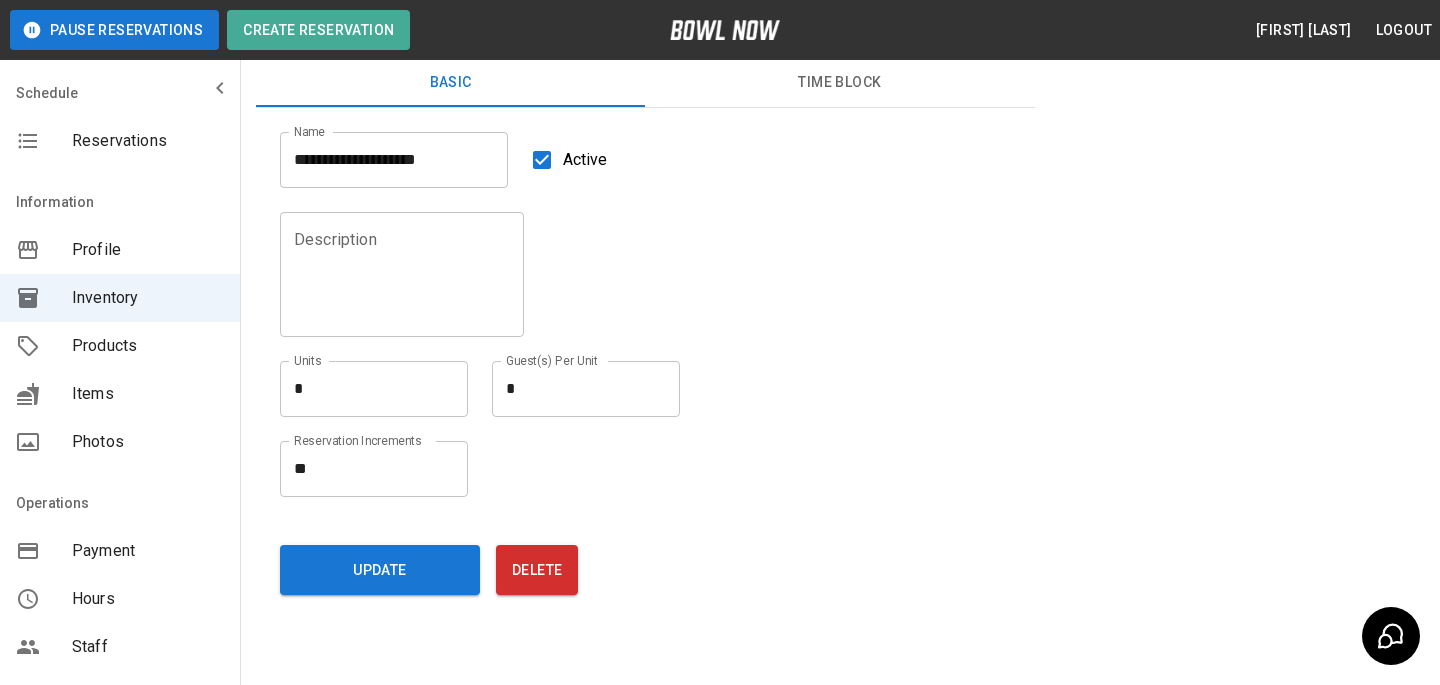 click on "Update Delete" at bounding box center [645, 566] 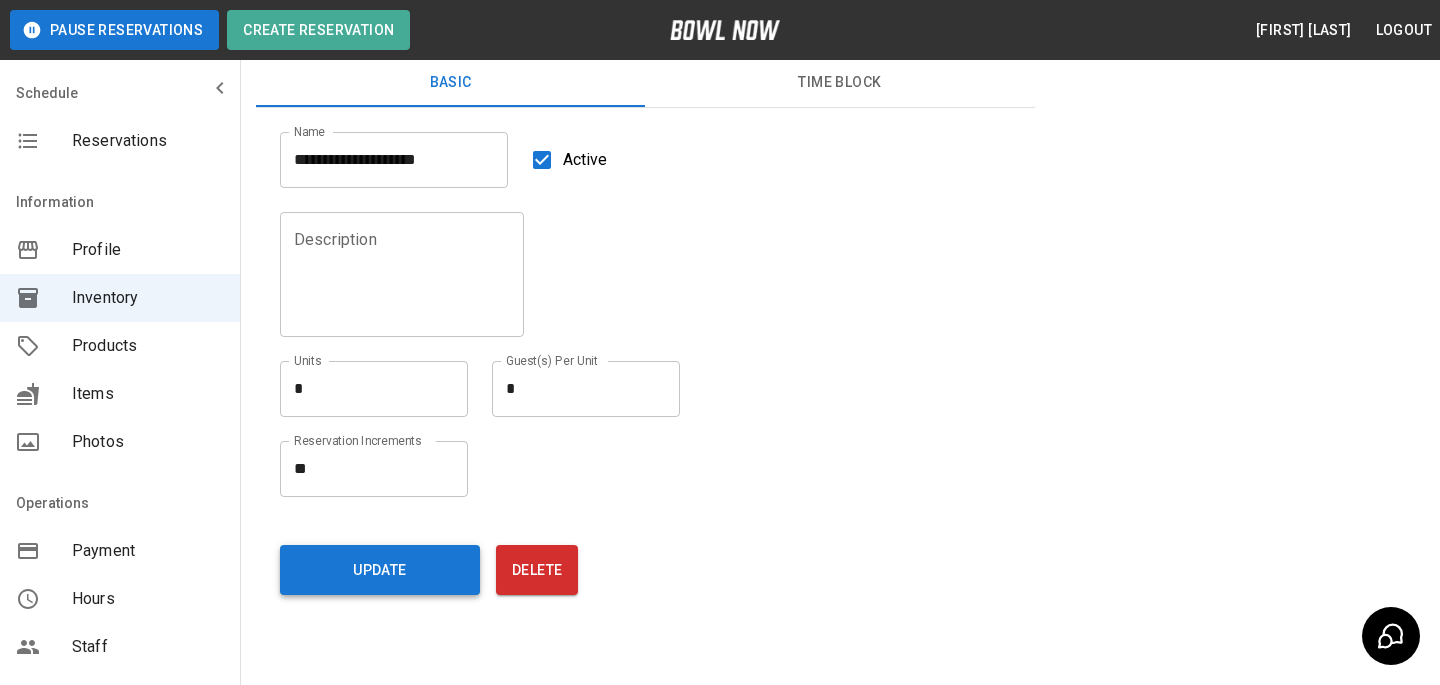 click on "Update" at bounding box center [380, 570] 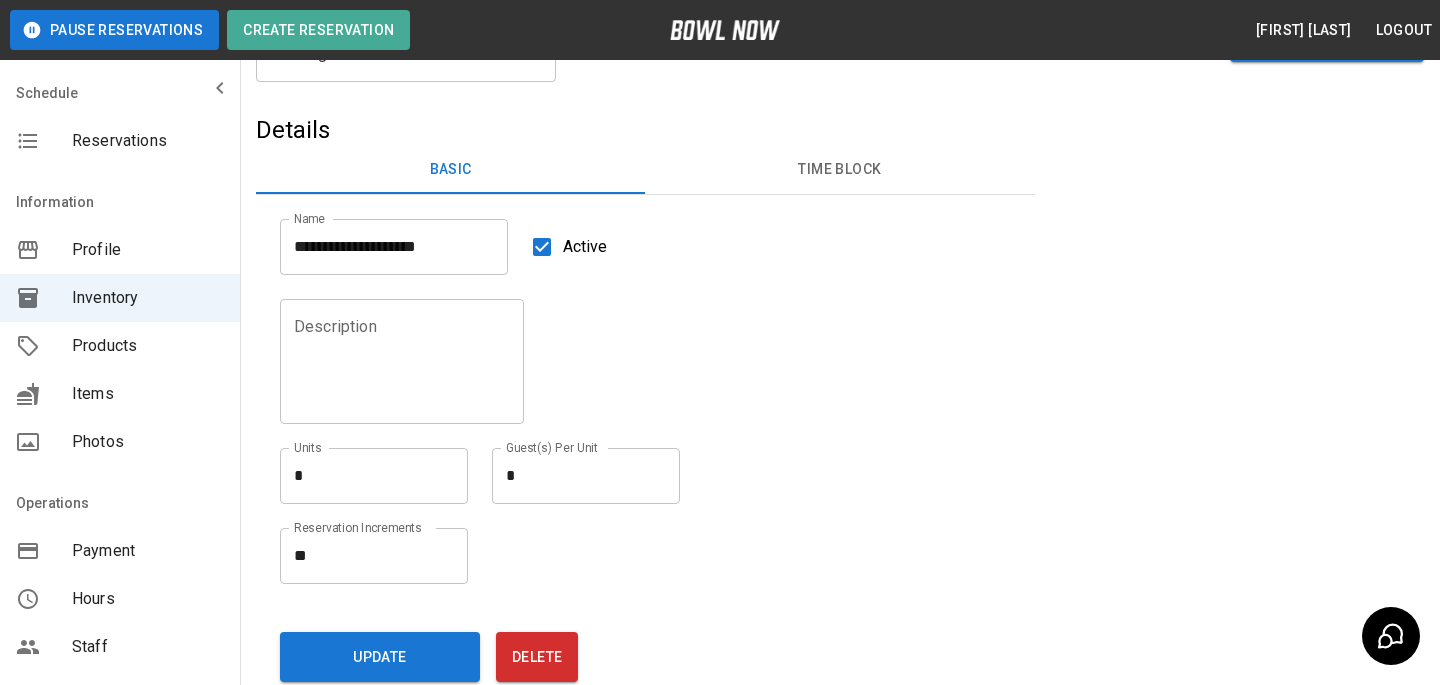 scroll, scrollTop: 187, scrollLeft: 0, axis: vertical 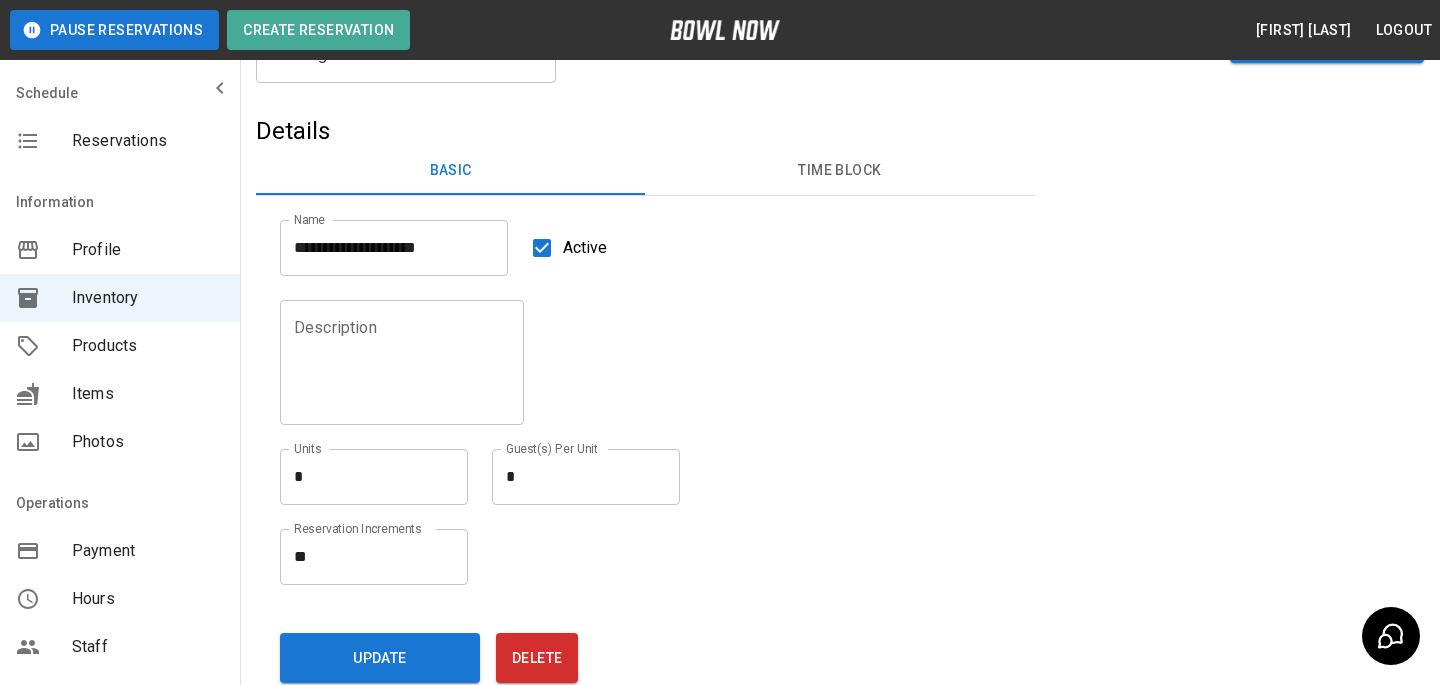 click on "**" at bounding box center [374, 556] 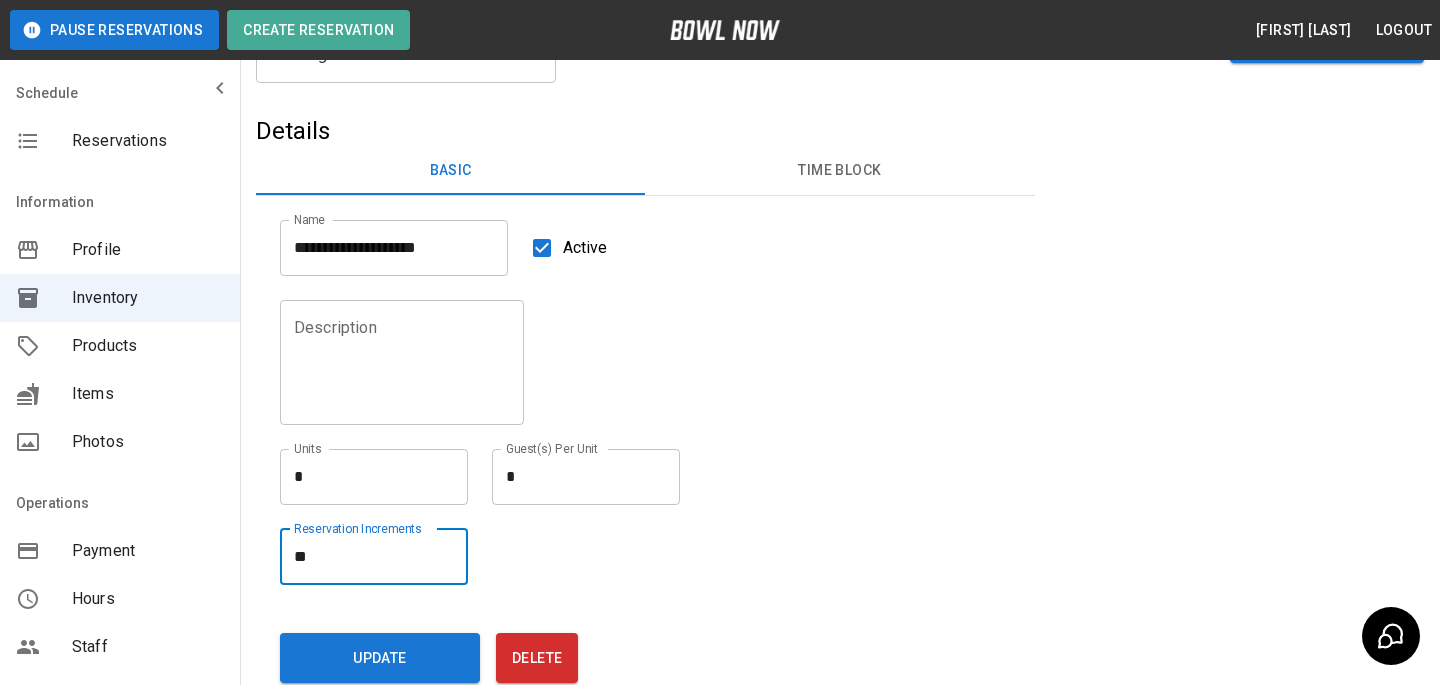 click on "**" at bounding box center [374, 556] 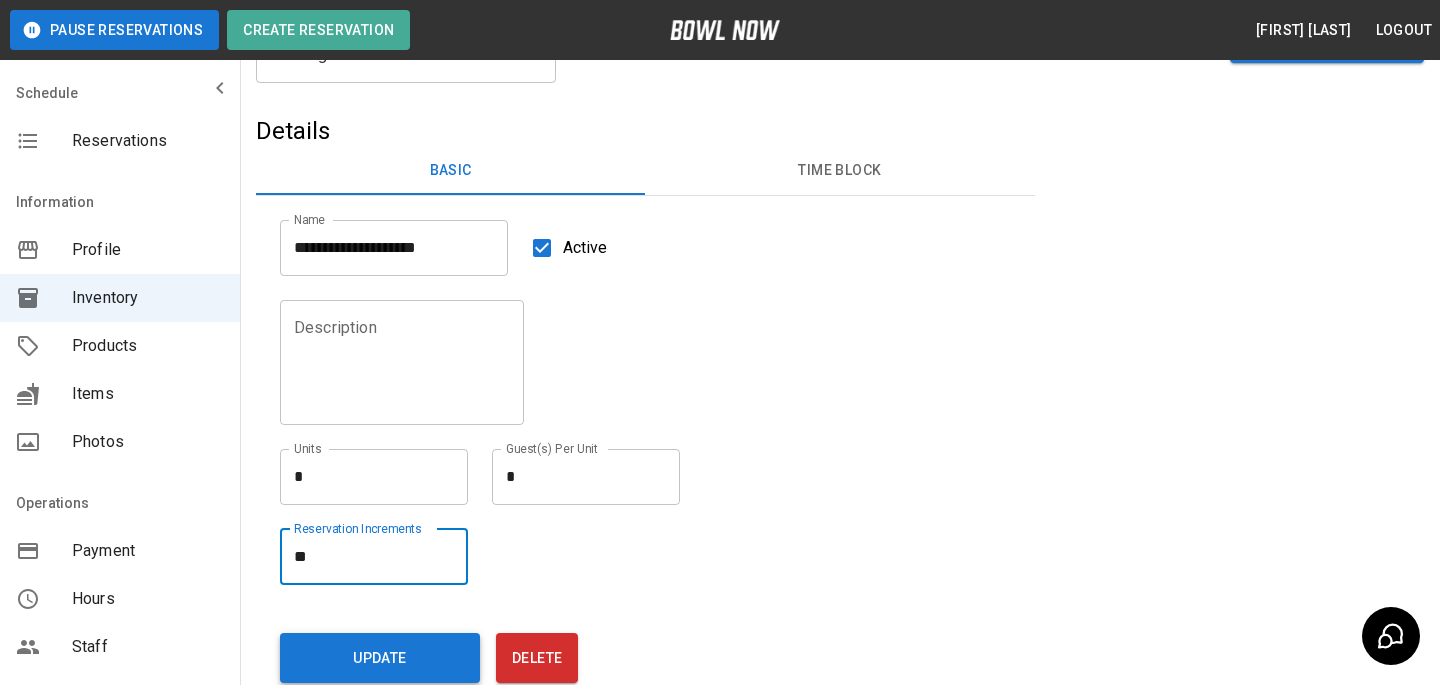 type on "**" 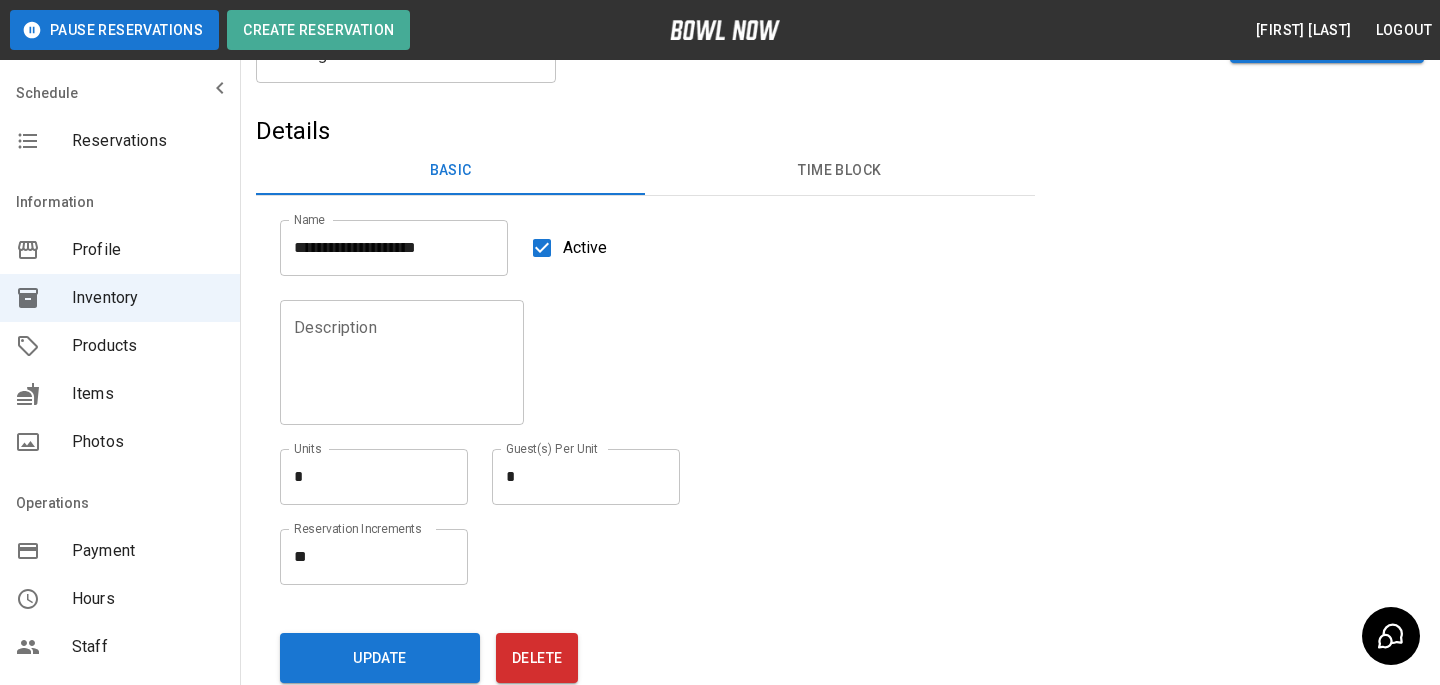 click on "*" at bounding box center (586, 476) 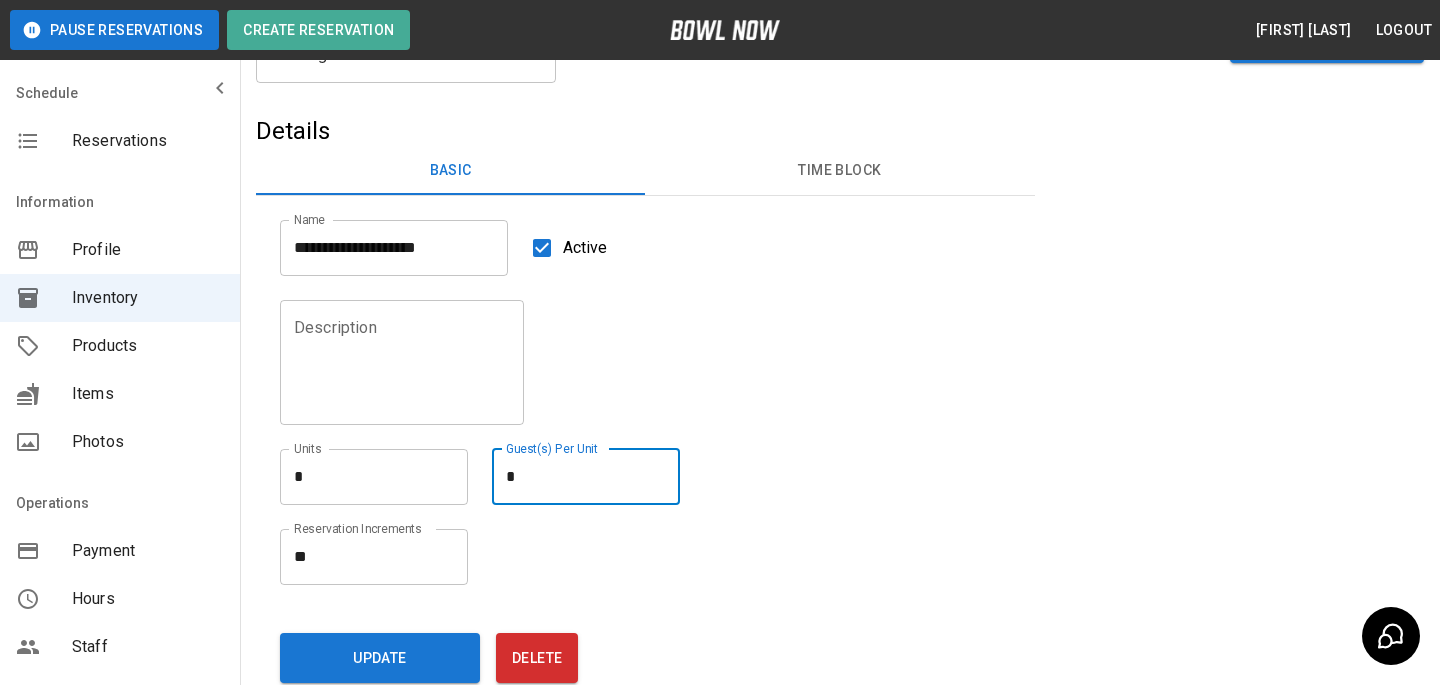 click on "*" at bounding box center [586, 476] 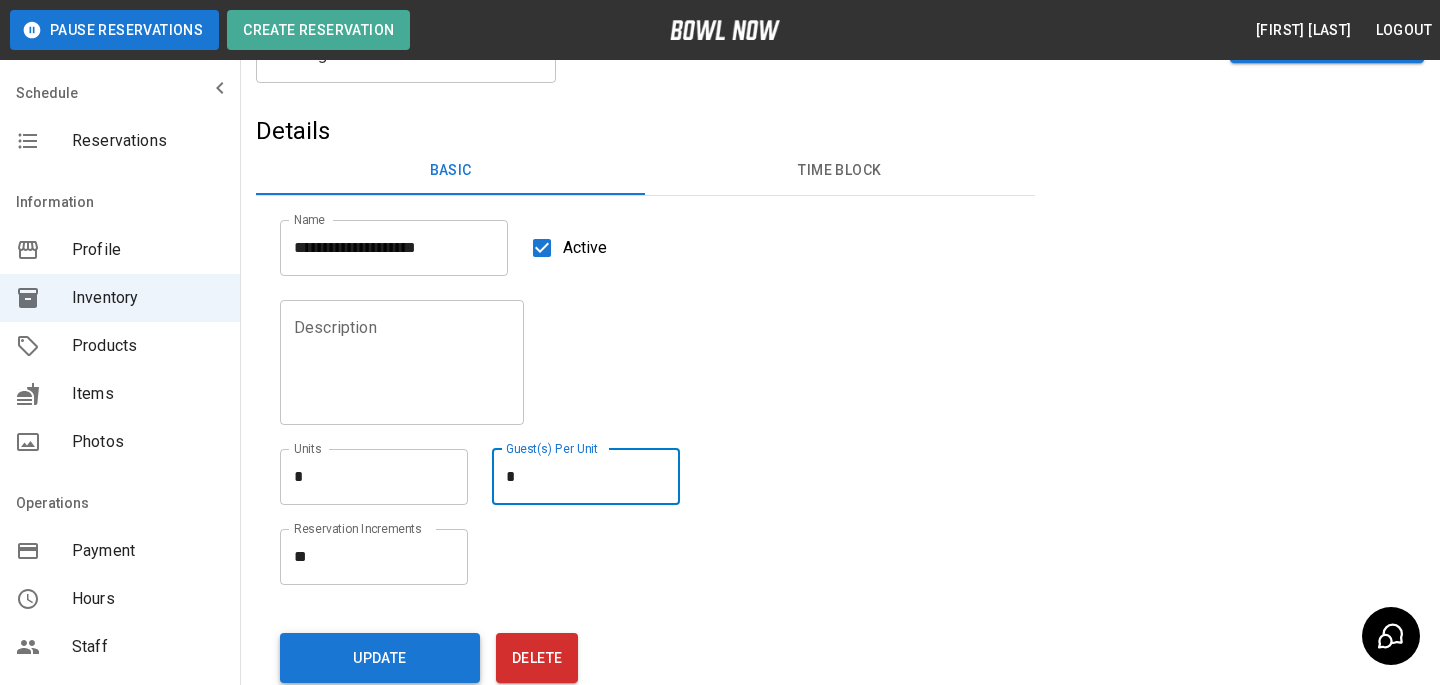 type on "*" 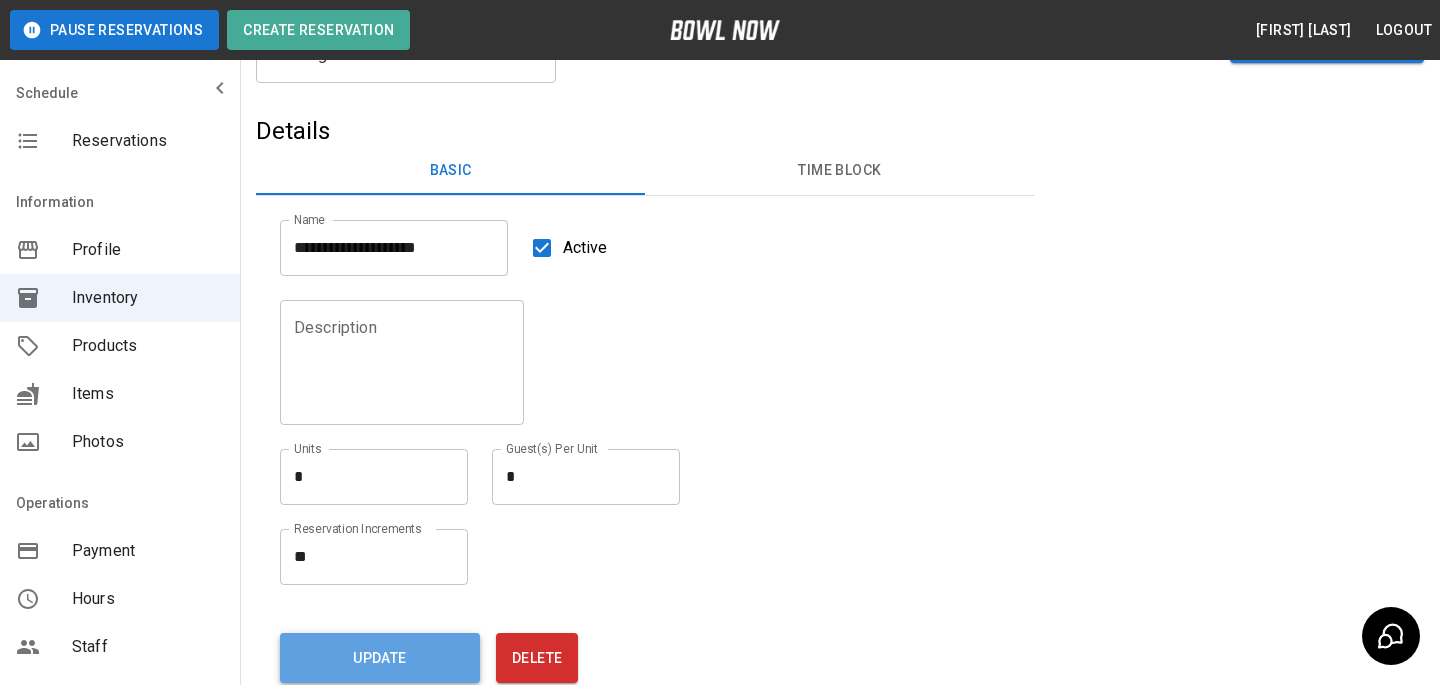 click on "Update" at bounding box center (380, 658) 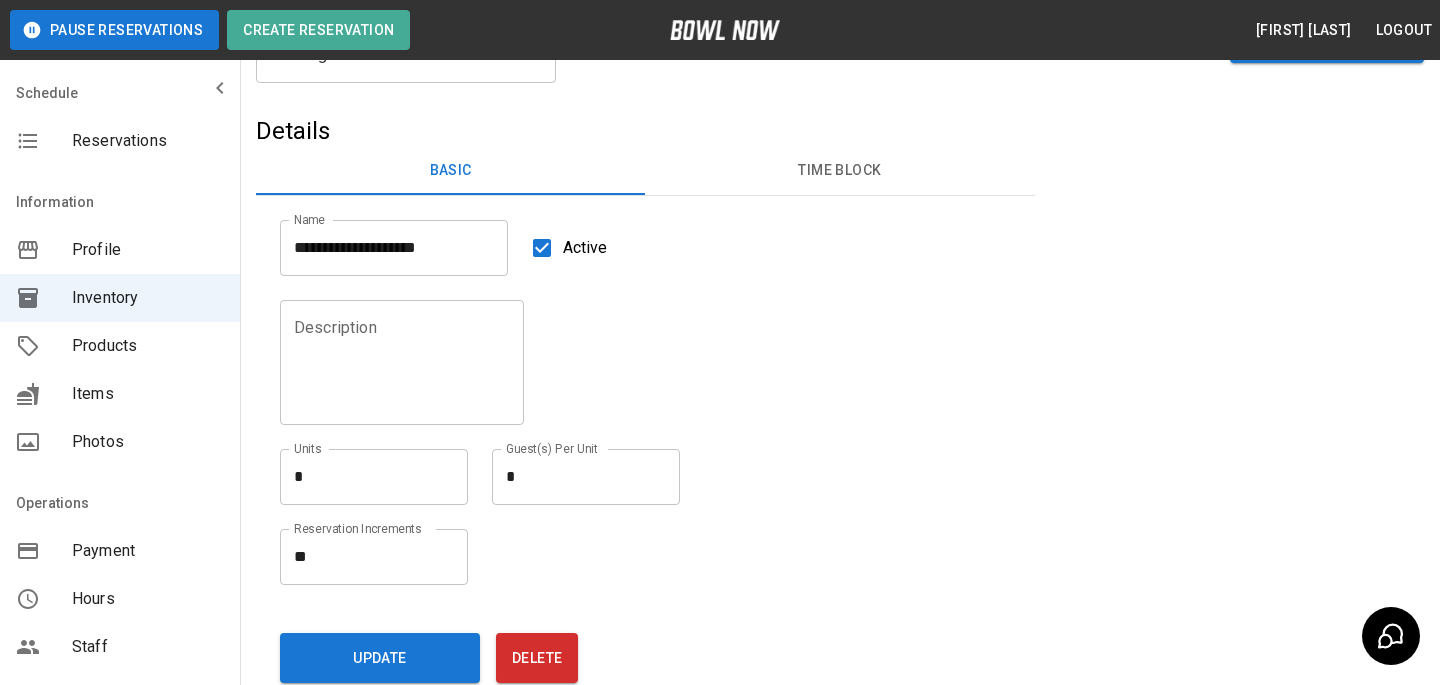 scroll, scrollTop: 84, scrollLeft: 0, axis: vertical 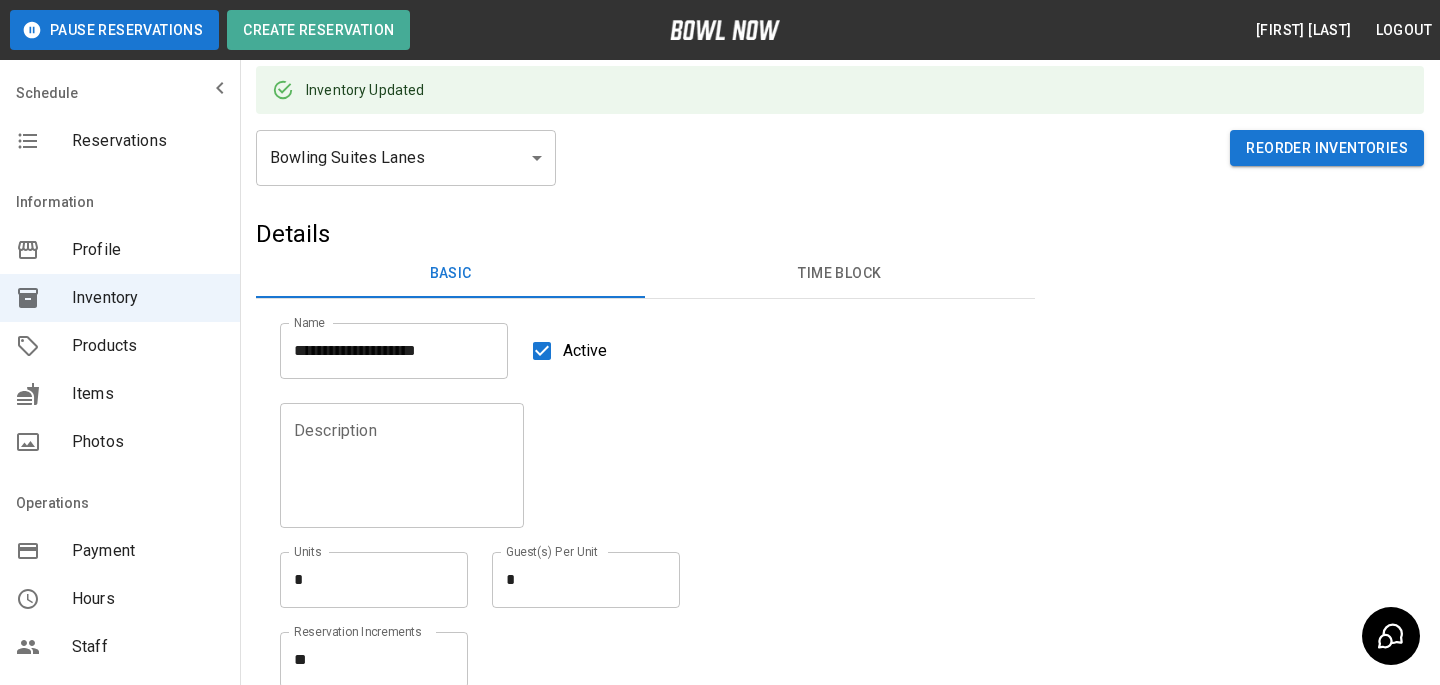click on "**********" at bounding box center [720, 421] 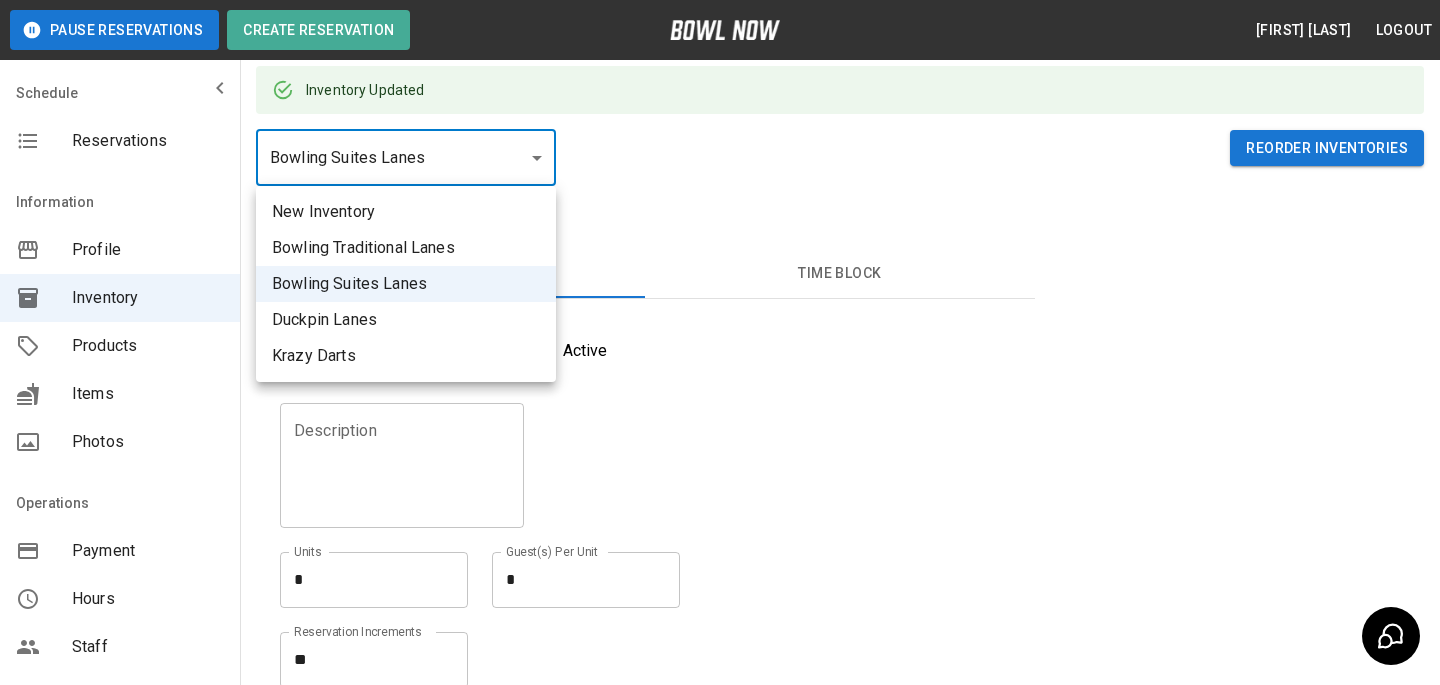 click on "Bowling Traditional Lanes" at bounding box center [406, 248] 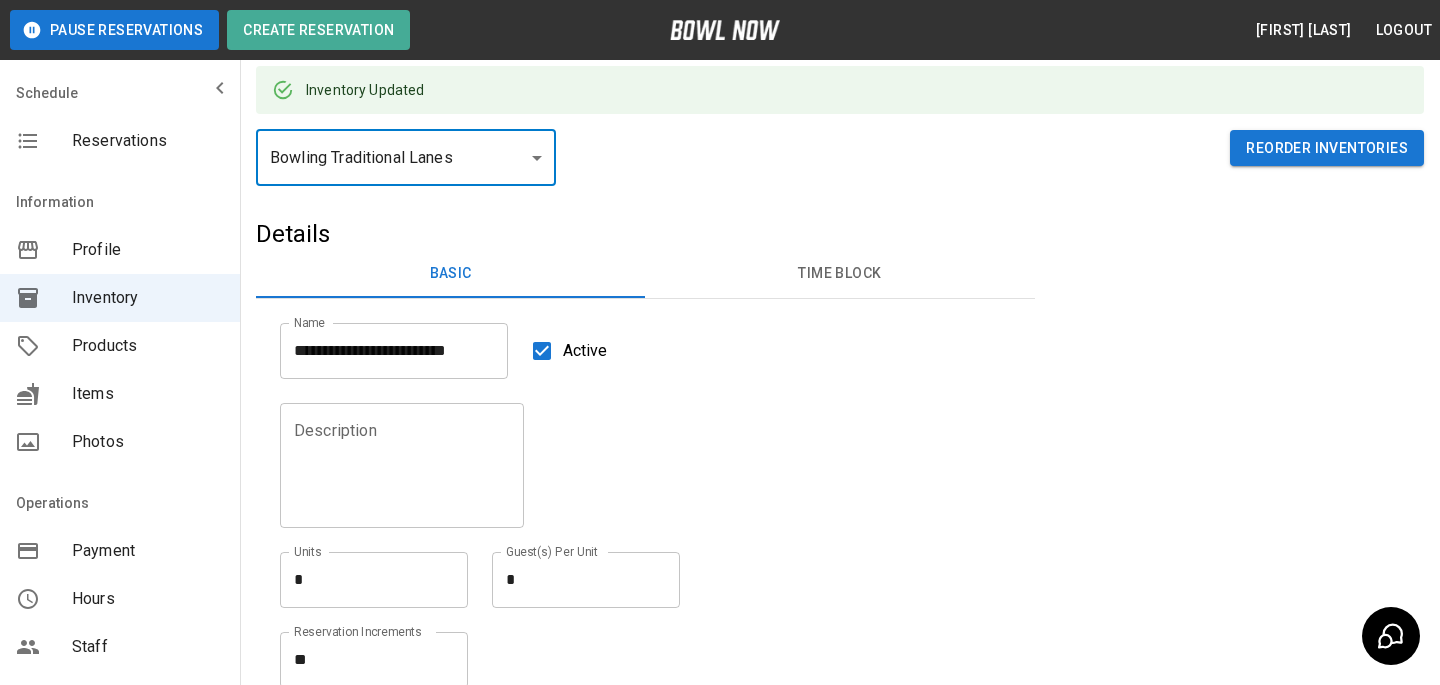 click on "**********" at bounding box center (633, 493) 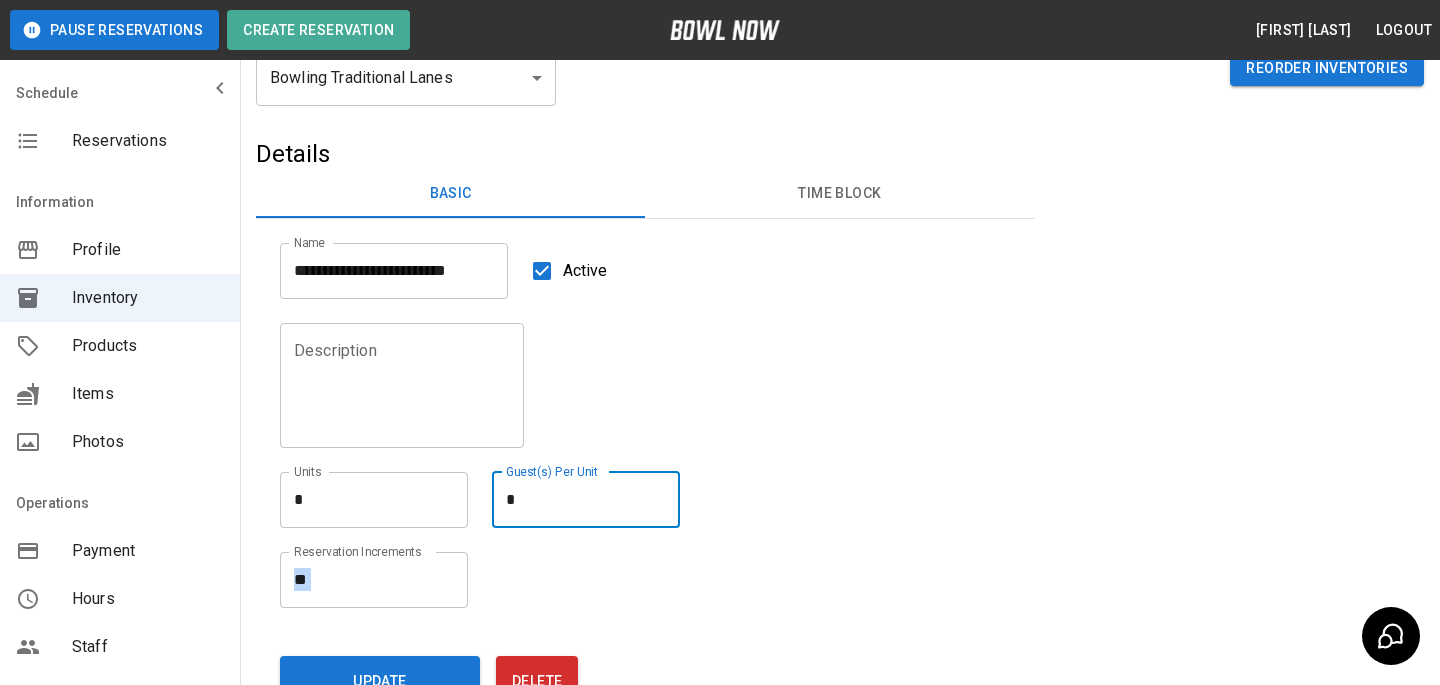 click on "Reservation Increments ** * Reservation Increments" at bounding box center [633, 568] 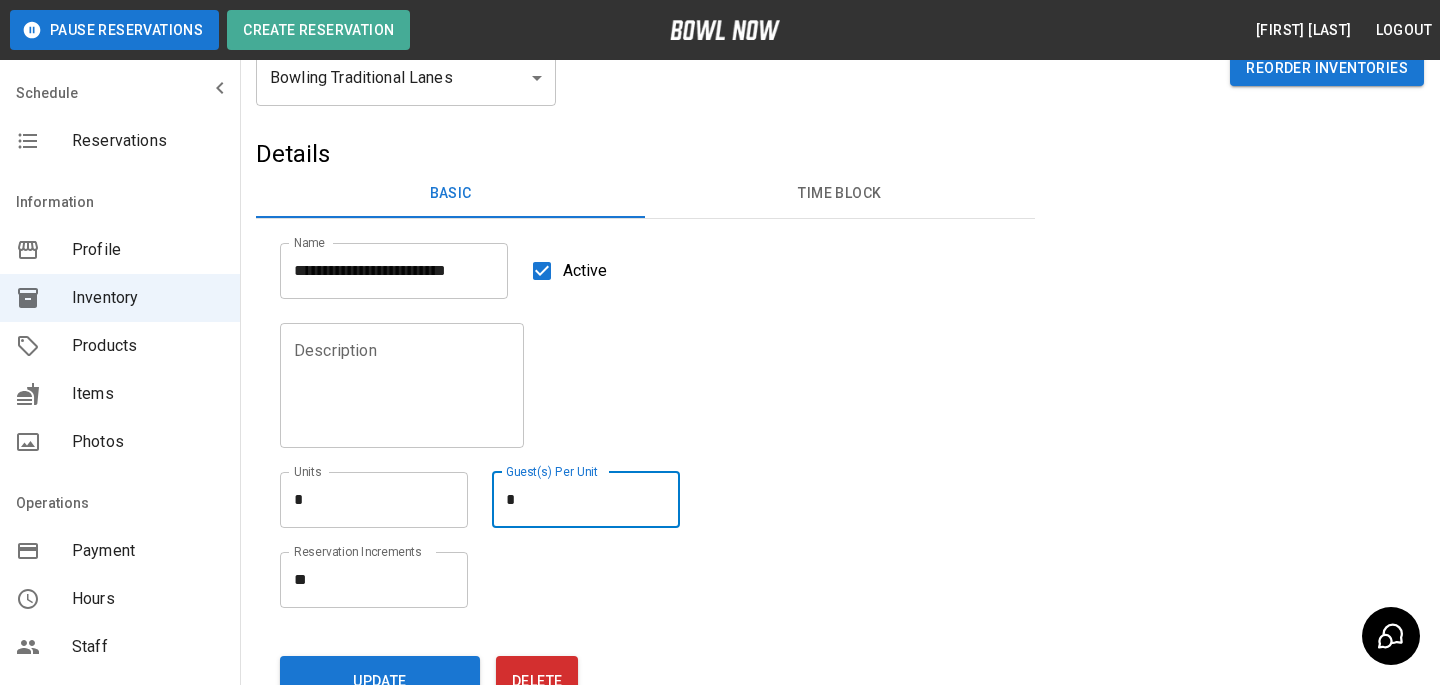 click on "*" at bounding box center [586, 499] 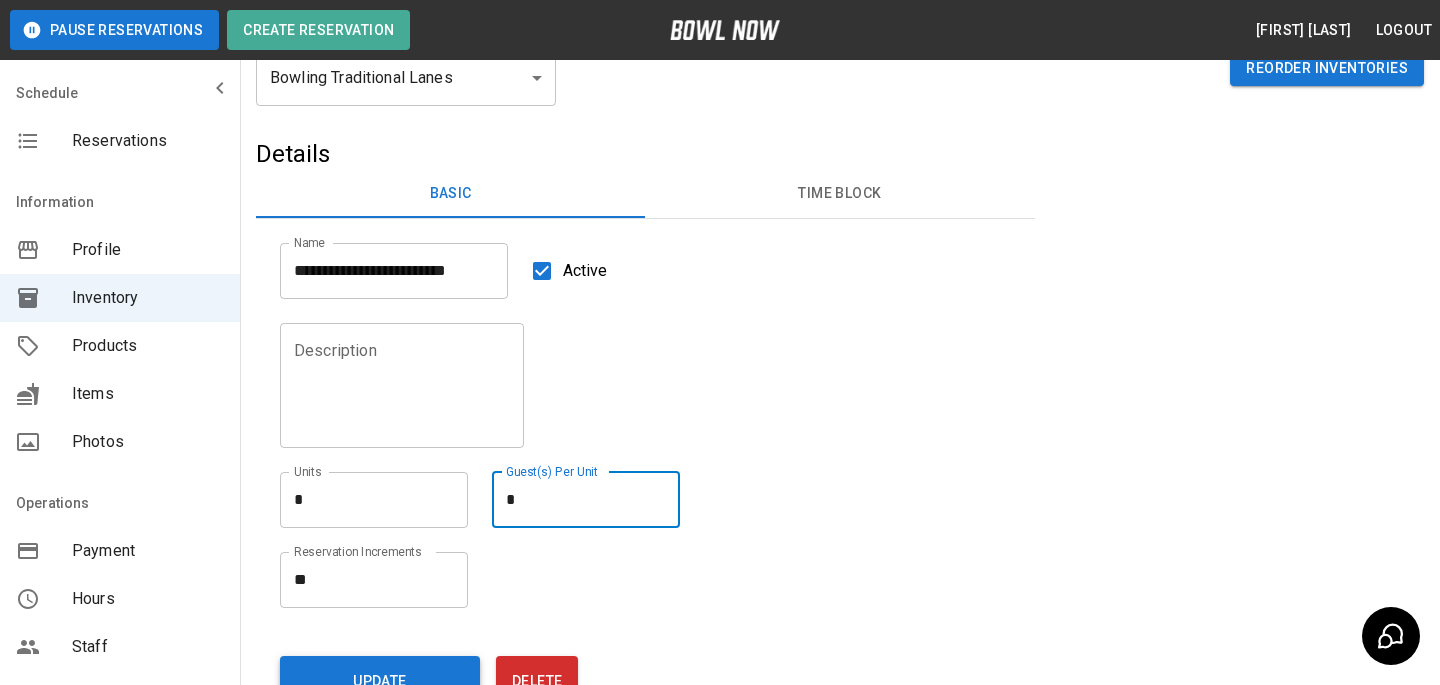 type on "*" 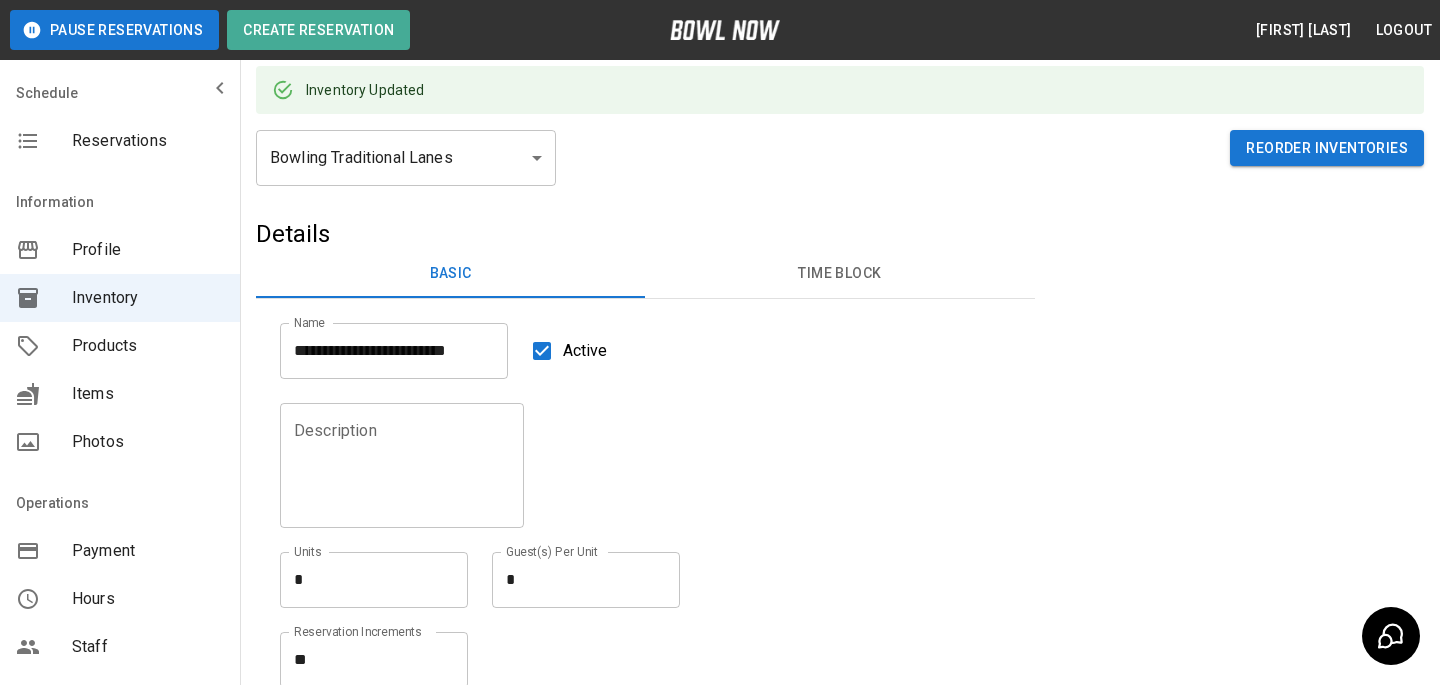 scroll, scrollTop: 47, scrollLeft: 0, axis: vertical 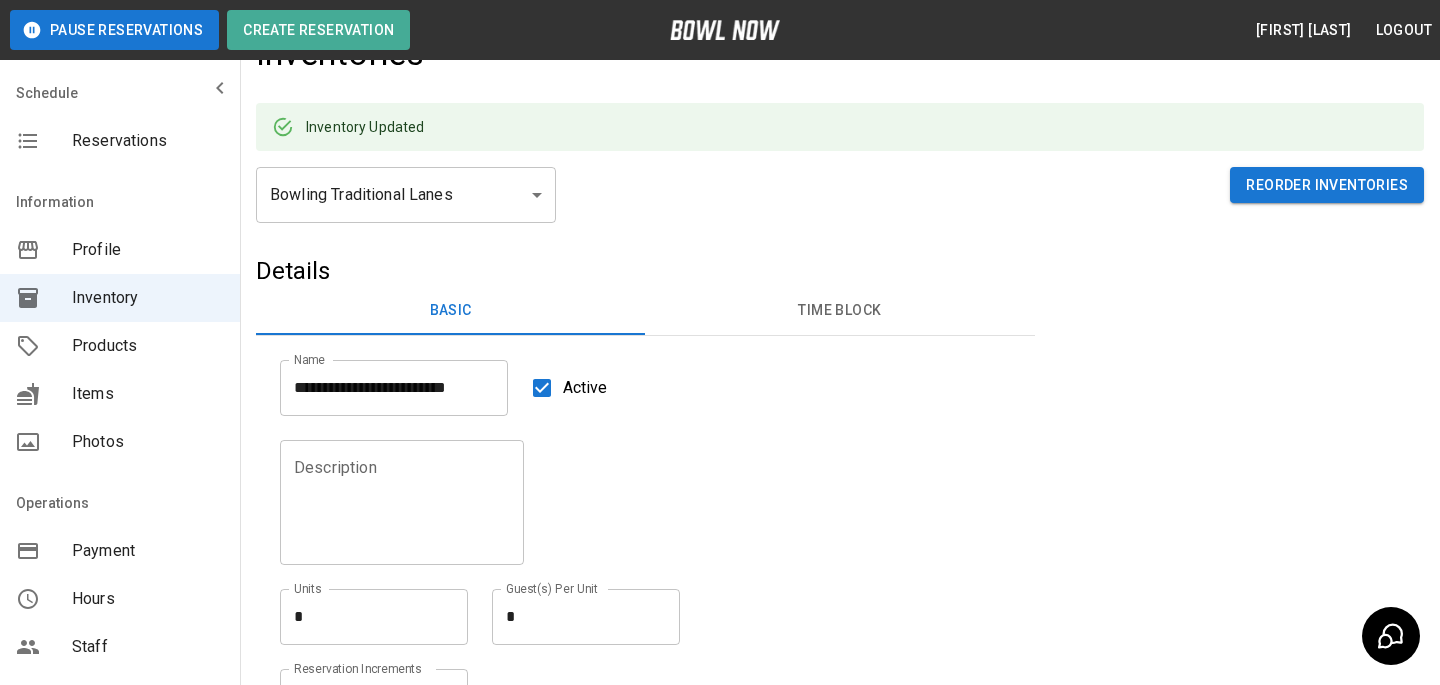click on "Inventory Updated" at bounding box center [840, 127] 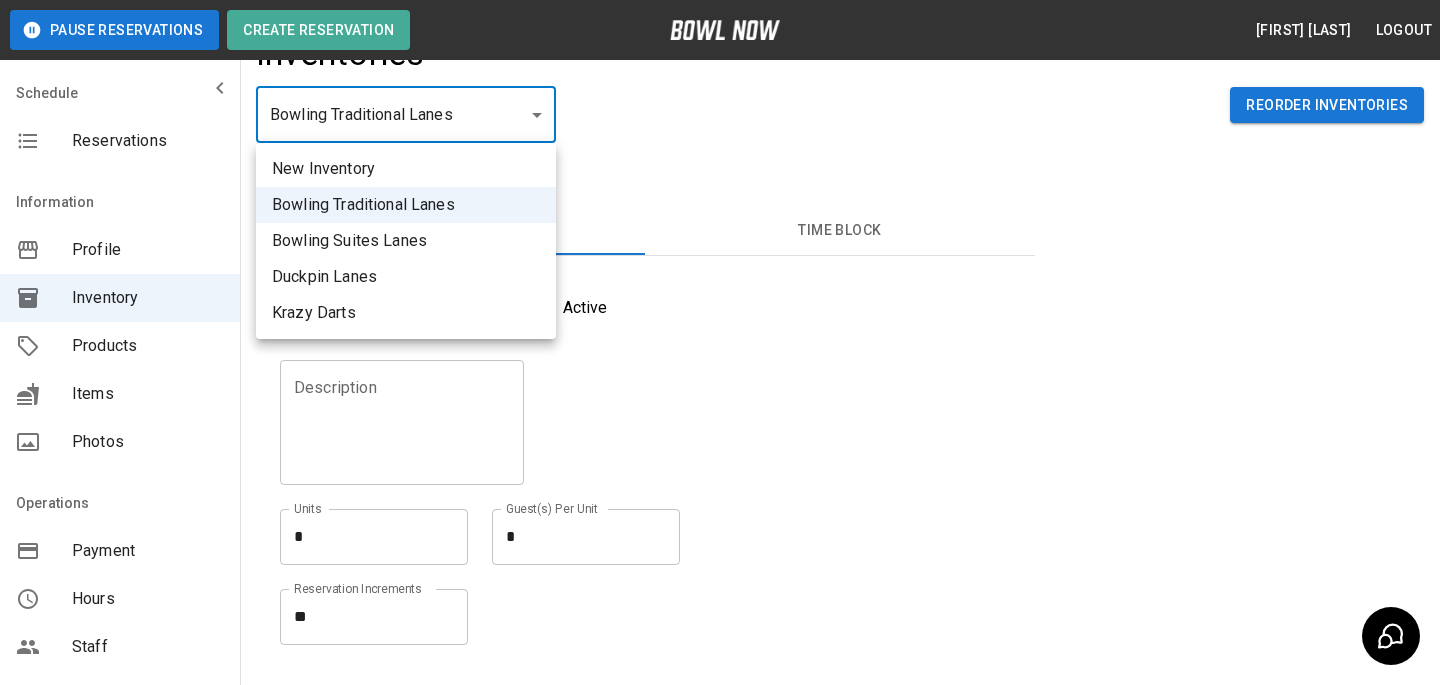 click on "Bowling Suites Lanes" at bounding box center [406, 241] 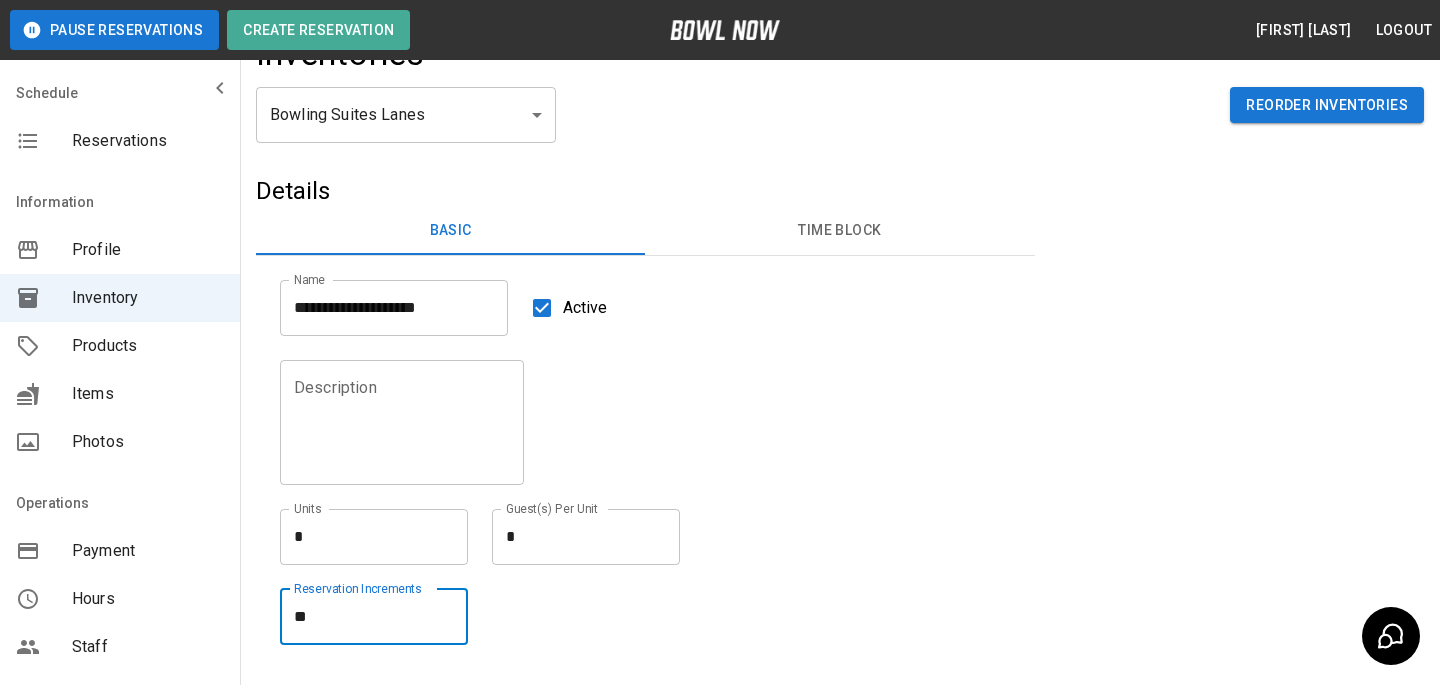 click on "**" at bounding box center (374, 616) 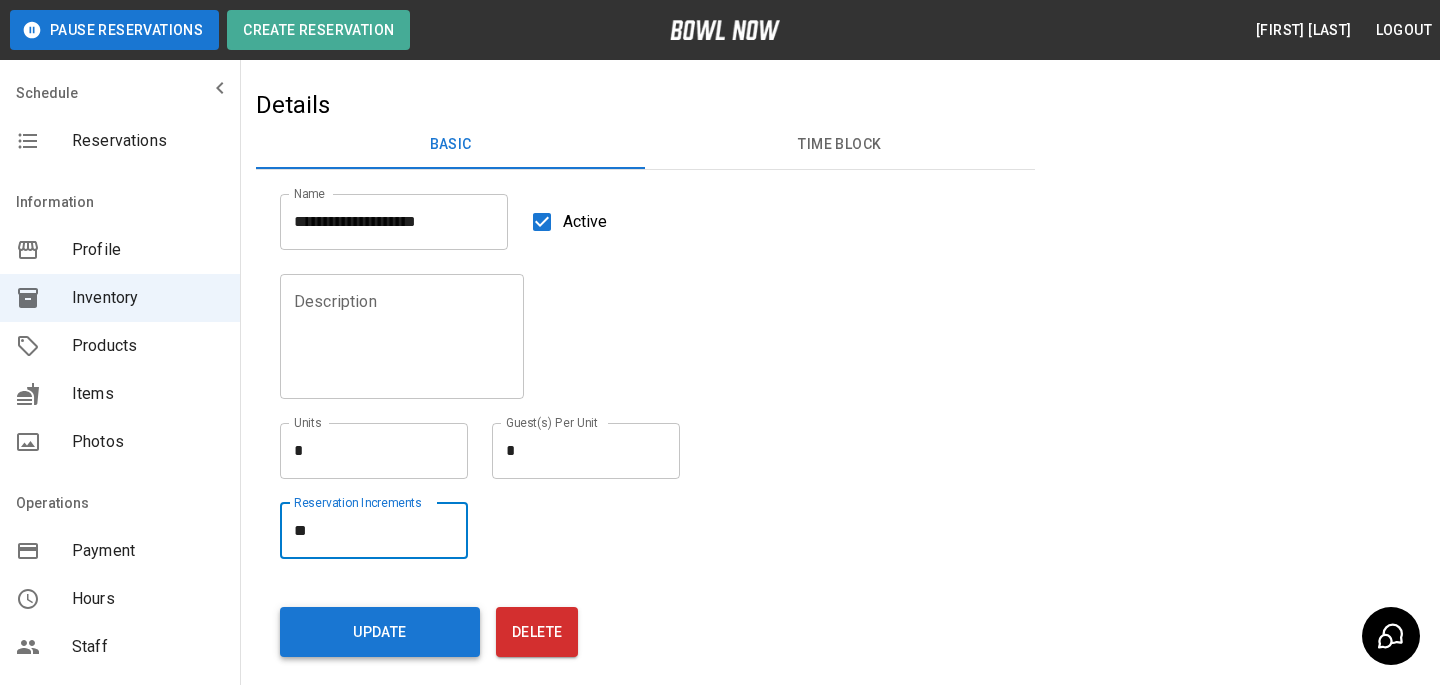 type on "**" 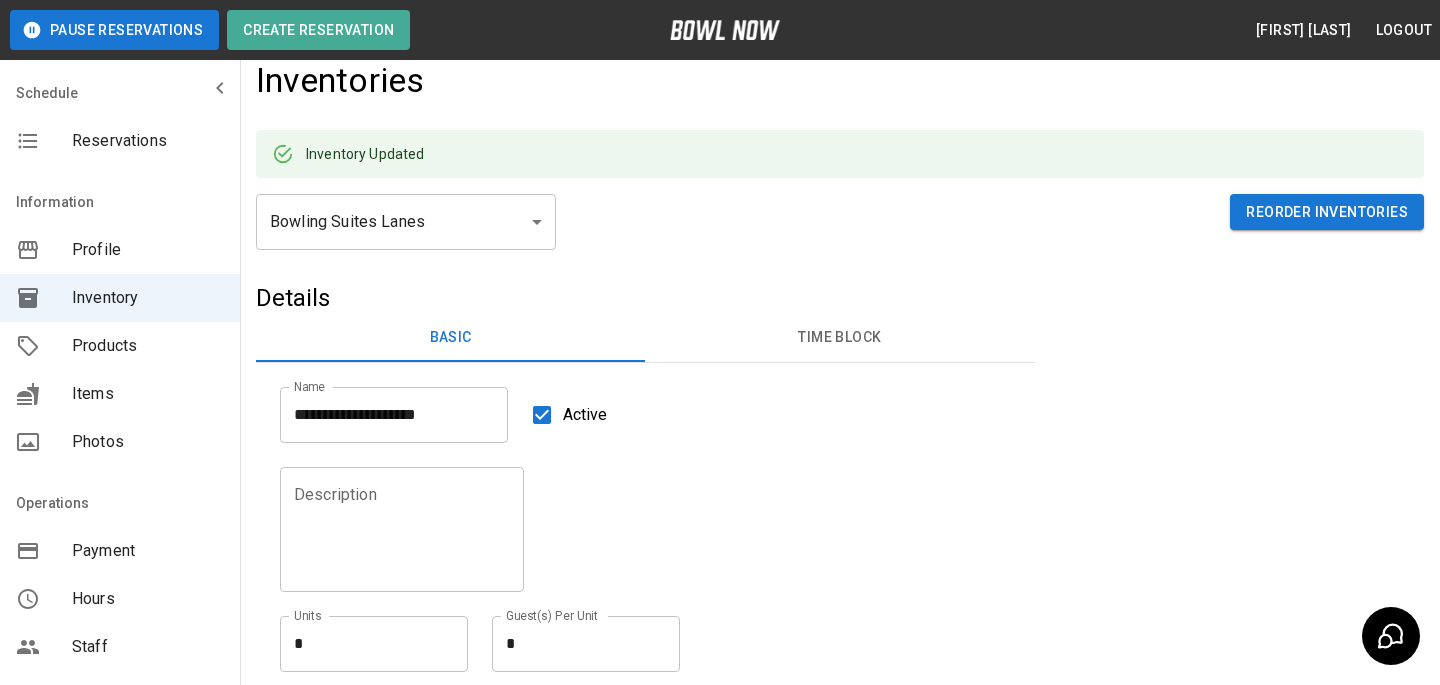 scroll, scrollTop: 13, scrollLeft: 0, axis: vertical 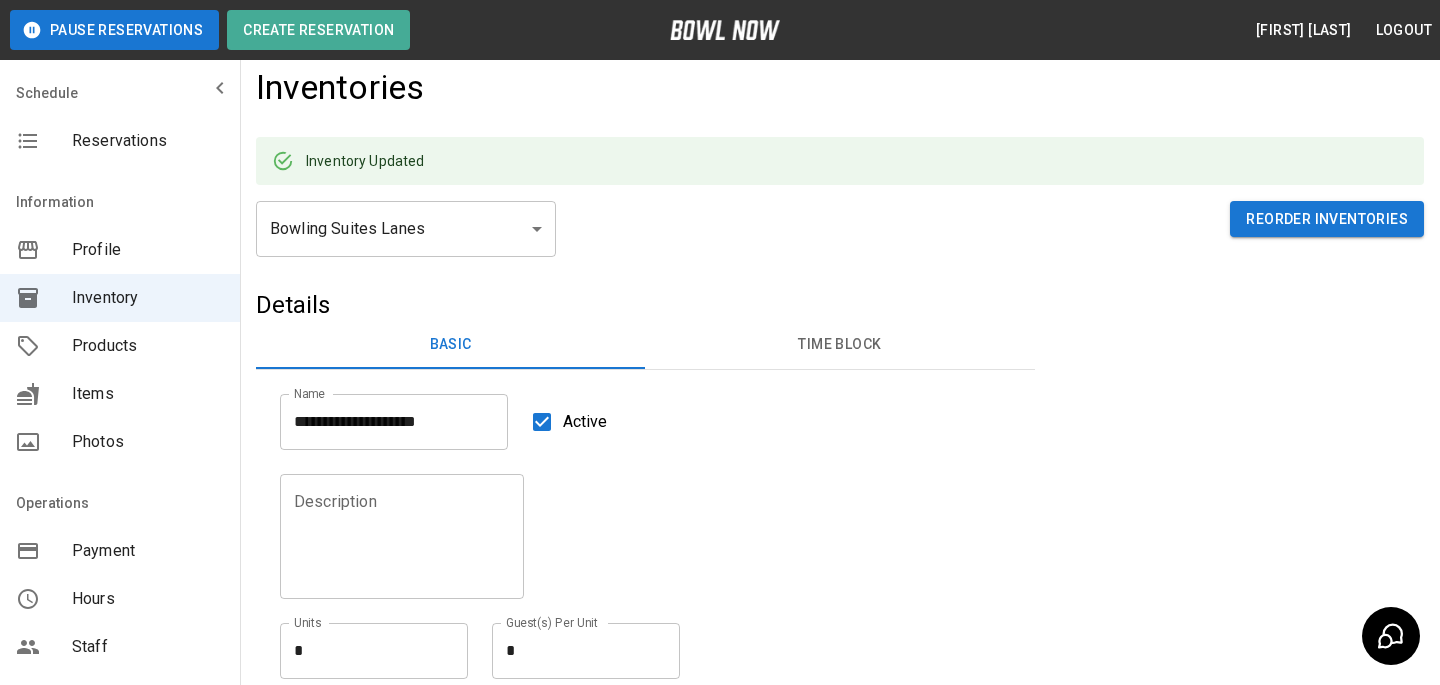 click on "**********" at bounding box center (720, 492) 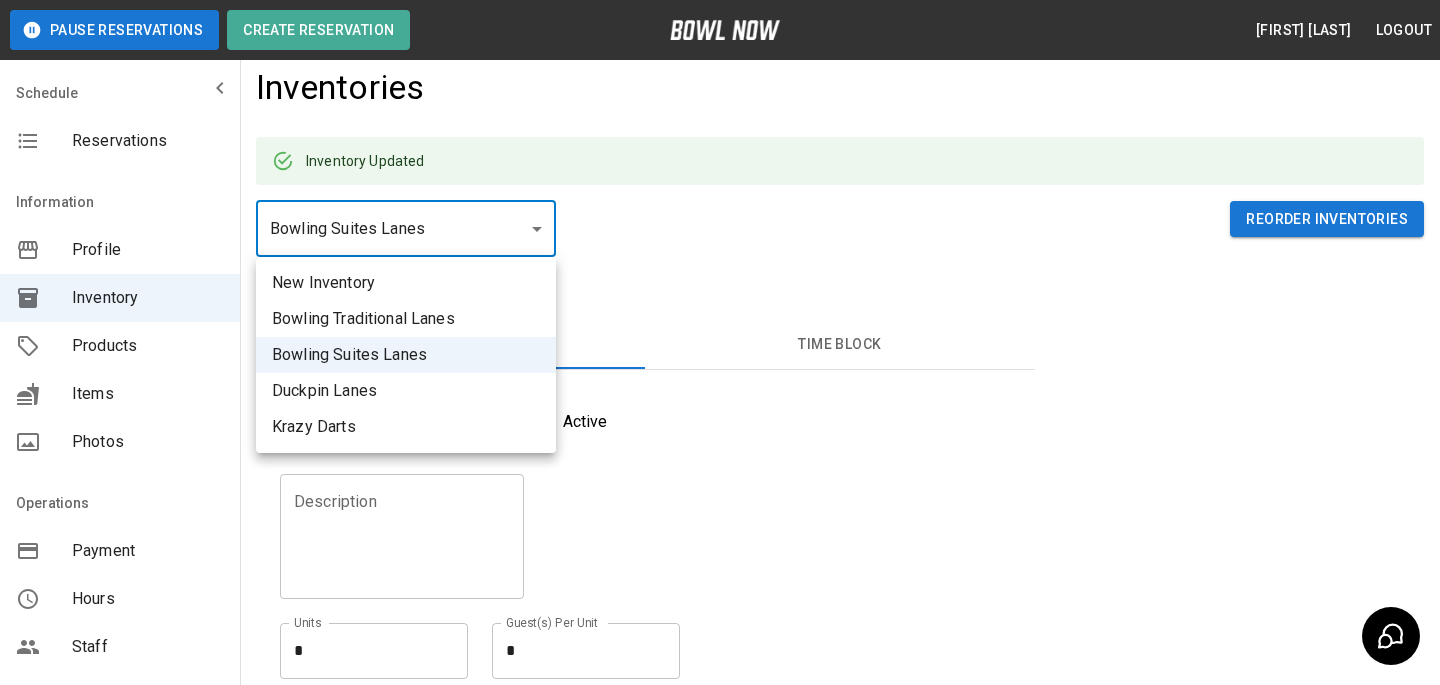 click on "Duckpin Lanes" at bounding box center (406, 391) 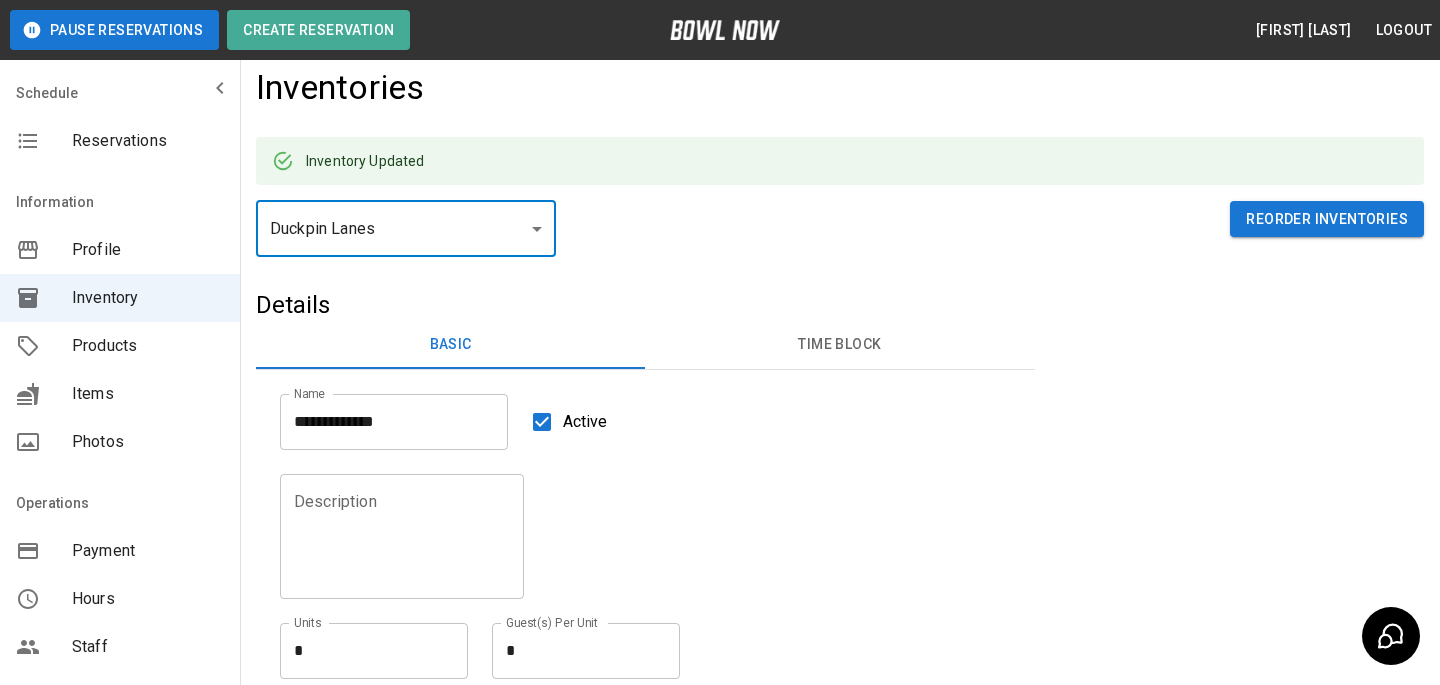 scroll, scrollTop: 265, scrollLeft: 0, axis: vertical 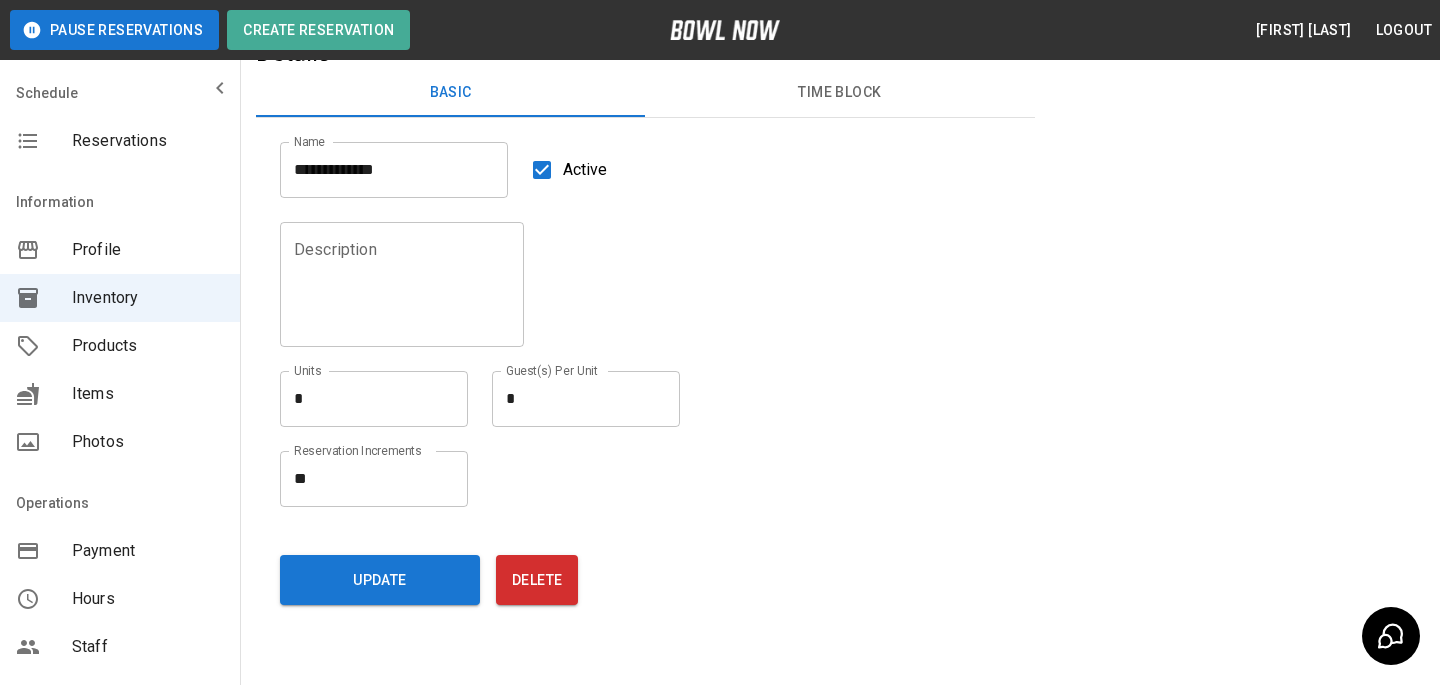 click on "** * Reservation Increments" at bounding box center (374, 479) 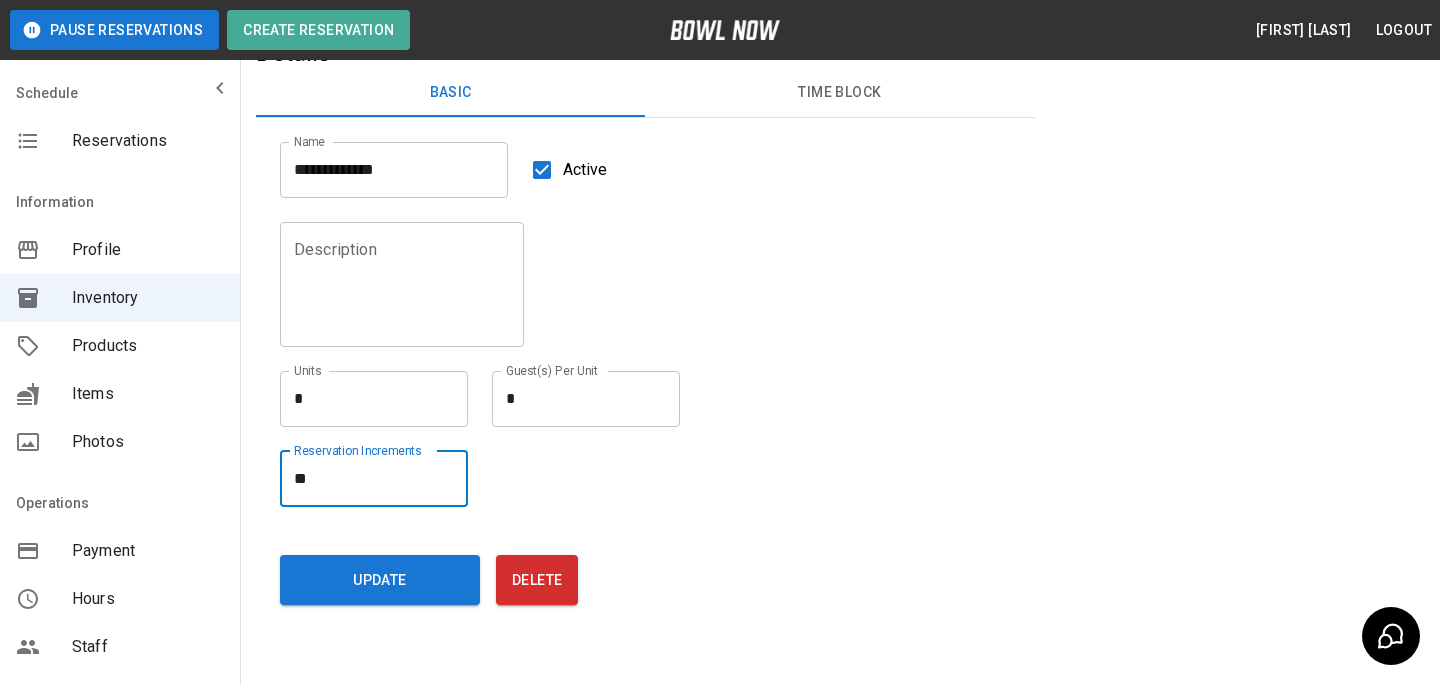 click on "** * Reservation Increments" at bounding box center [374, 479] 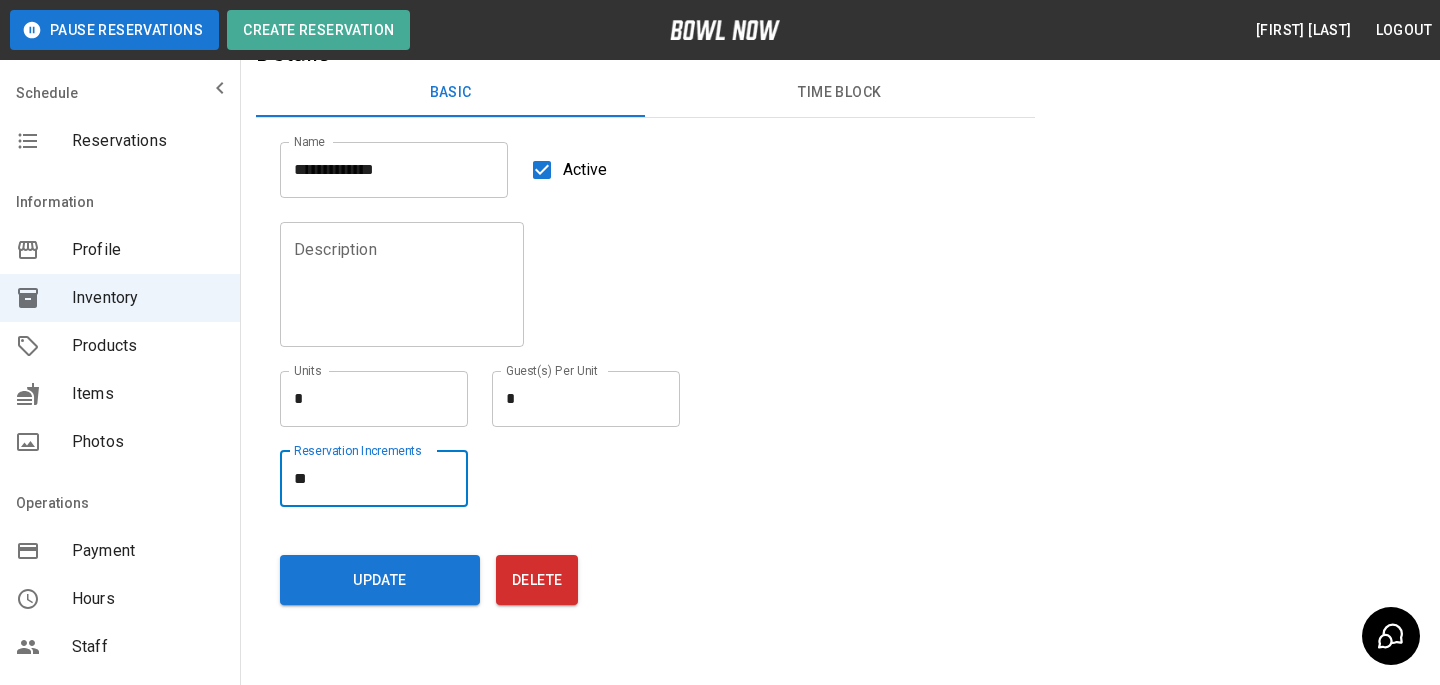click on "**" at bounding box center (374, 478) 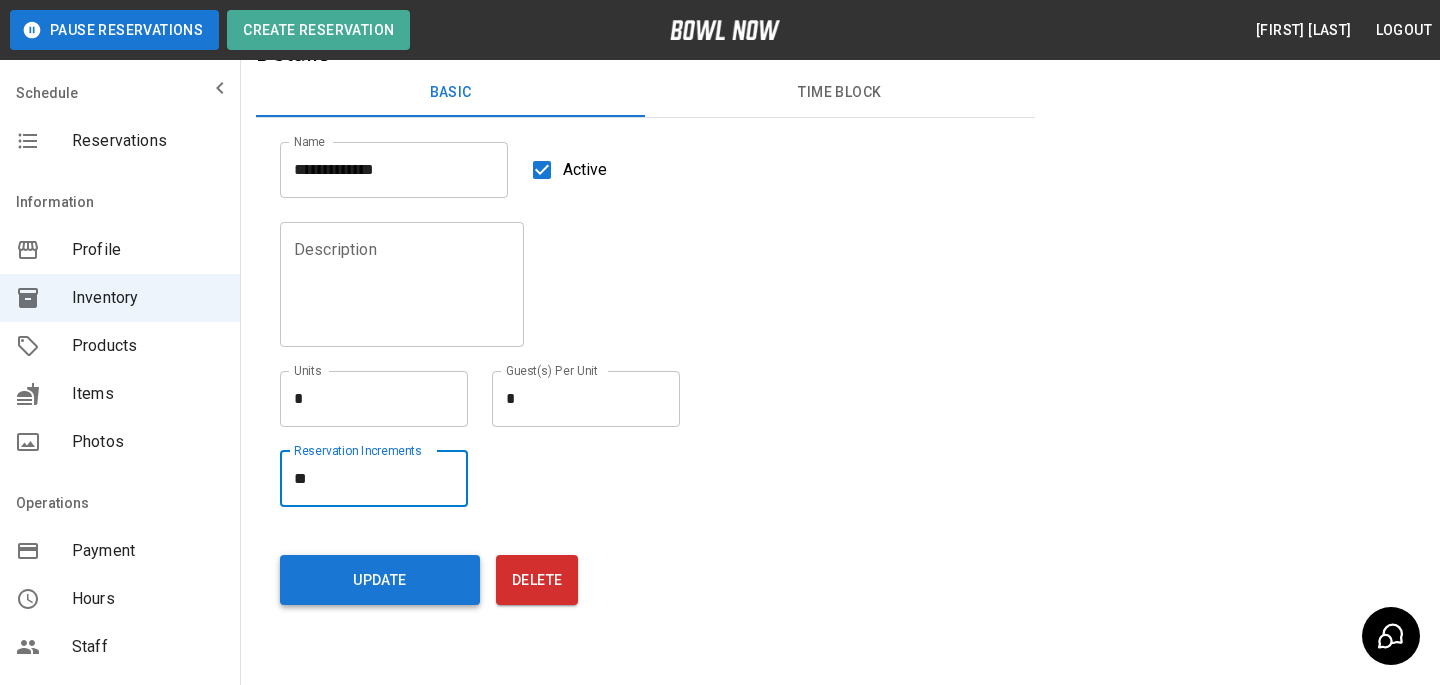 type on "**" 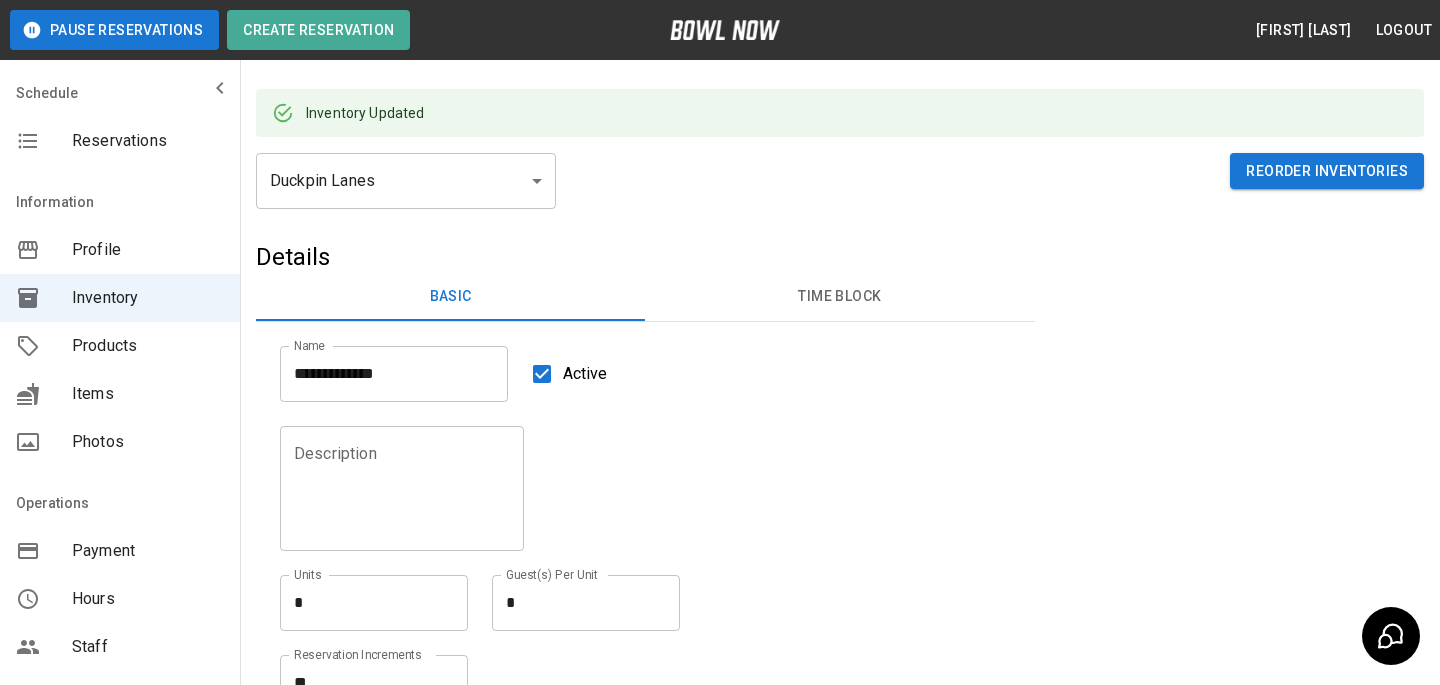 scroll, scrollTop: 19, scrollLeft: 0, axis: vertical 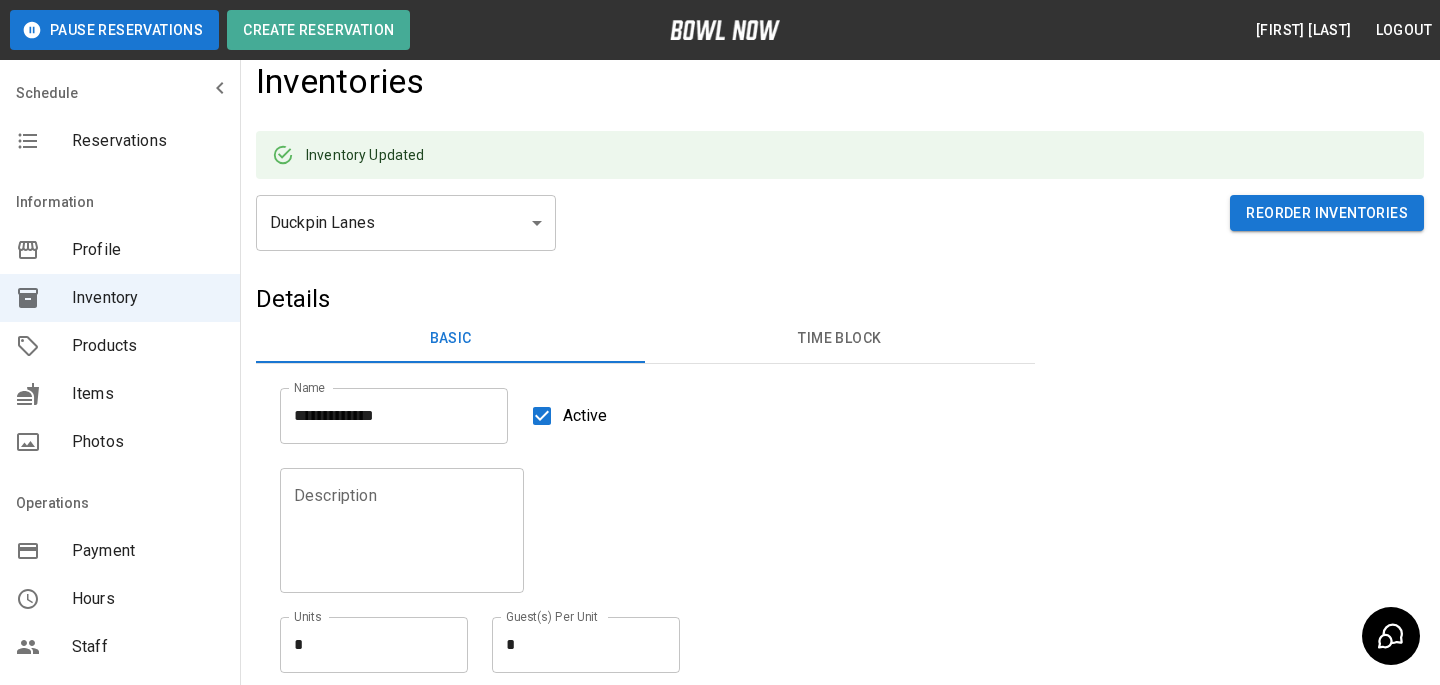 click on "3440 Columbia Ave" at bounding box center [720, 486] 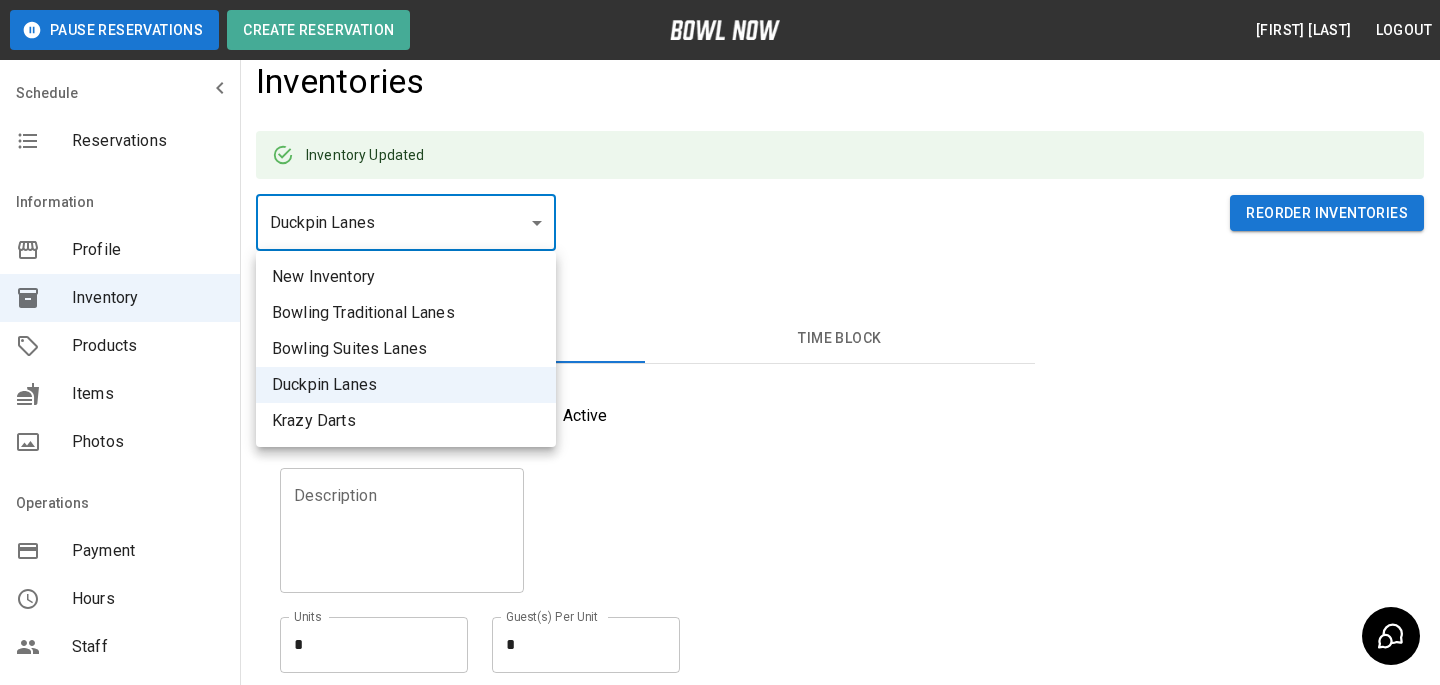 click on "Krazy Darts" at bounding box center [406, 421] 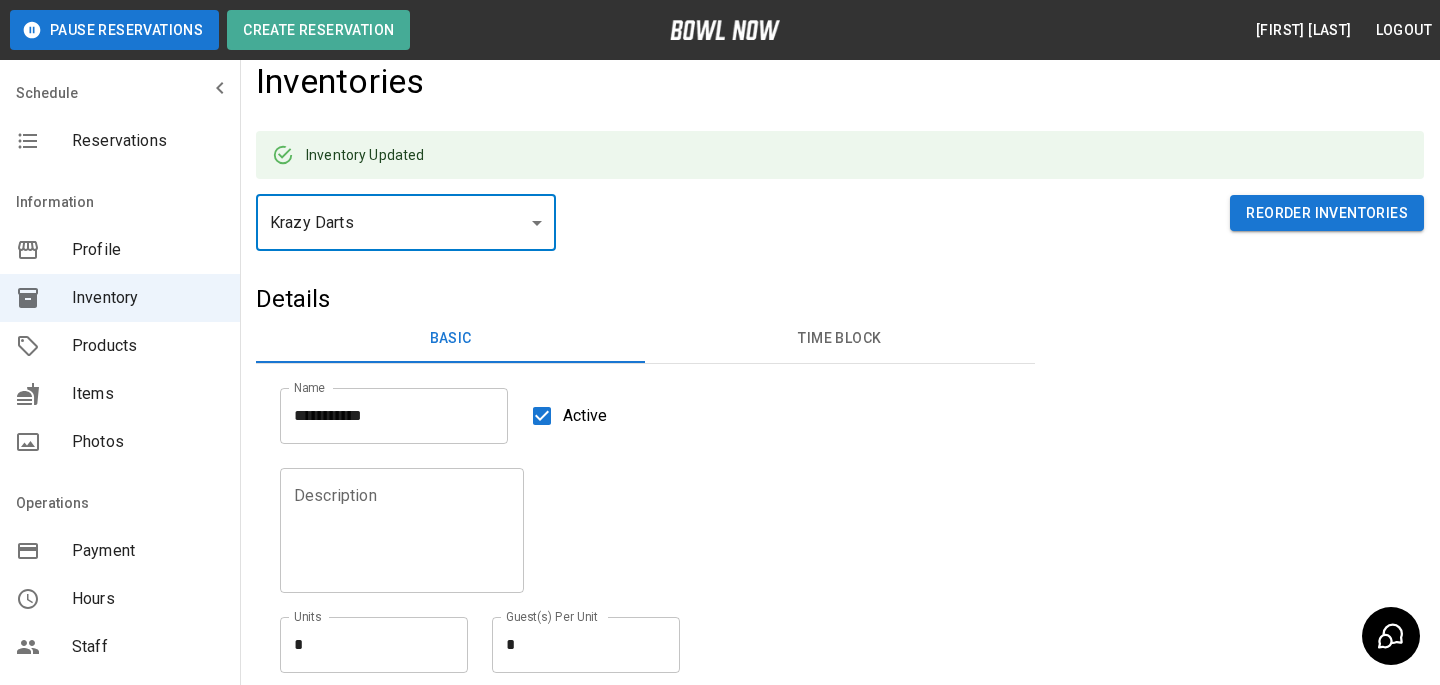 scroll, scrollTop: 224, scrollLeft: 0, axis: vertical 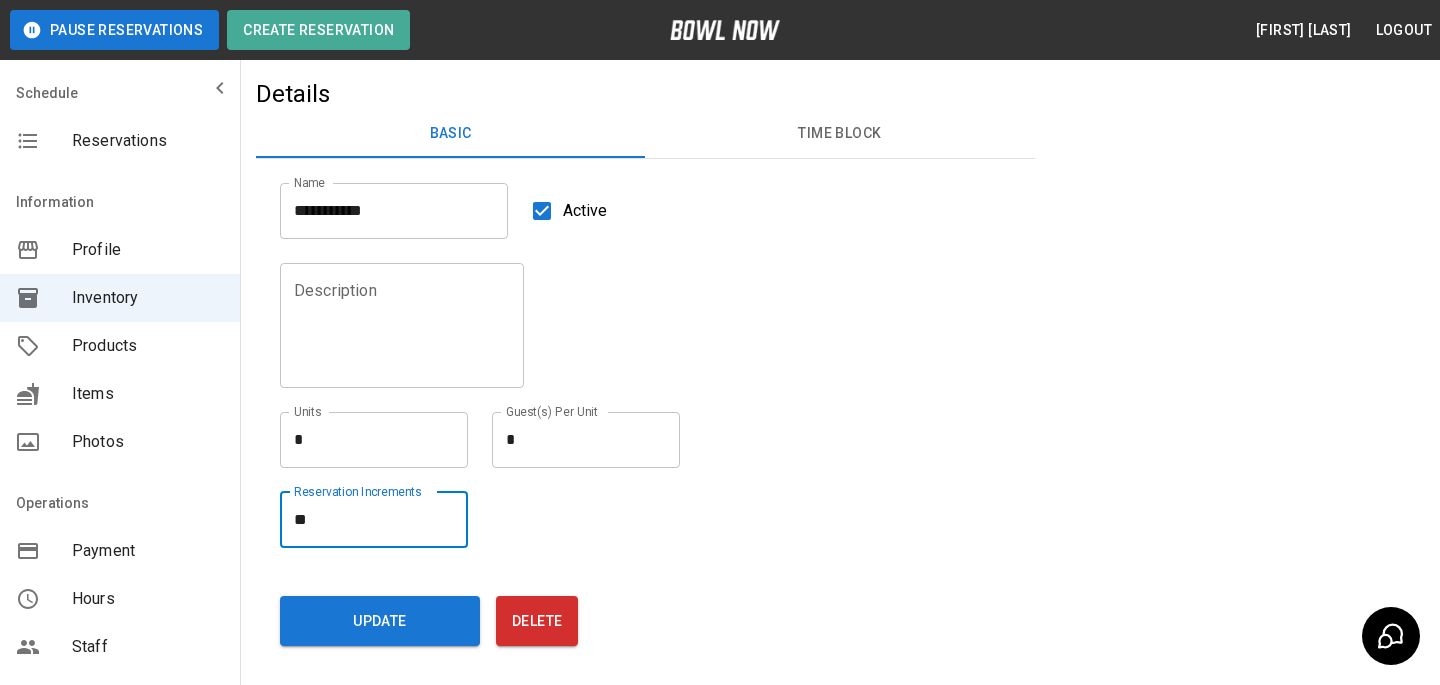 click on "**" at bounding box center [374, 519] 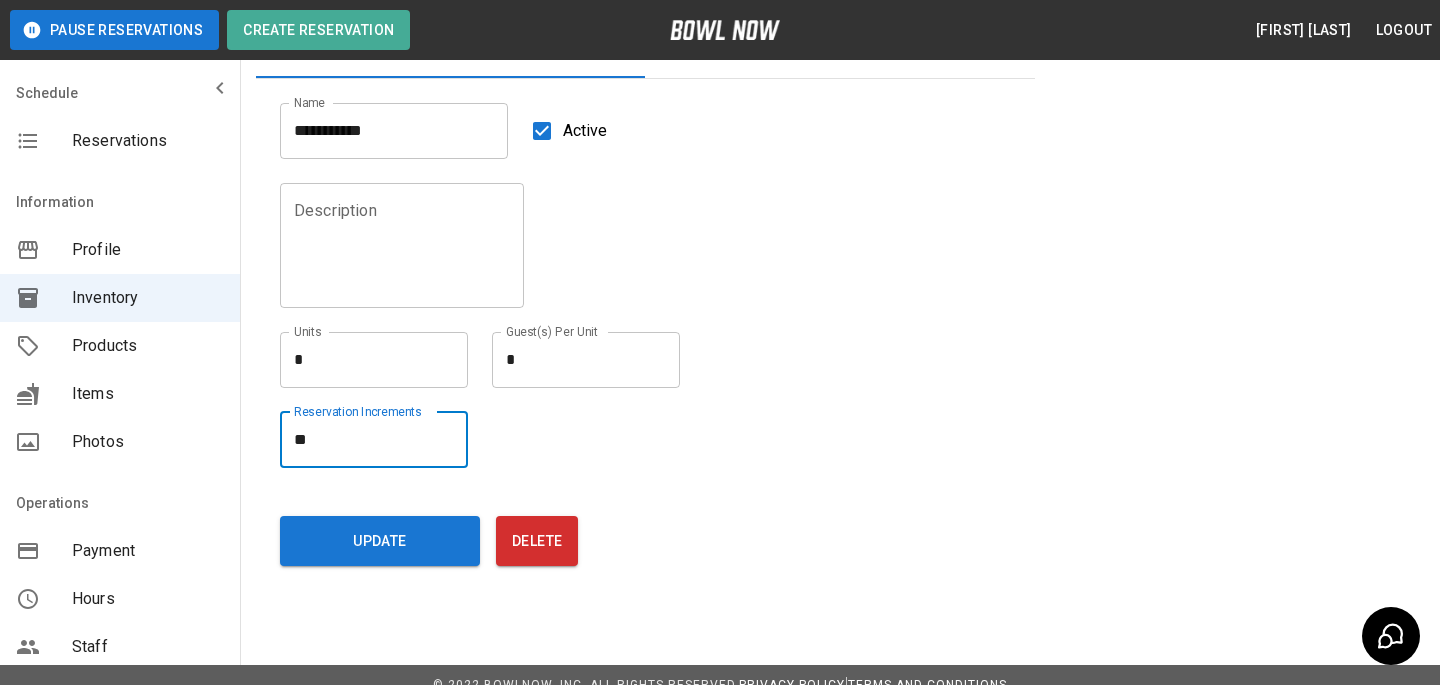 type on "**" 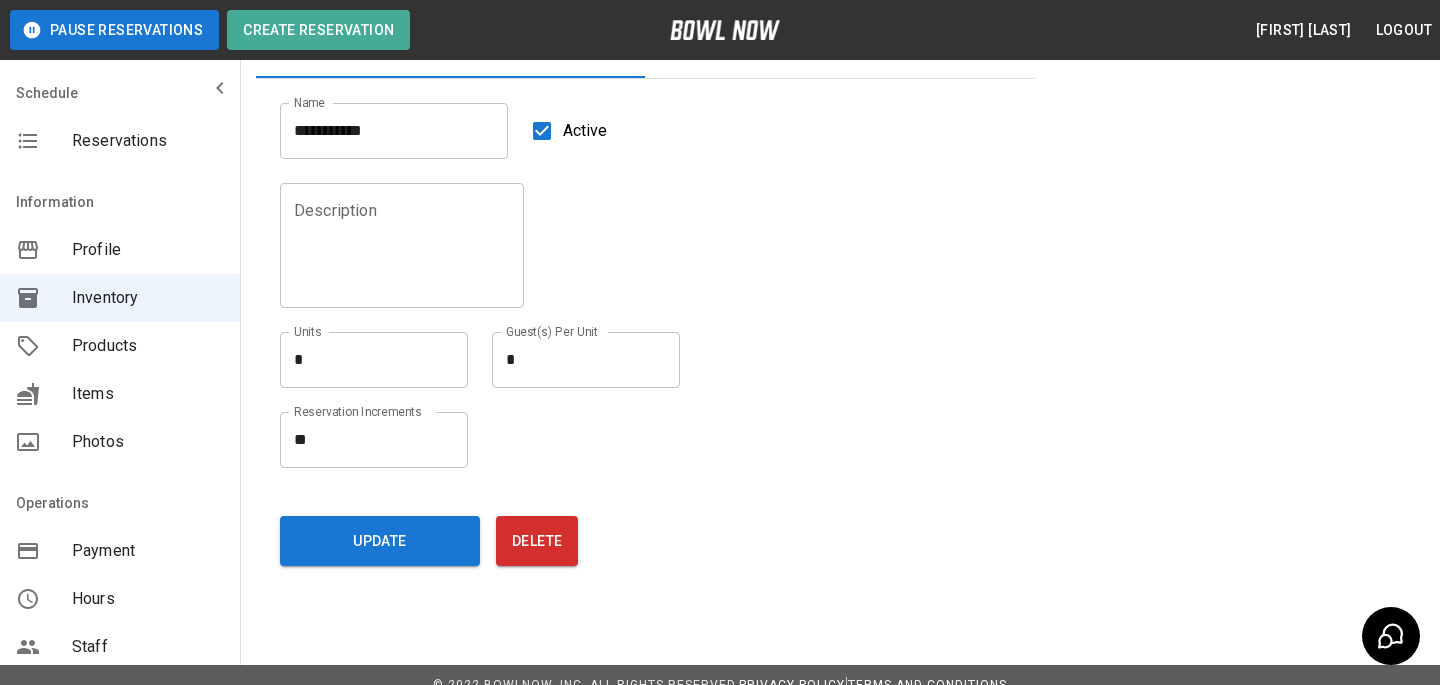 click on "Update Delete" at bounding box center [645, 537] 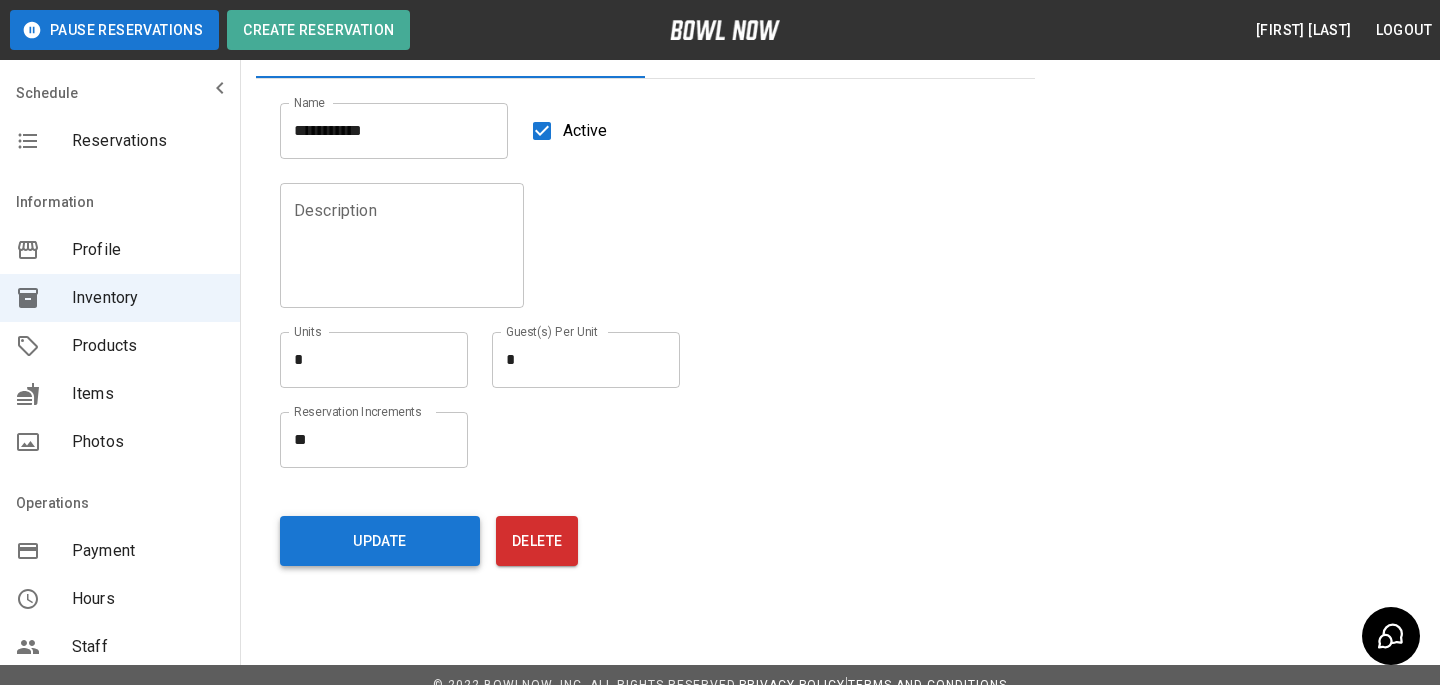 click on "Update" at bounding box center (380, 541) 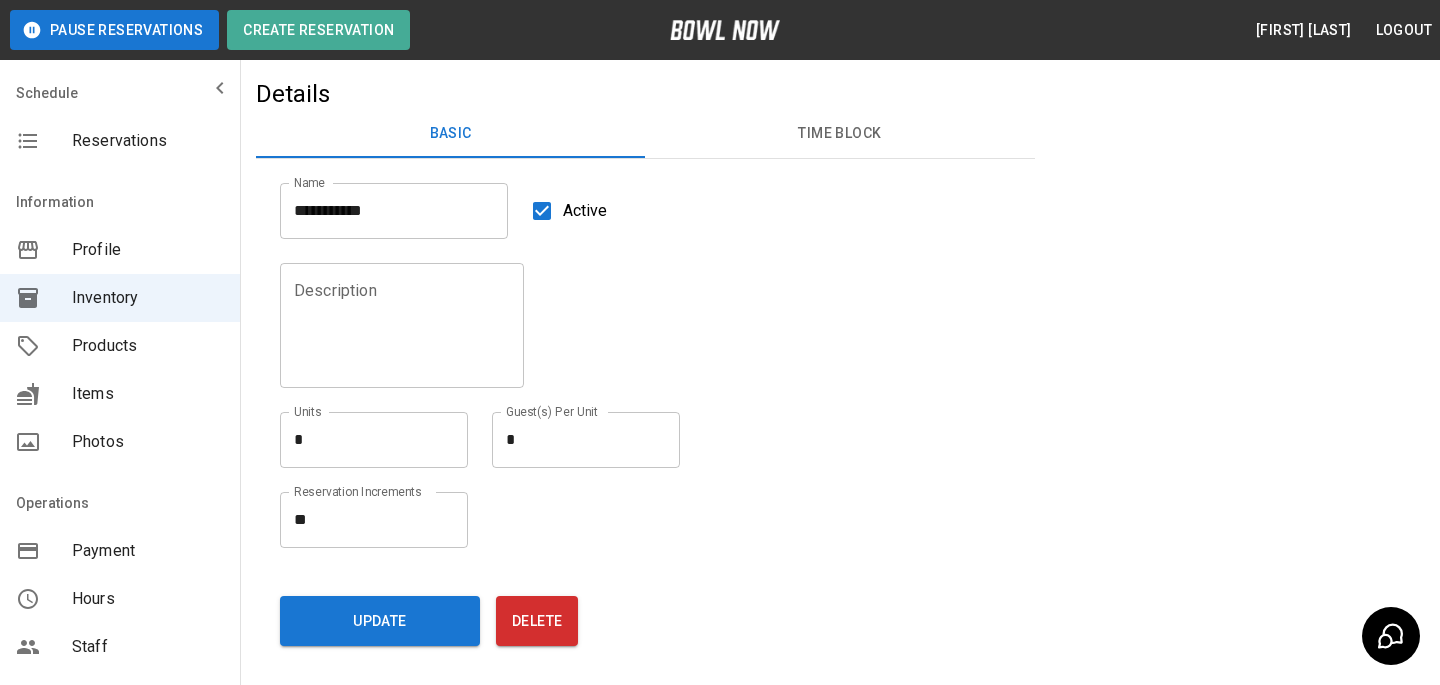 click at bounding box center (120, 88) 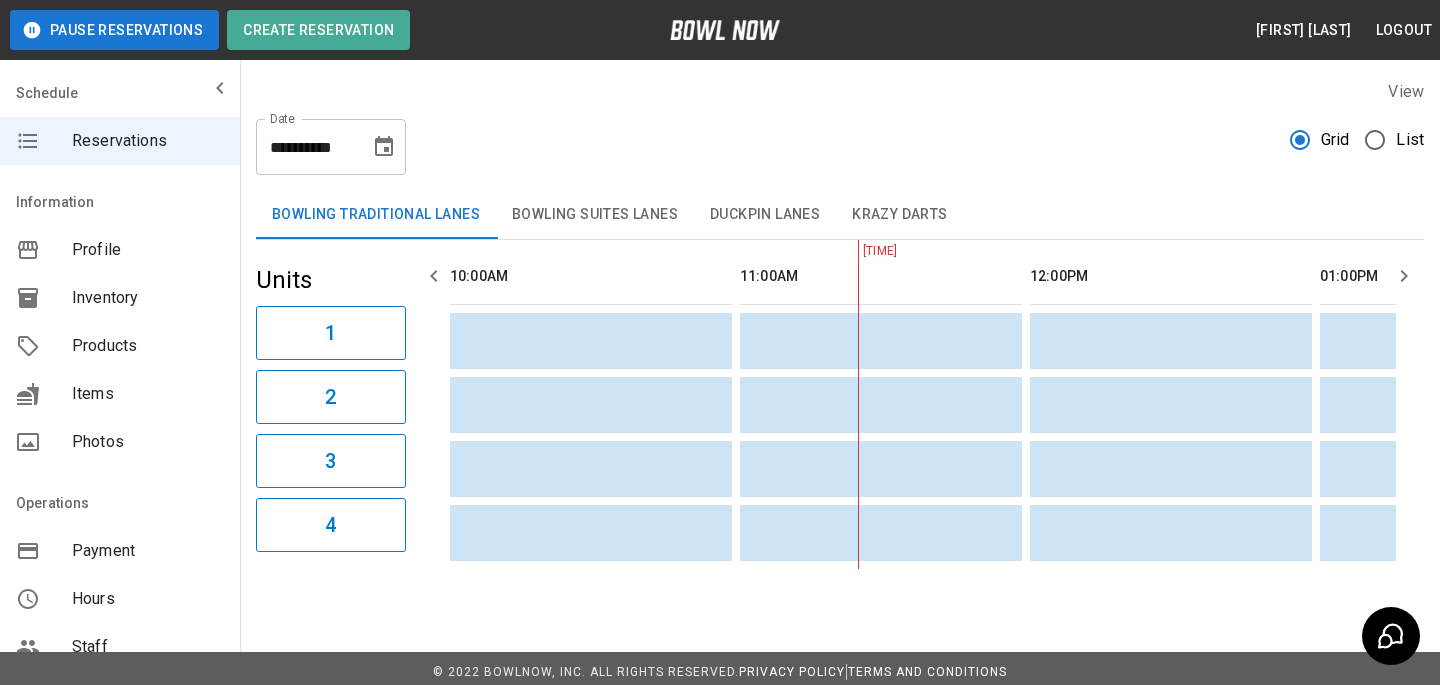 scroll, scrollTop: 0, scrollLeft: 290, axis: horizontal 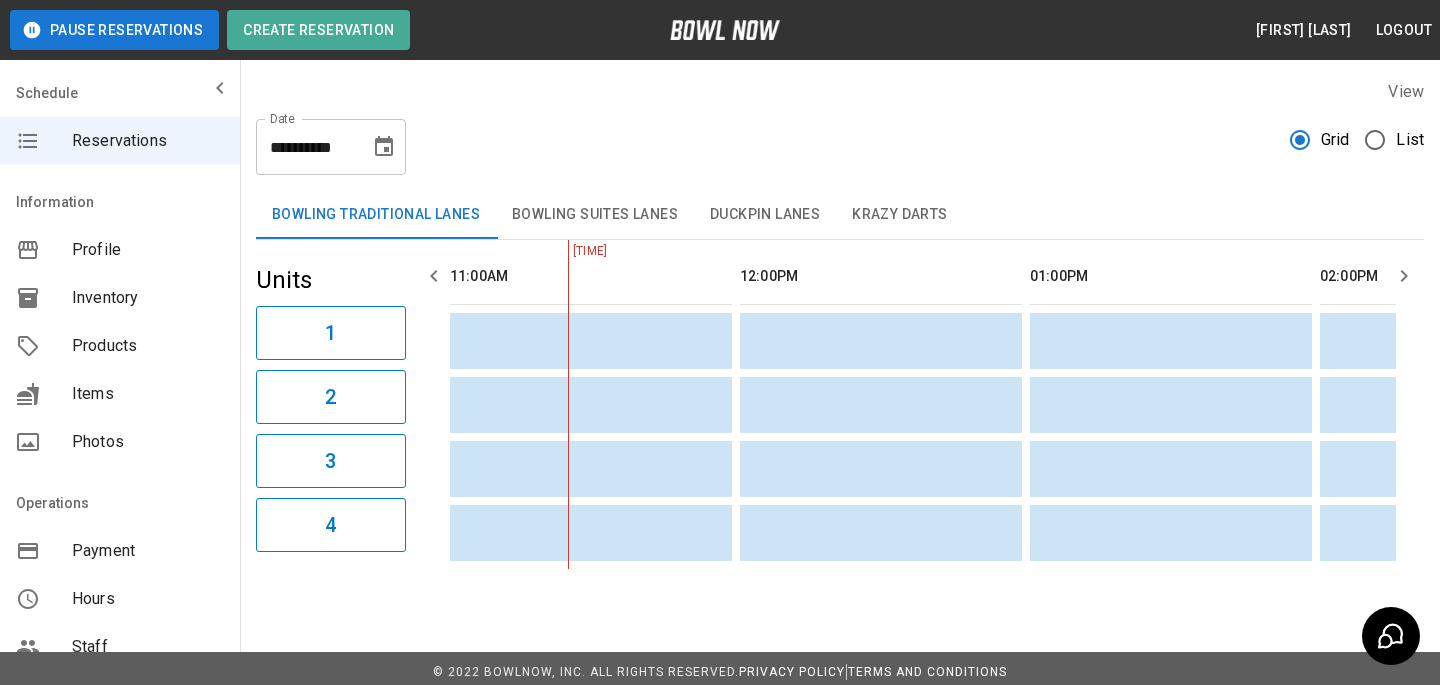 click on "Bowling Suites Lanes" at bounding box center (595, 215) 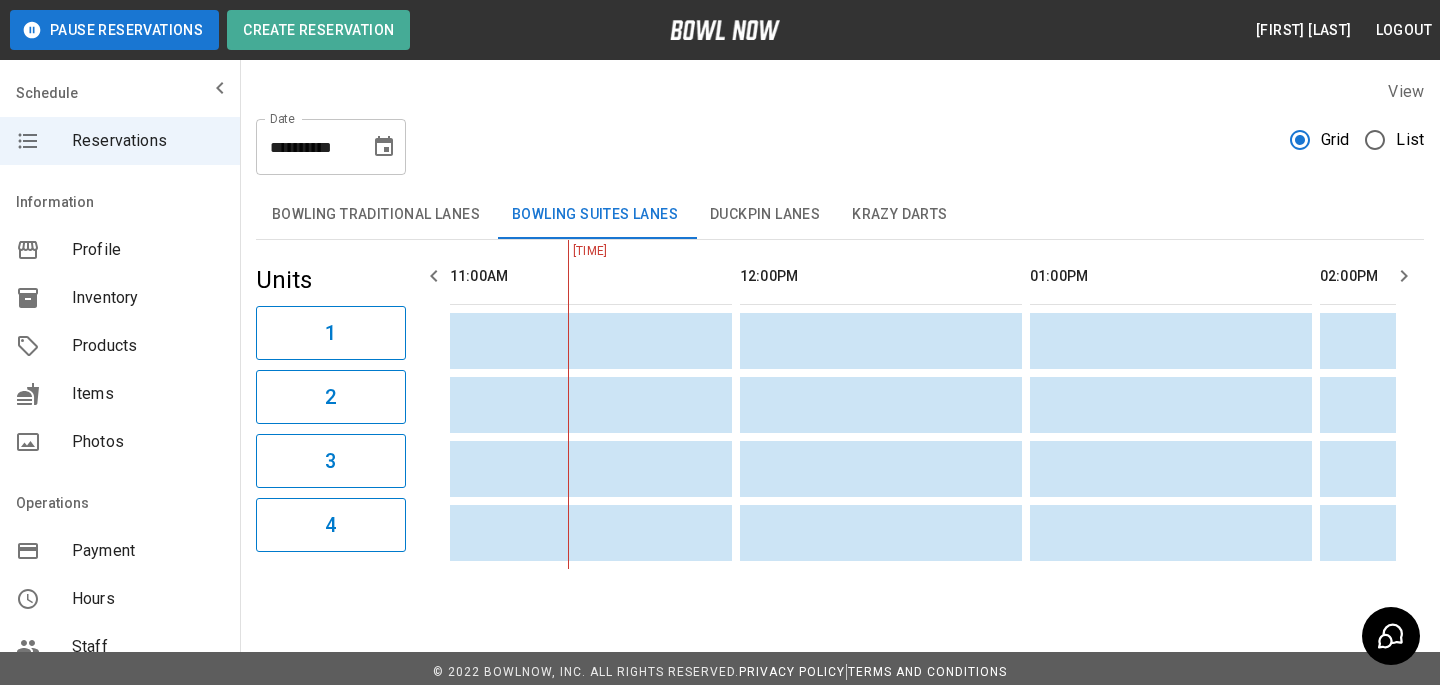 click on "Duckpin Lanes" at bounding box center [765, 215] 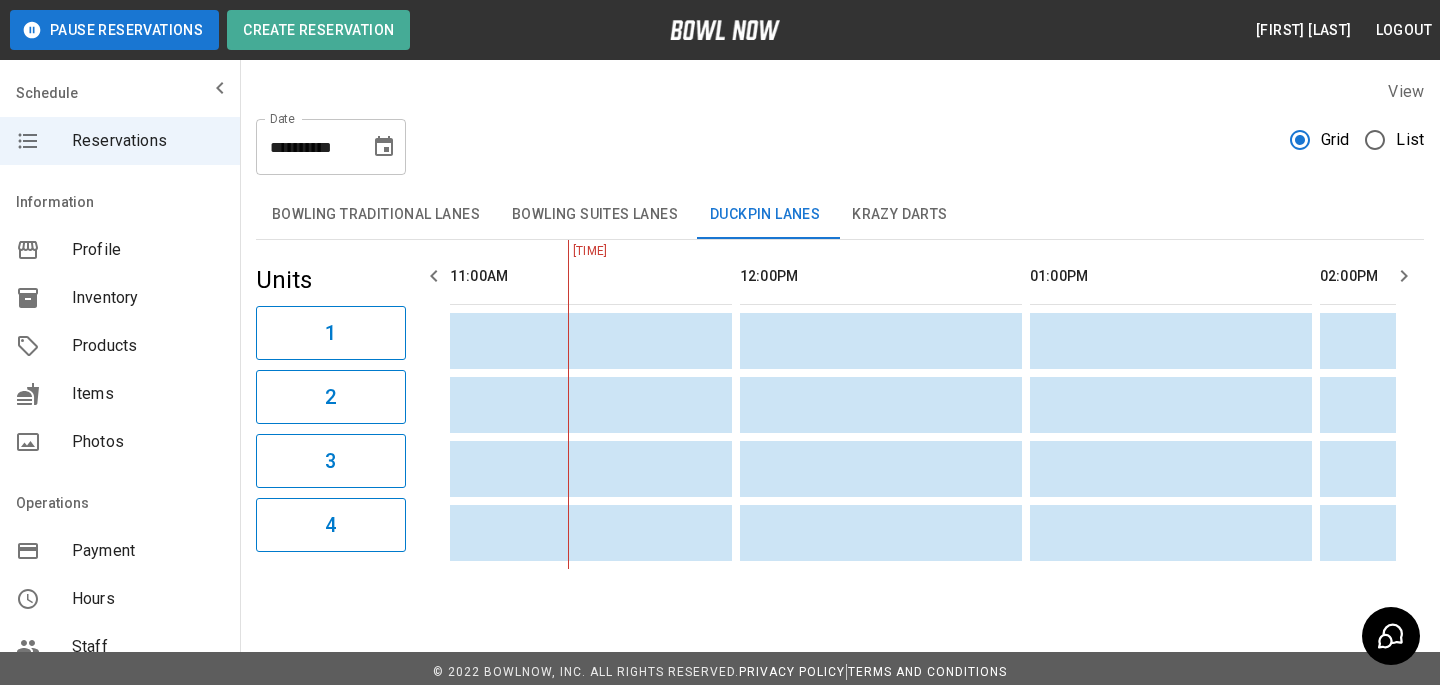click on "Krazy Darts" at bounding box center [899, 215] 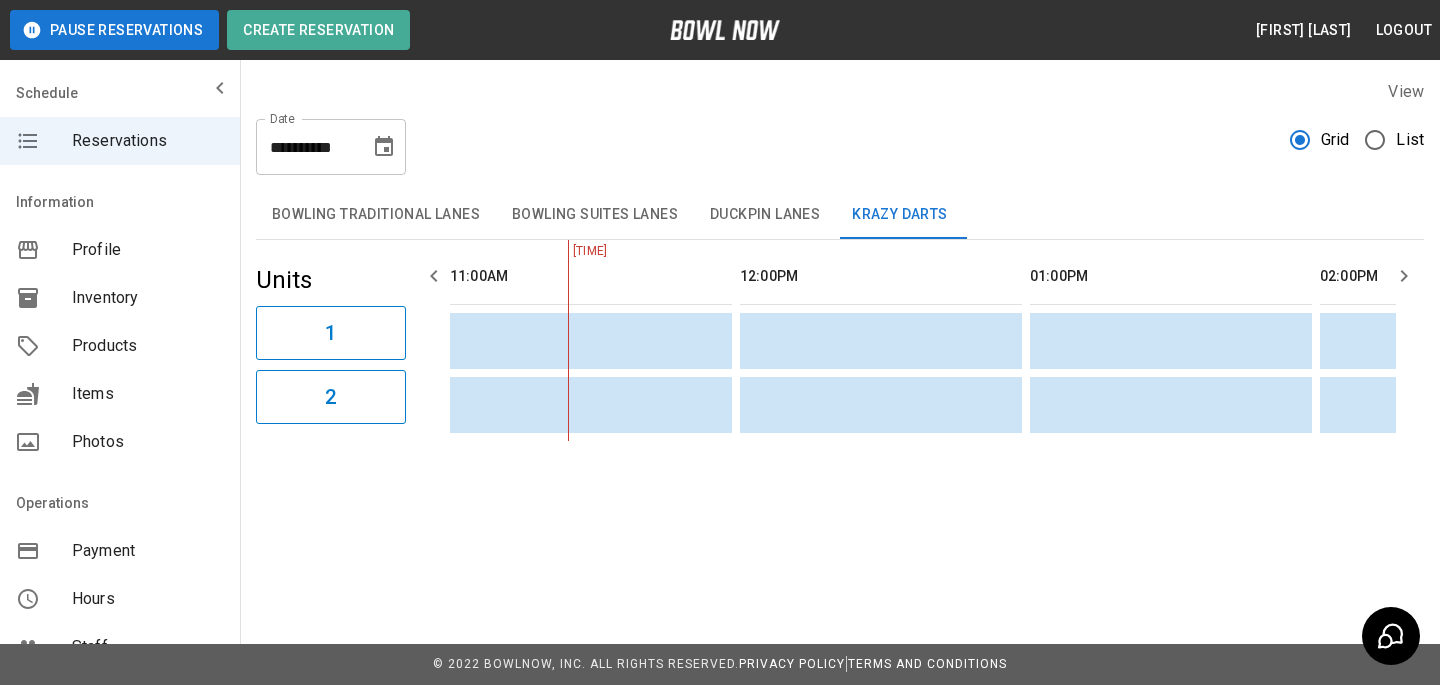 click on "Duckpin Lanes" at bounding box center (765, 215) 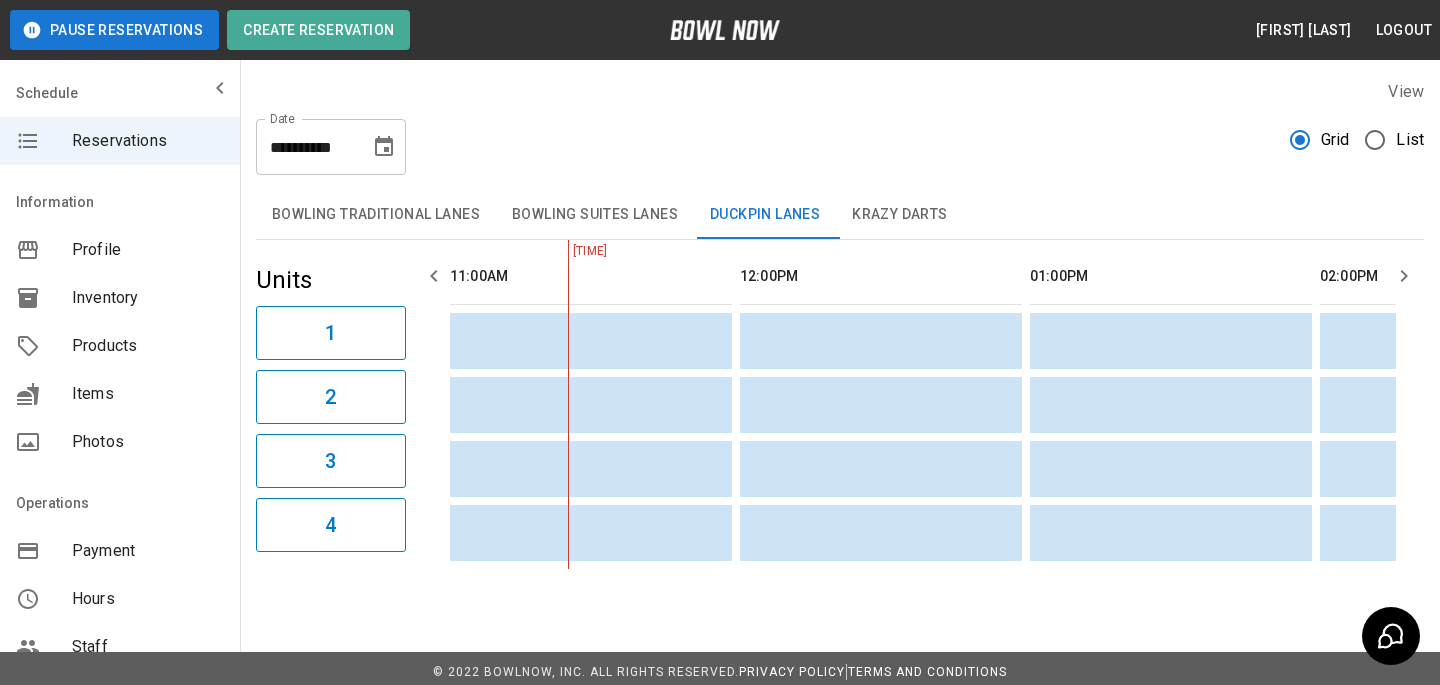 click on "Bowling Suites Lanes" at bounding box center (595, 215) 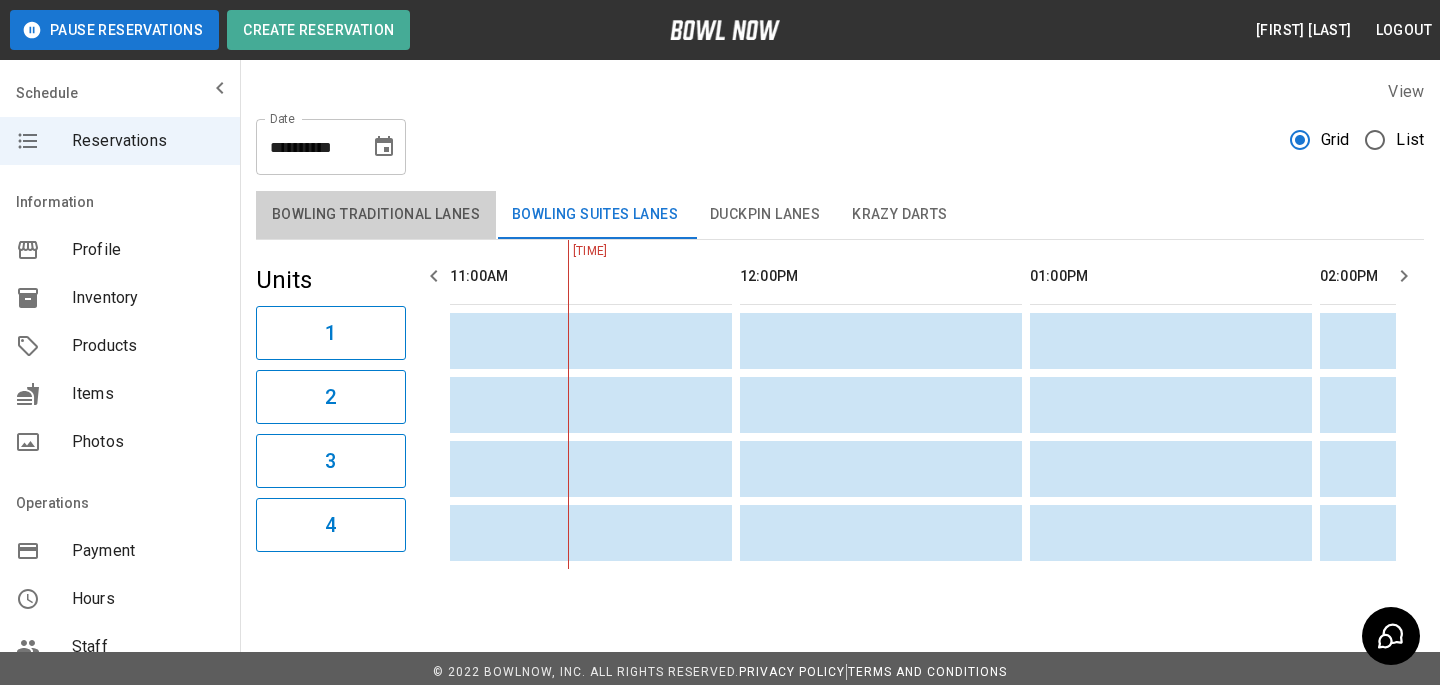 click on "Bowling Traditional Lanes" at bounding box center [376, 215] 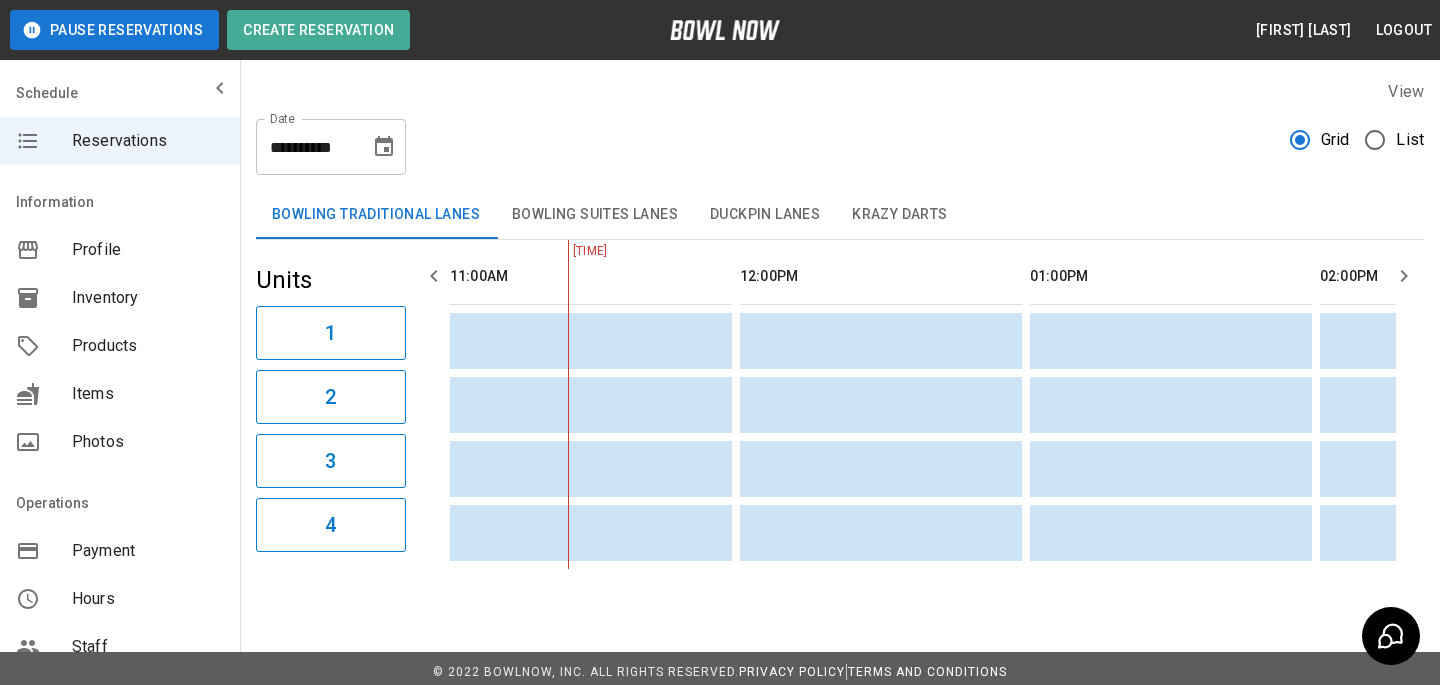 scroll, scrollTop: 8, scrollLeft: 0, axis: vertical 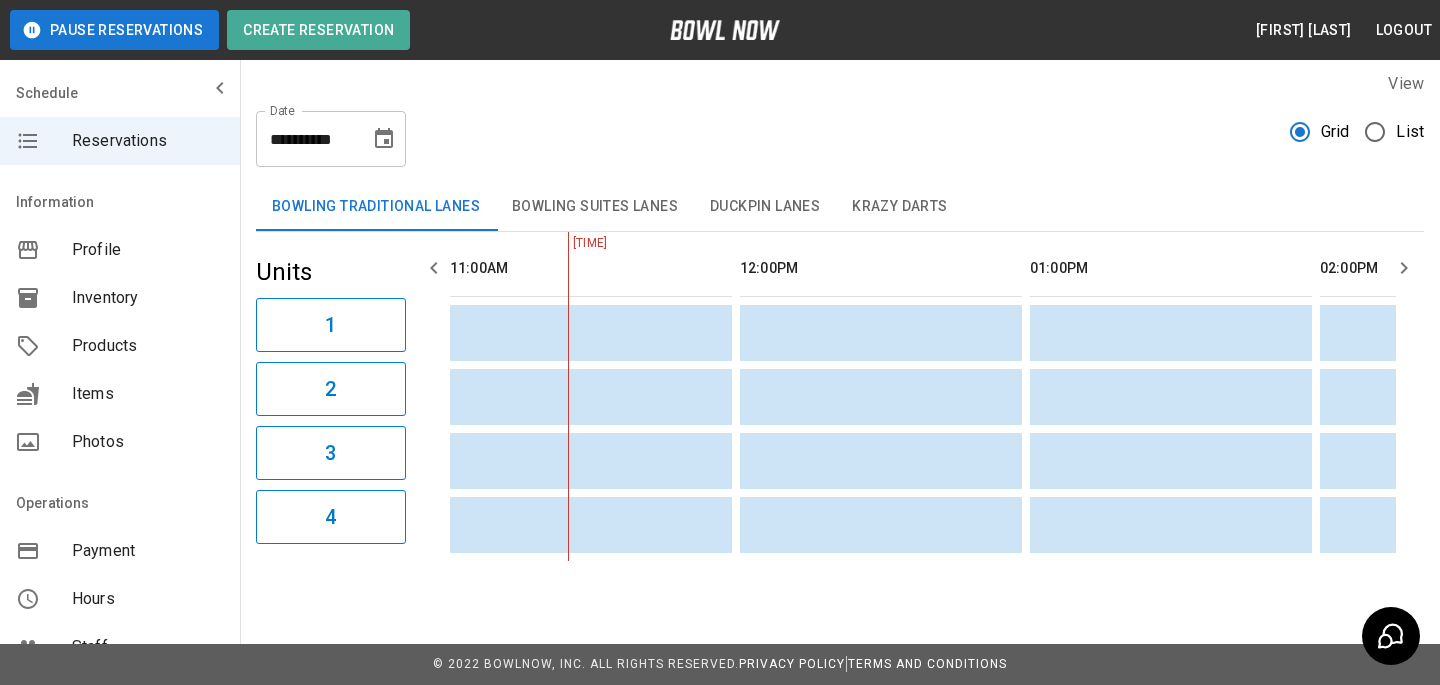 click on "© 2022 BowlNow, Inc. All Rights Reserved. Privacy Policy   |   Terms and Conditions" at bounding box center (720, 664) 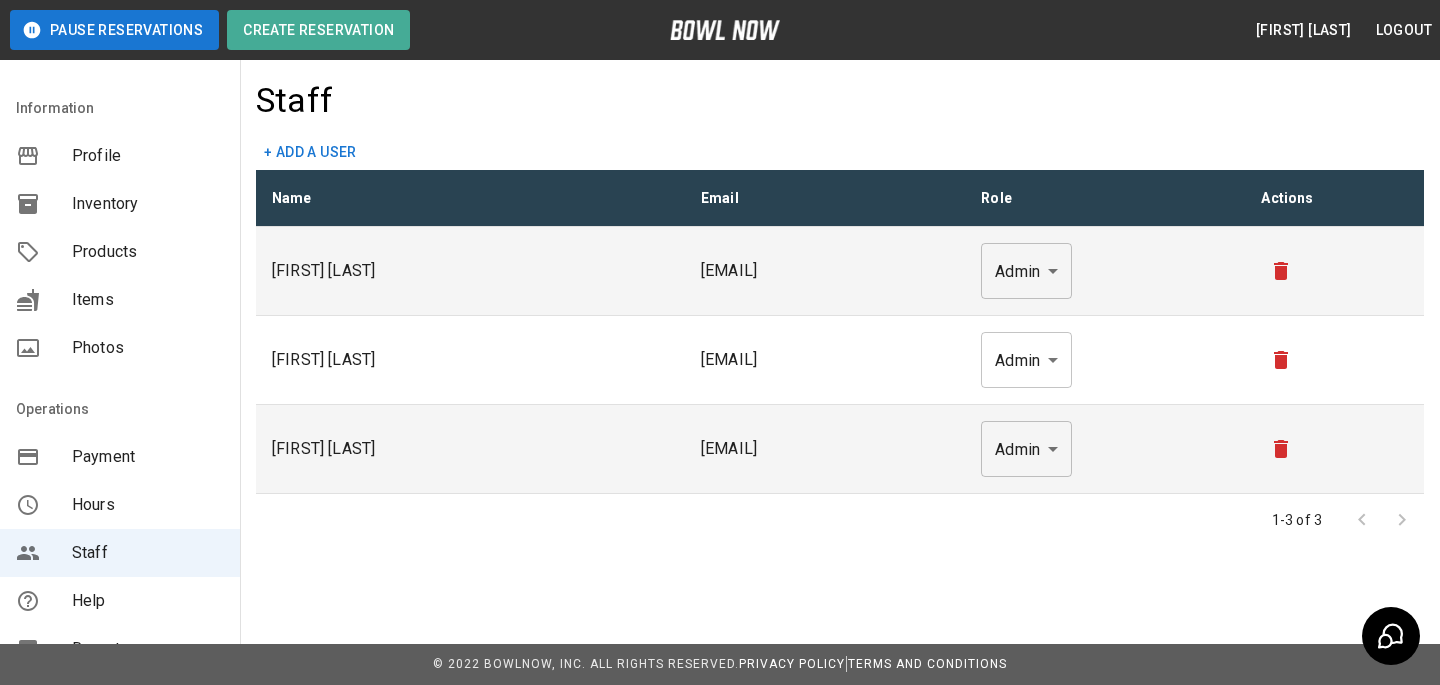 scroll, scrollTop: 0, scrollLeft: 0, axis: both 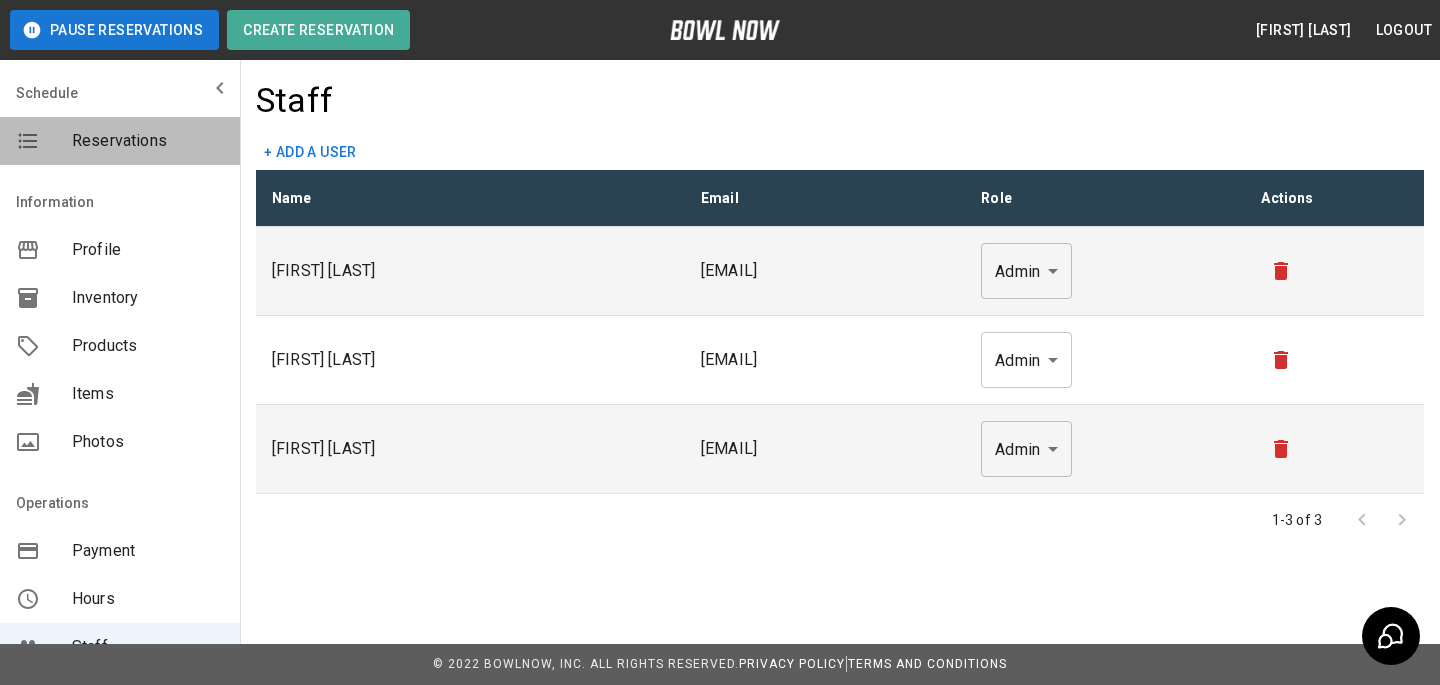click on "Reservations" at bounding box center (148, 141) 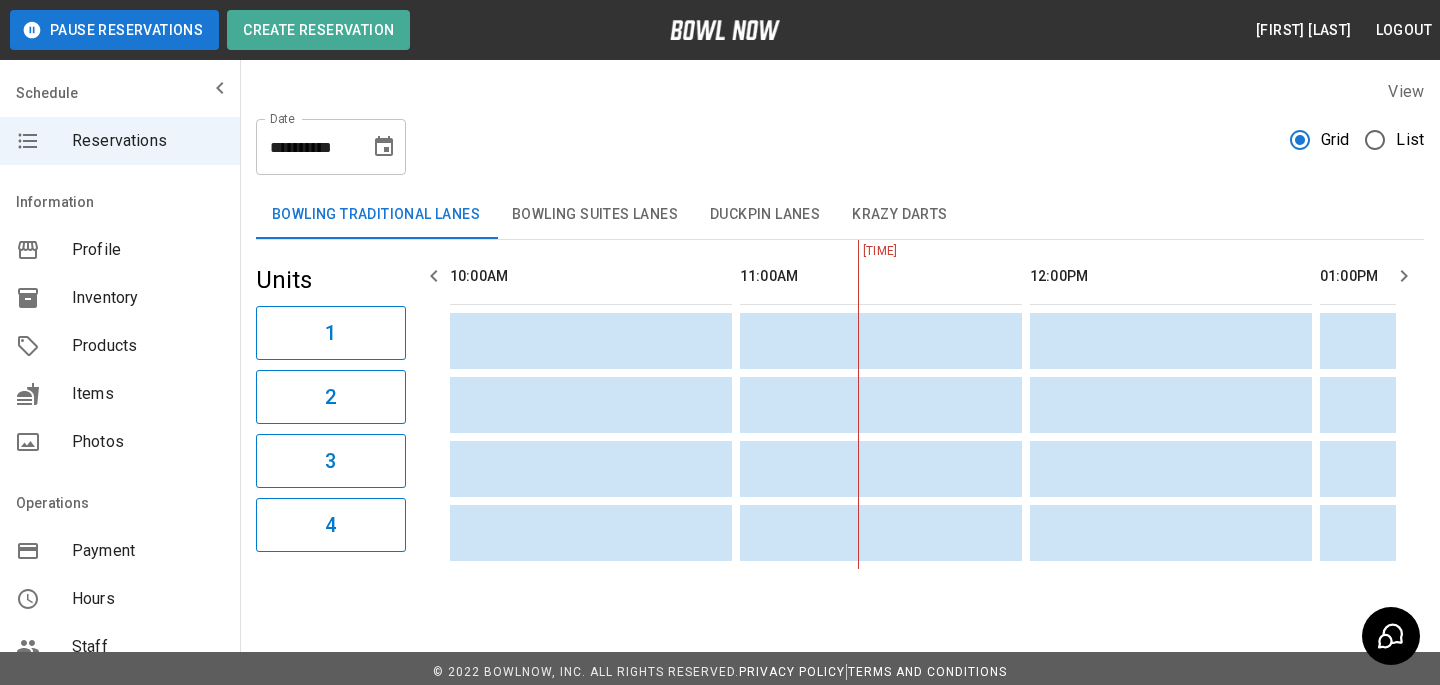 scroll, scrollTop: 0, scrollLeft: 290, axis: horizontal 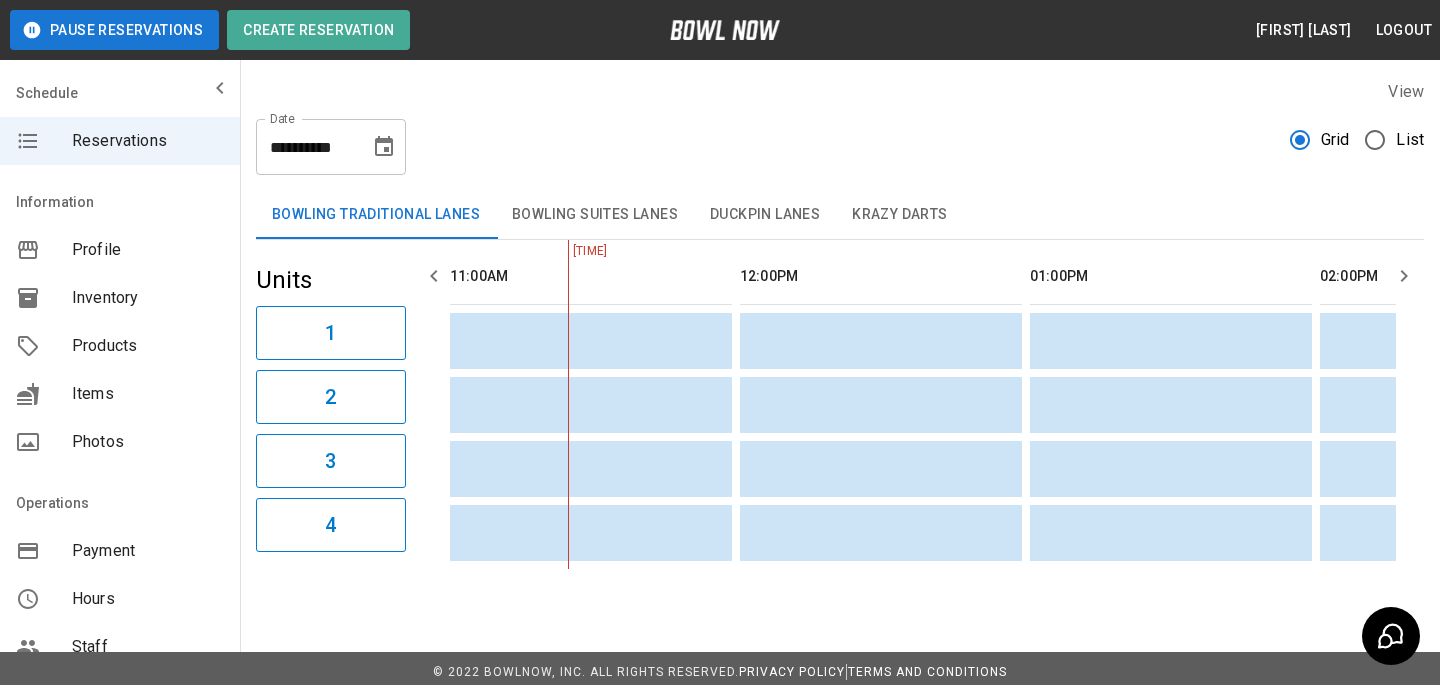 click on "View" at bounding box center (840, 91) 